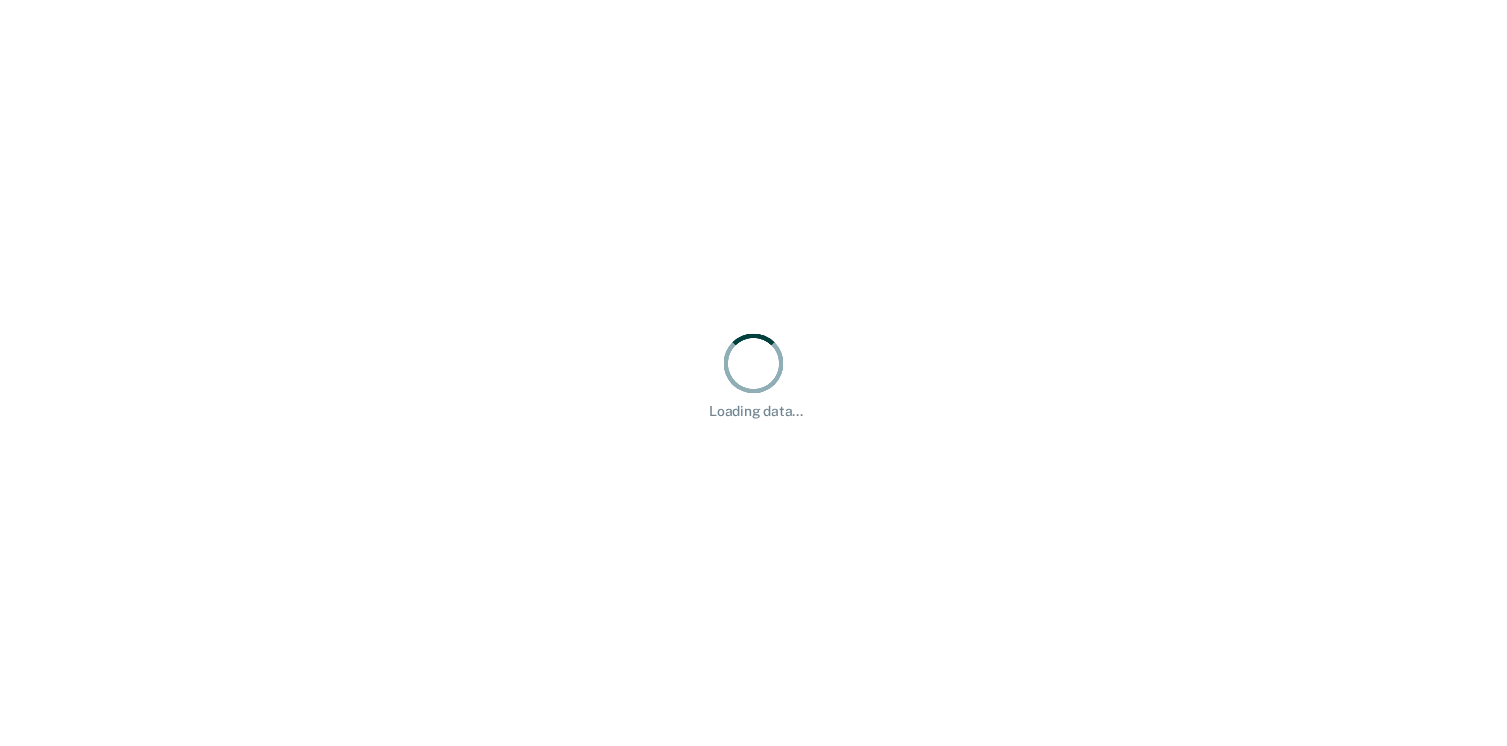 scroll, scrollTop: 0, scrollLeft: 0, axis: both 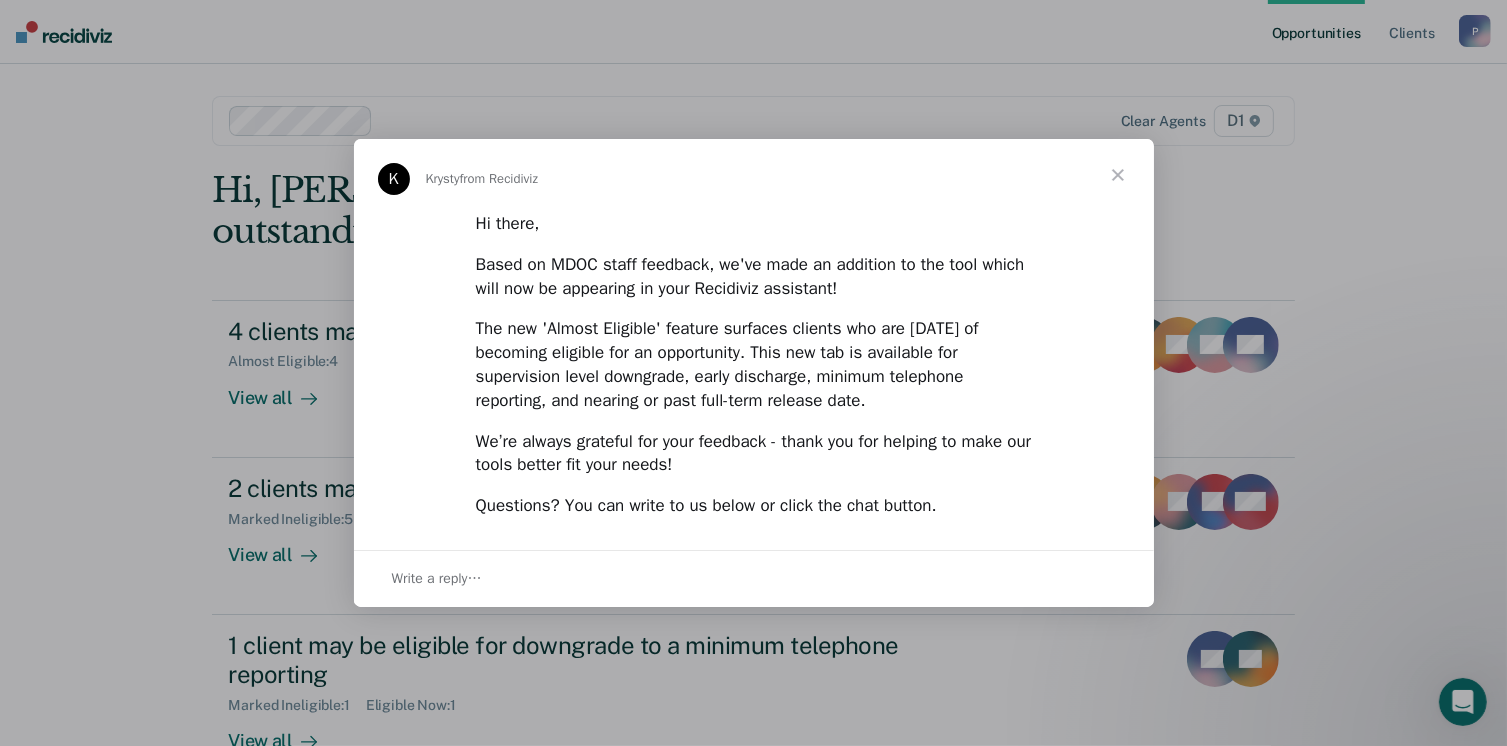 click at bounding box center (1118, 175) 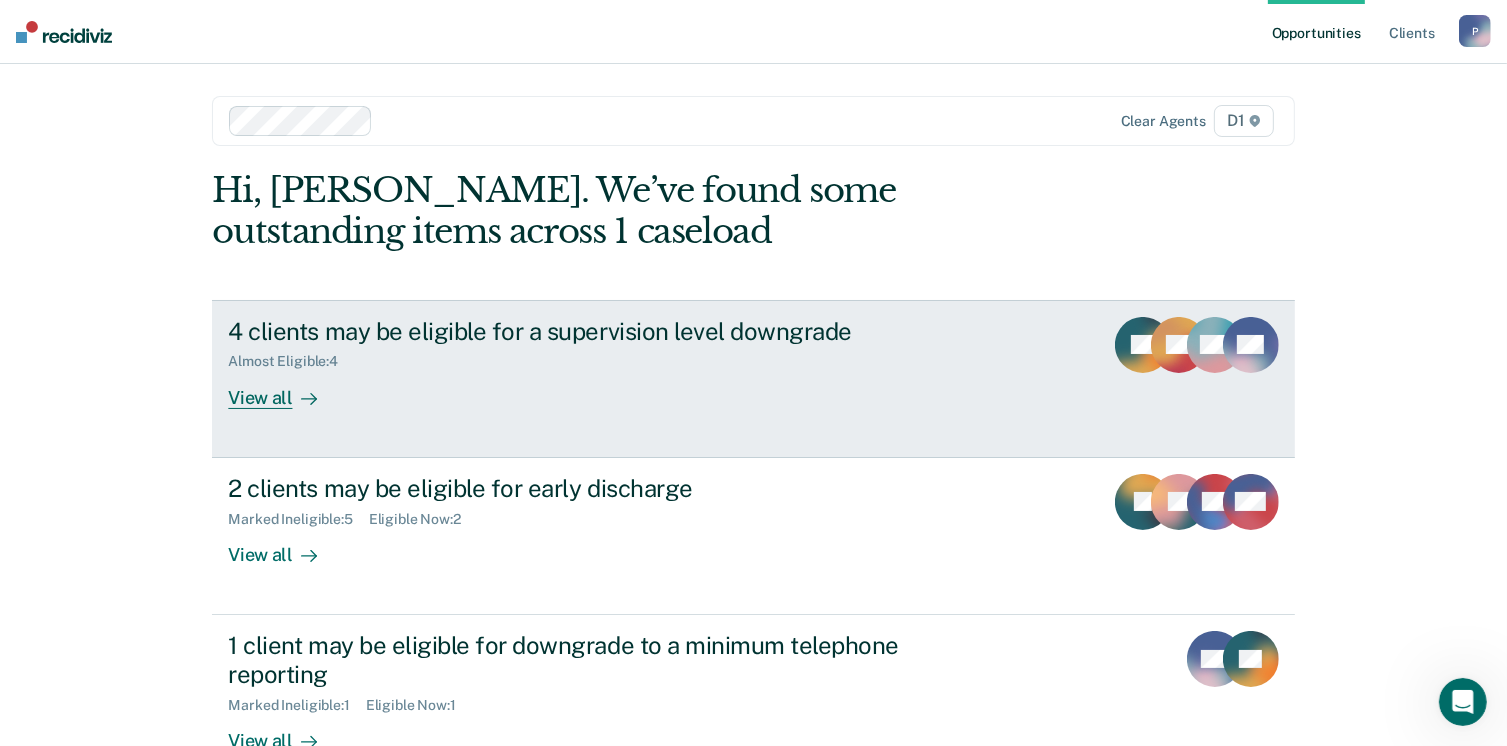 click on "View all" at bounding box center (284, 389) 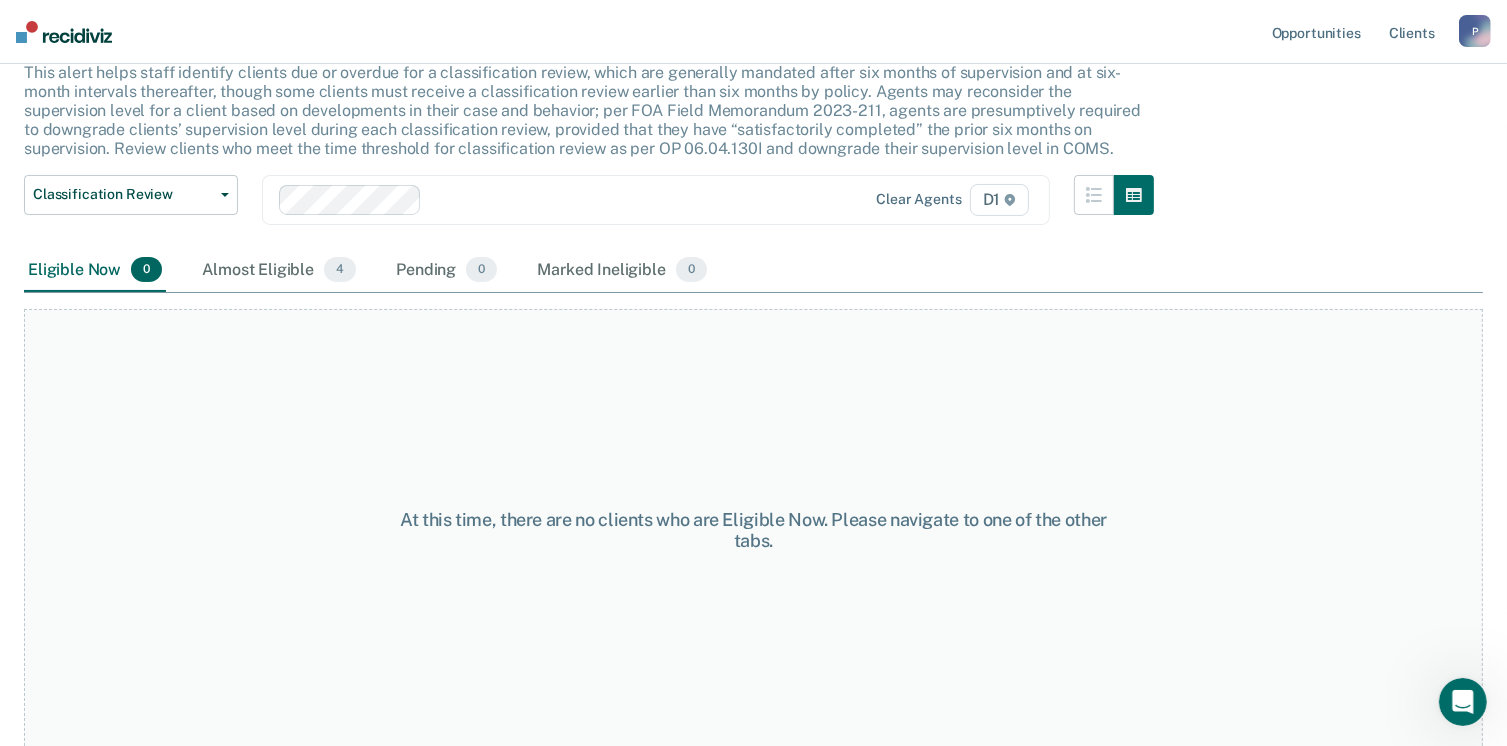 scroll, scrollTop: 135, scrollLeft: 0, axis: vertical 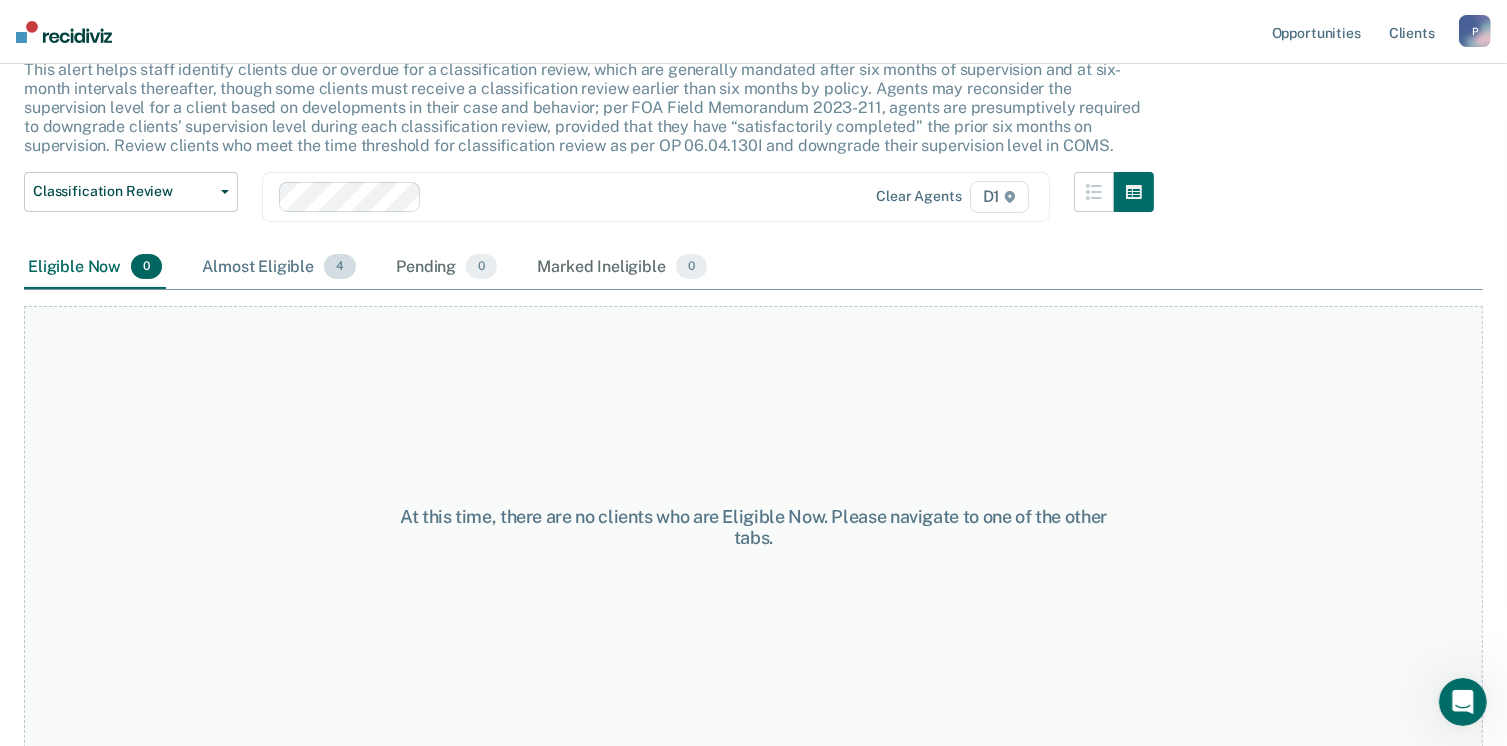 click on "Almost Eligible 4" at bounding box center [279, 268] 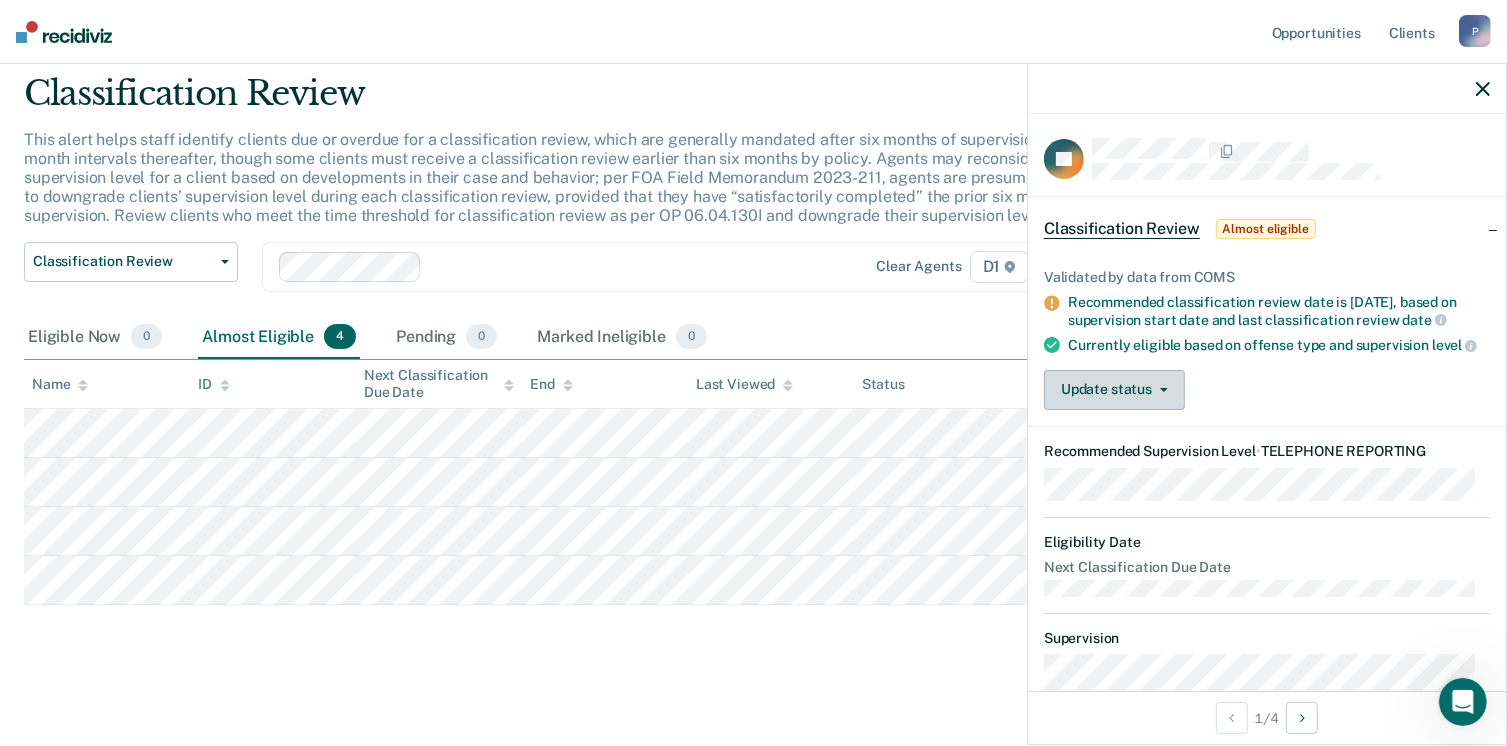 click on "Update status" at bounding box center [1114, 390] 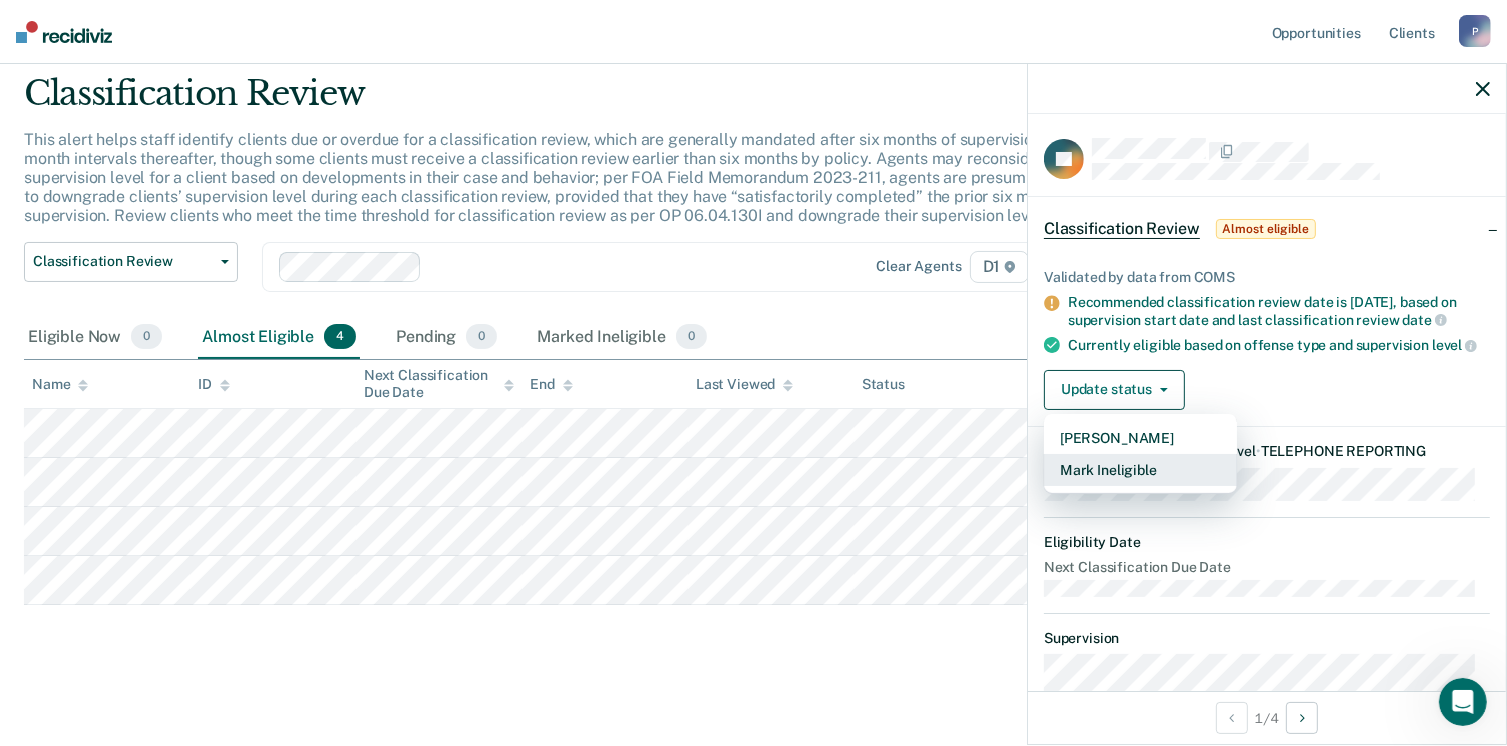 click on "Mark Ineligible" at bounding box center (1140, 470) 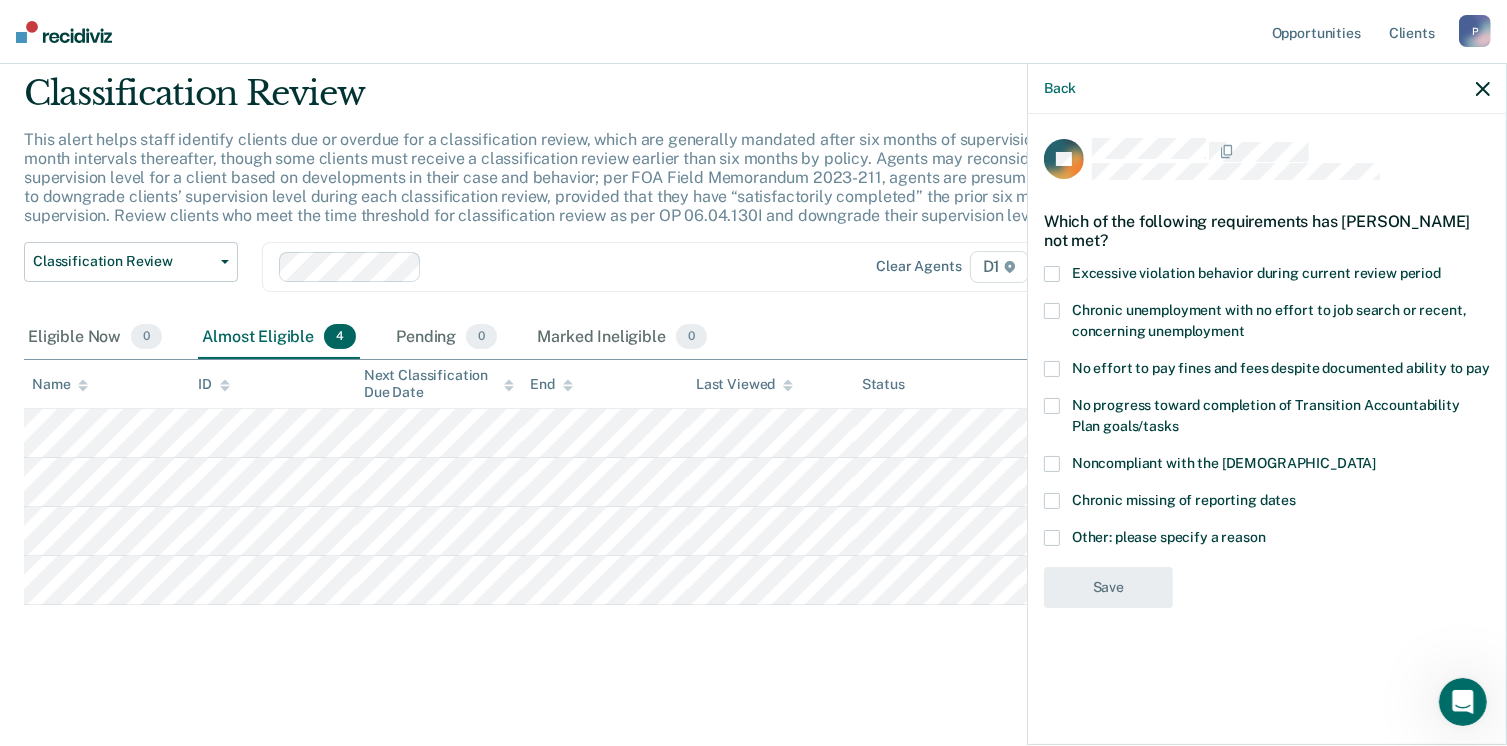 click at bounding box center (1052, 538) 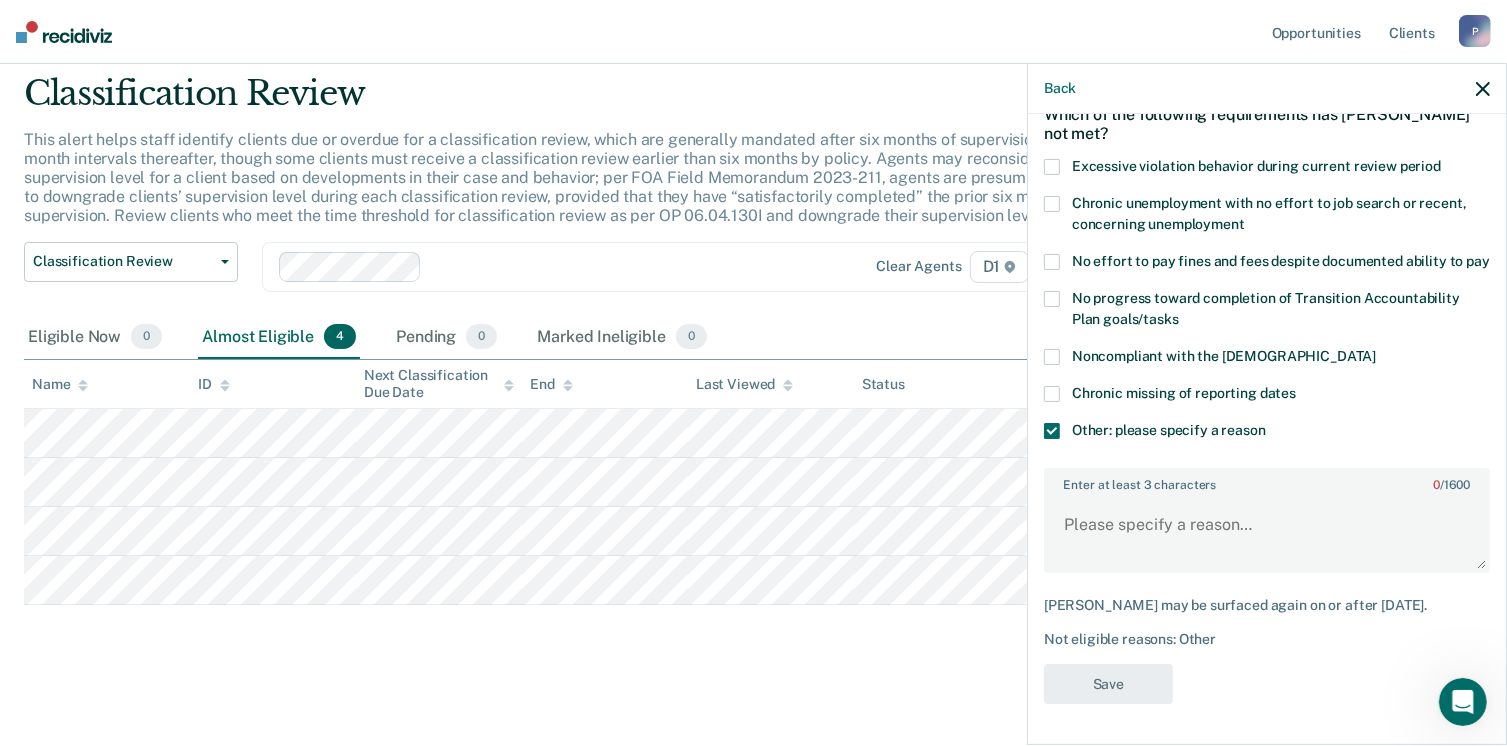 scroll, scrollTop: 123, scrollLeft: 0, axis: vertical 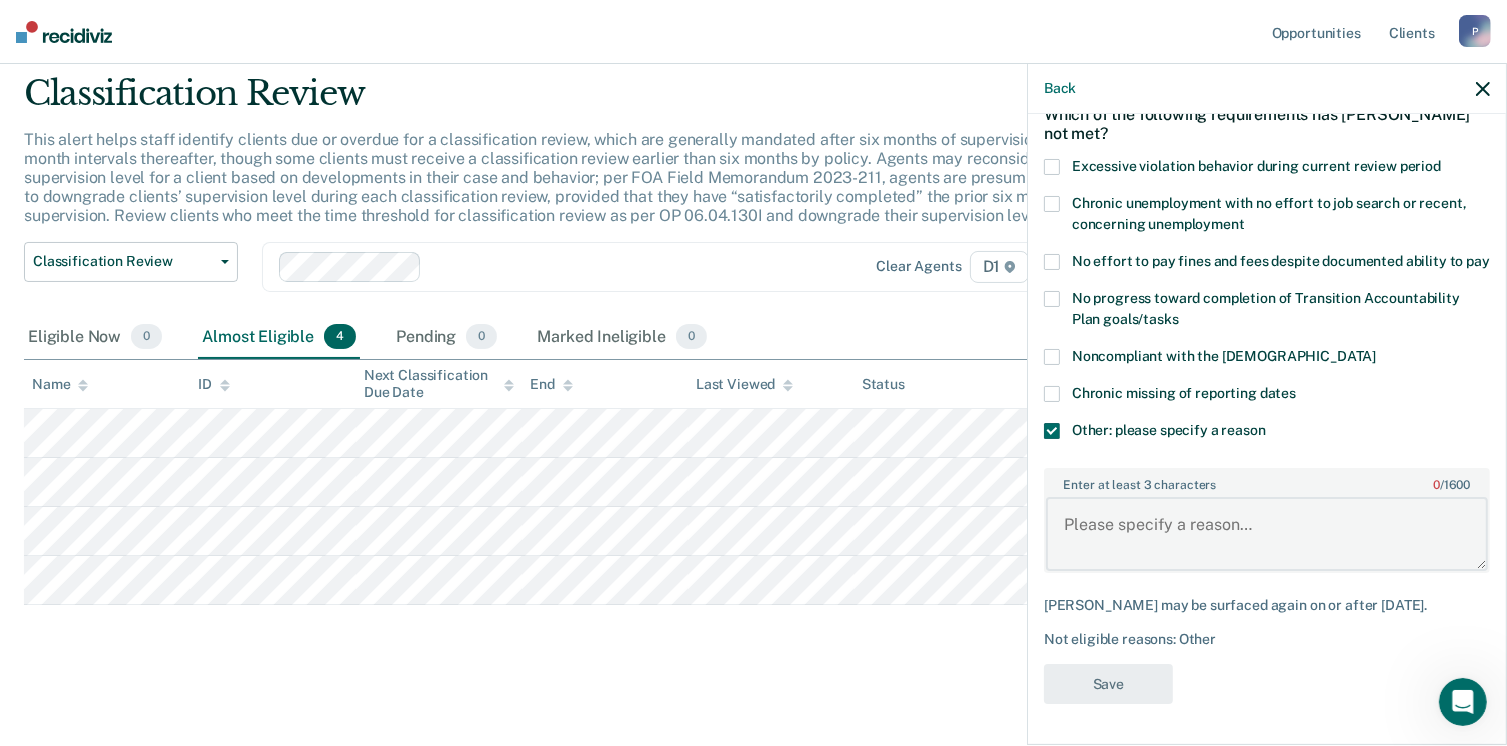 click on "Enter at least 3 characters 0  /  1600" at bounding box center [1267, 534] 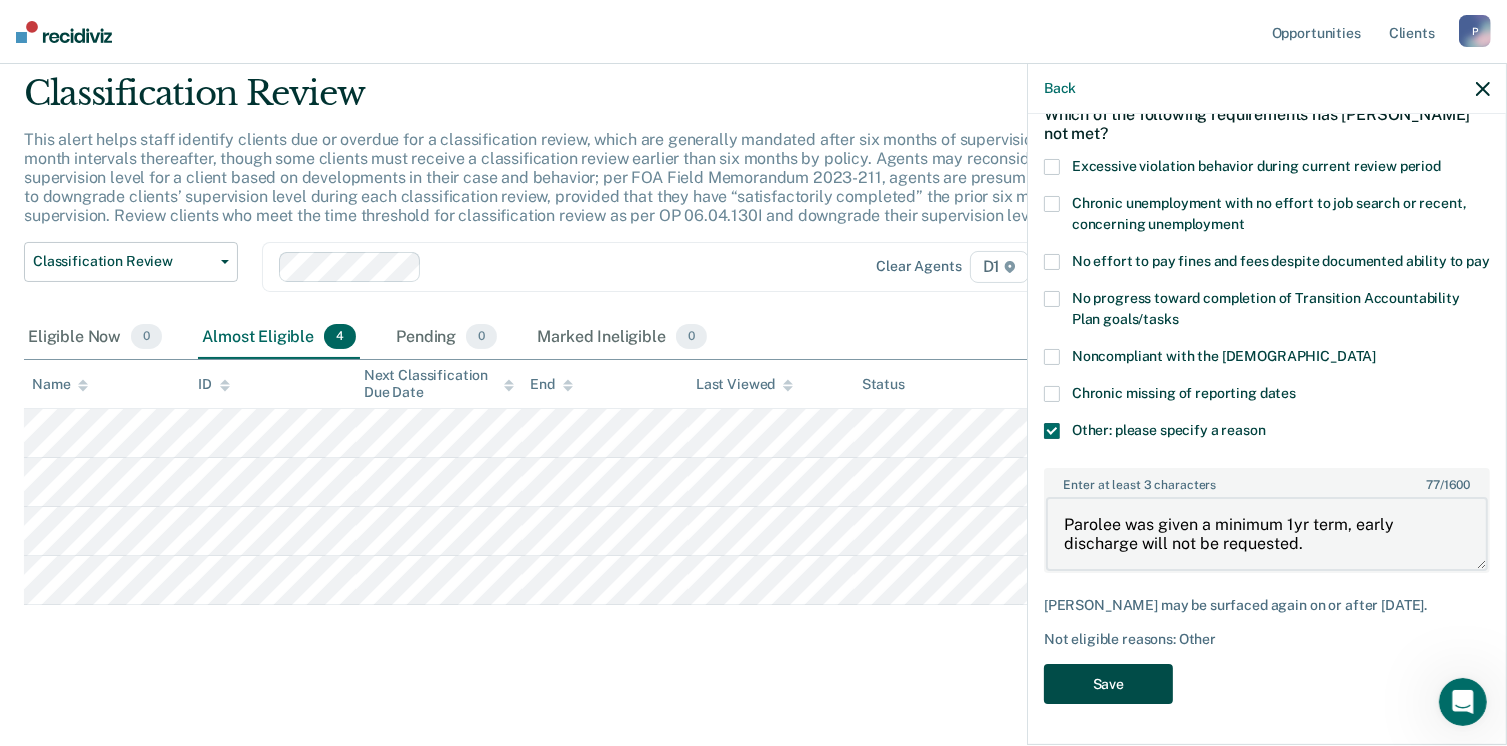 type on "Parolee was given a minimum 1yr term, early discharge will not be requested." 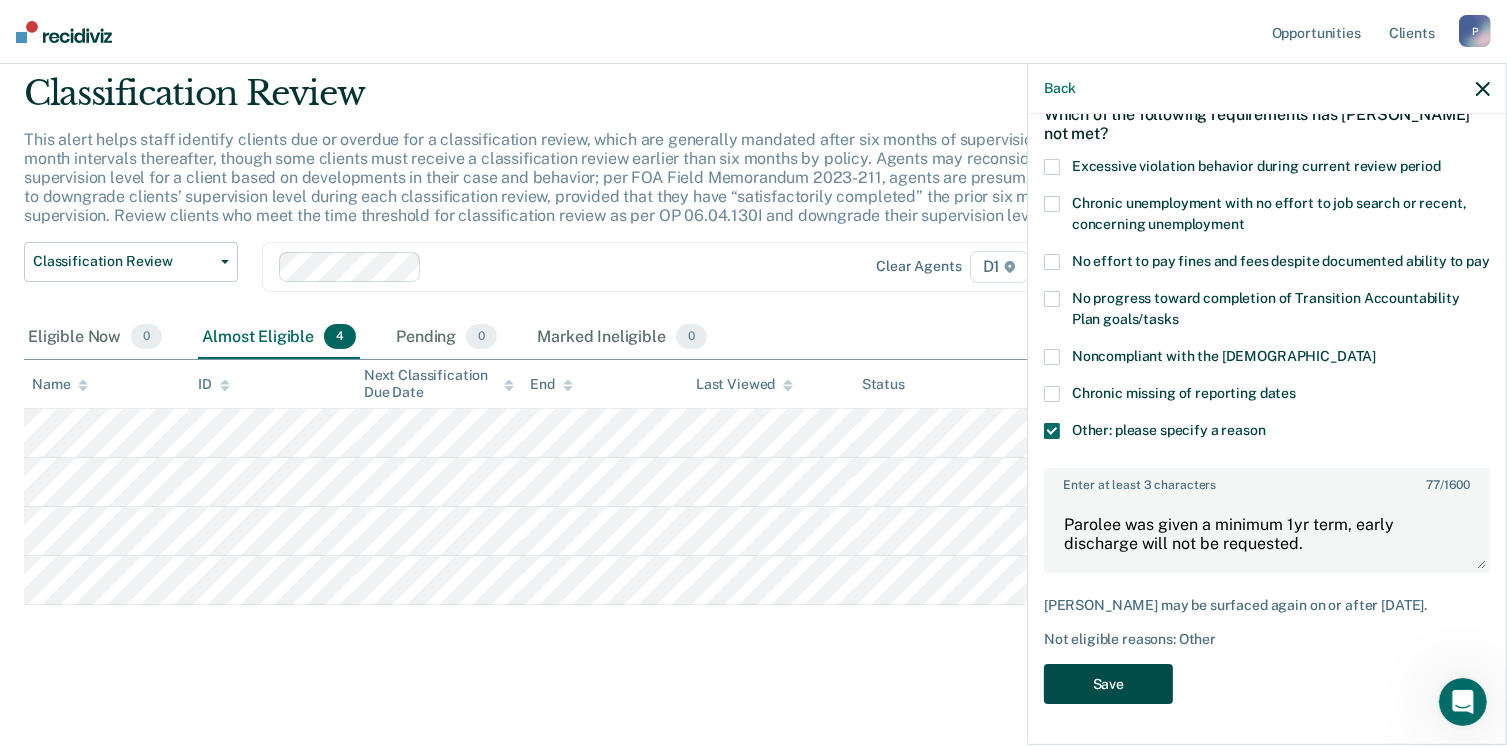 click on "Save" at bounding box center [1108, 684] 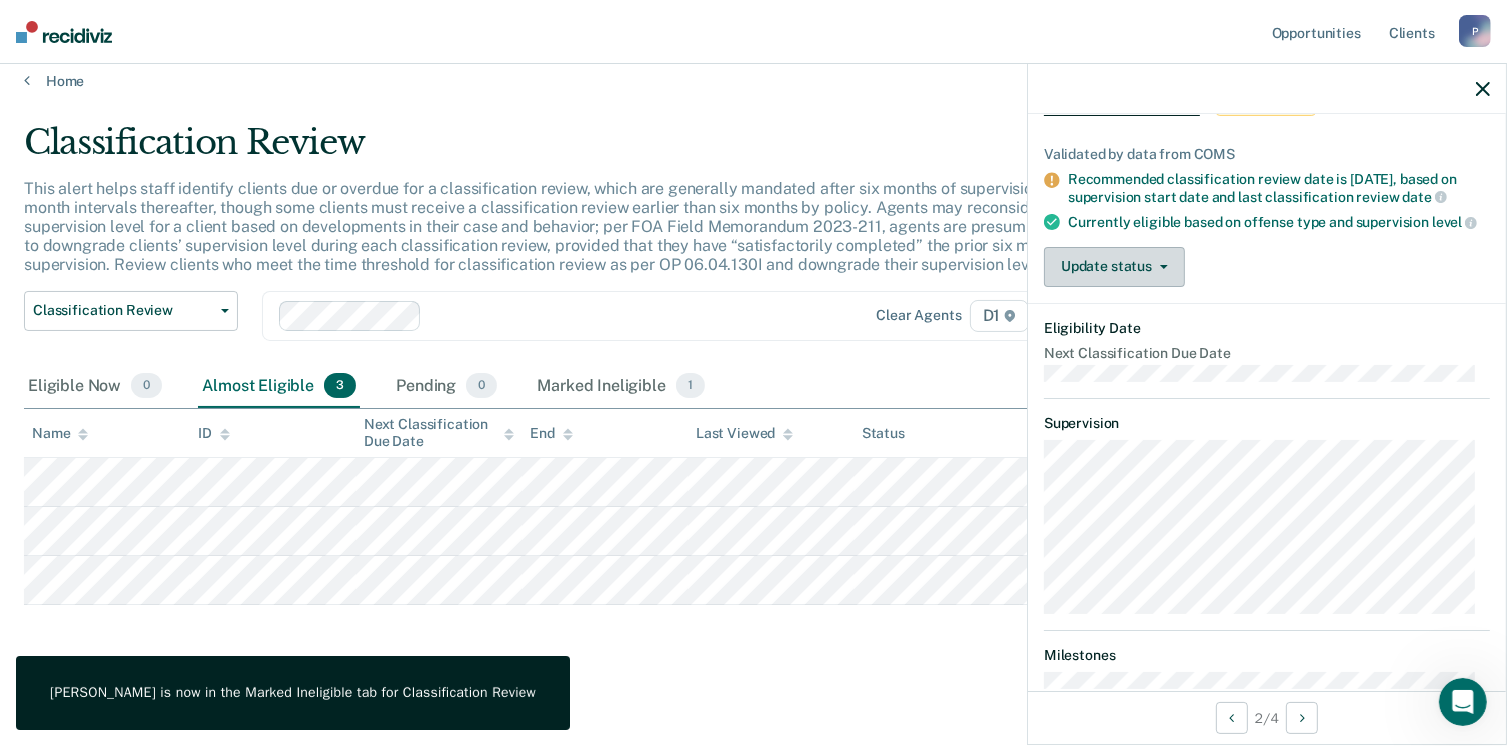 click on "Update status" at bounding box center [1114, 267] 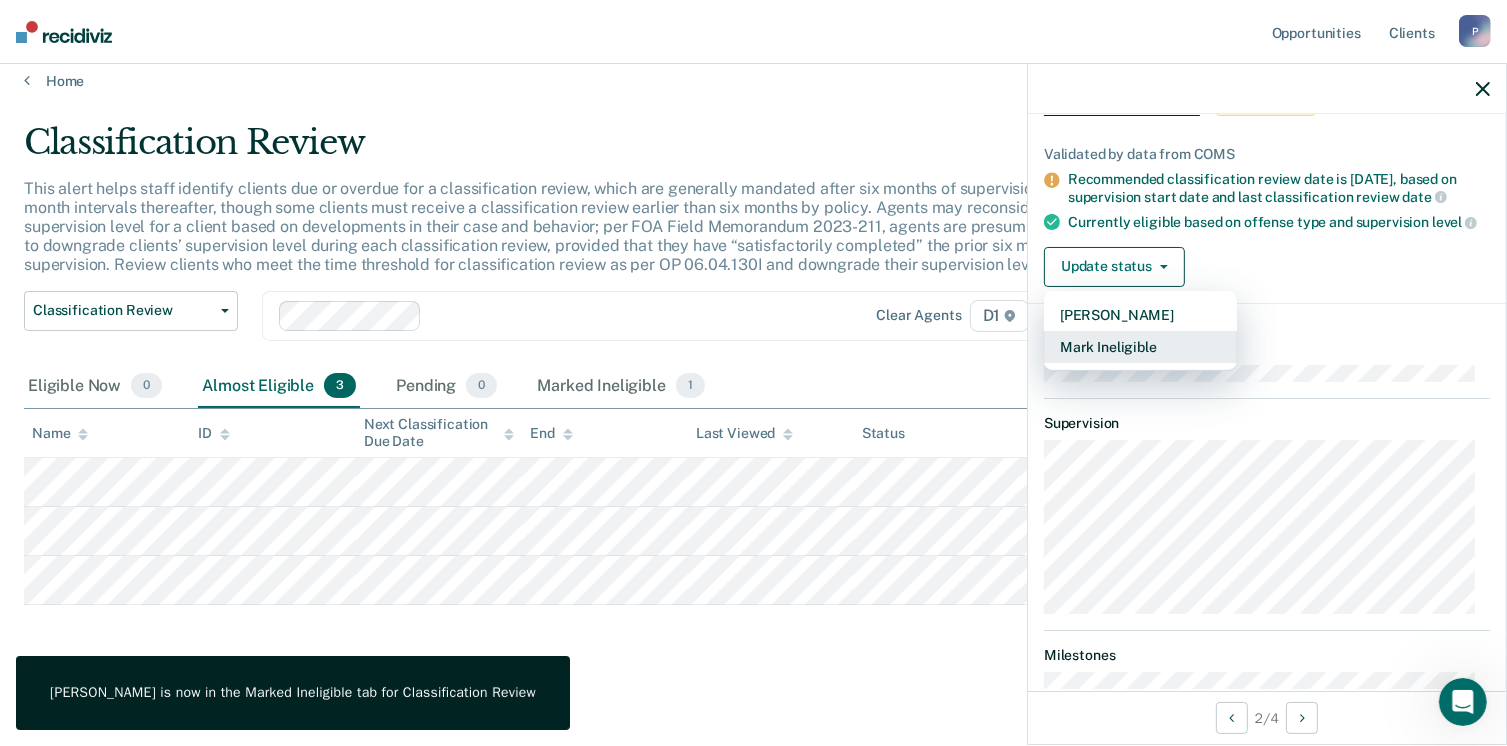 click on "Mark Ineligible" at bounding box center (1140, 347) 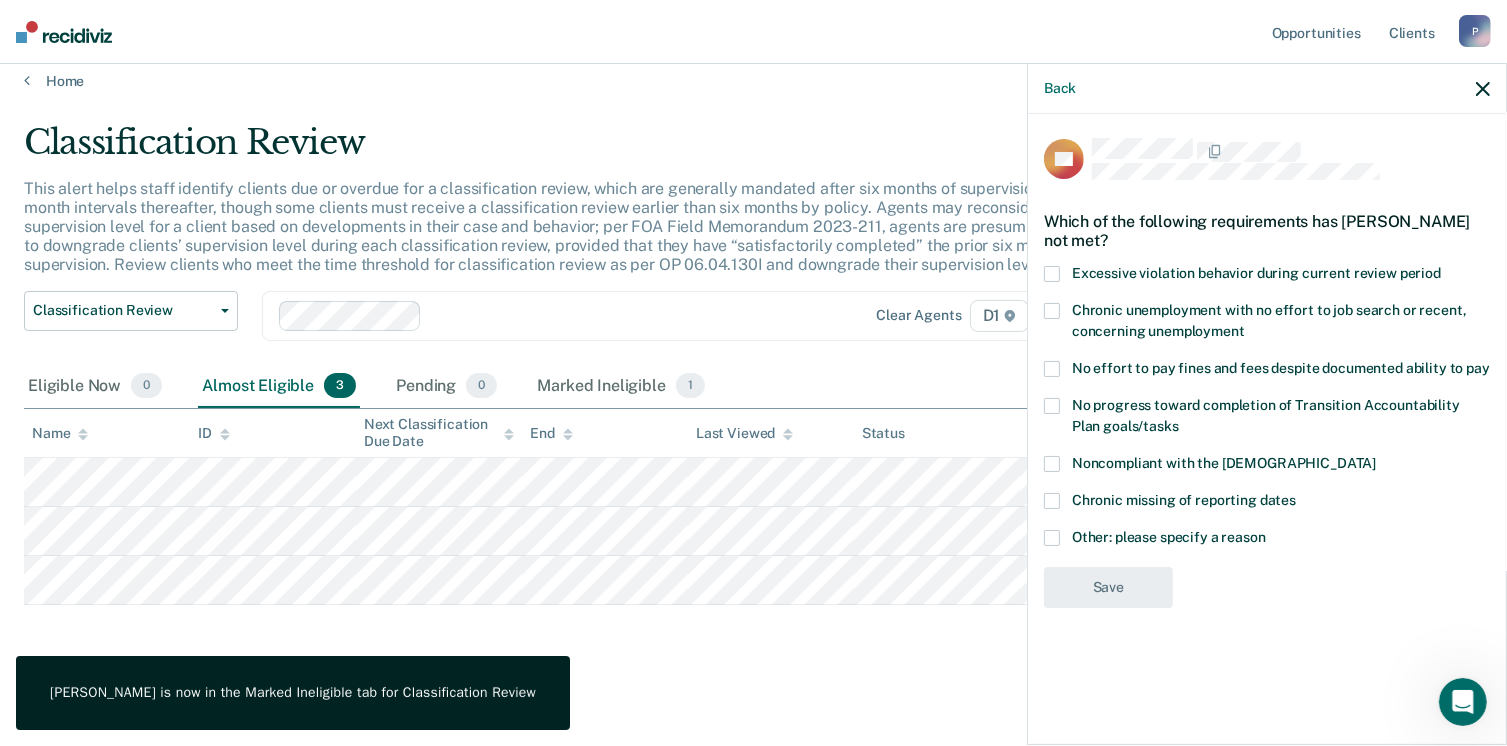 scroll, scrollTop: 0, scrollLeft: 0, axis: both 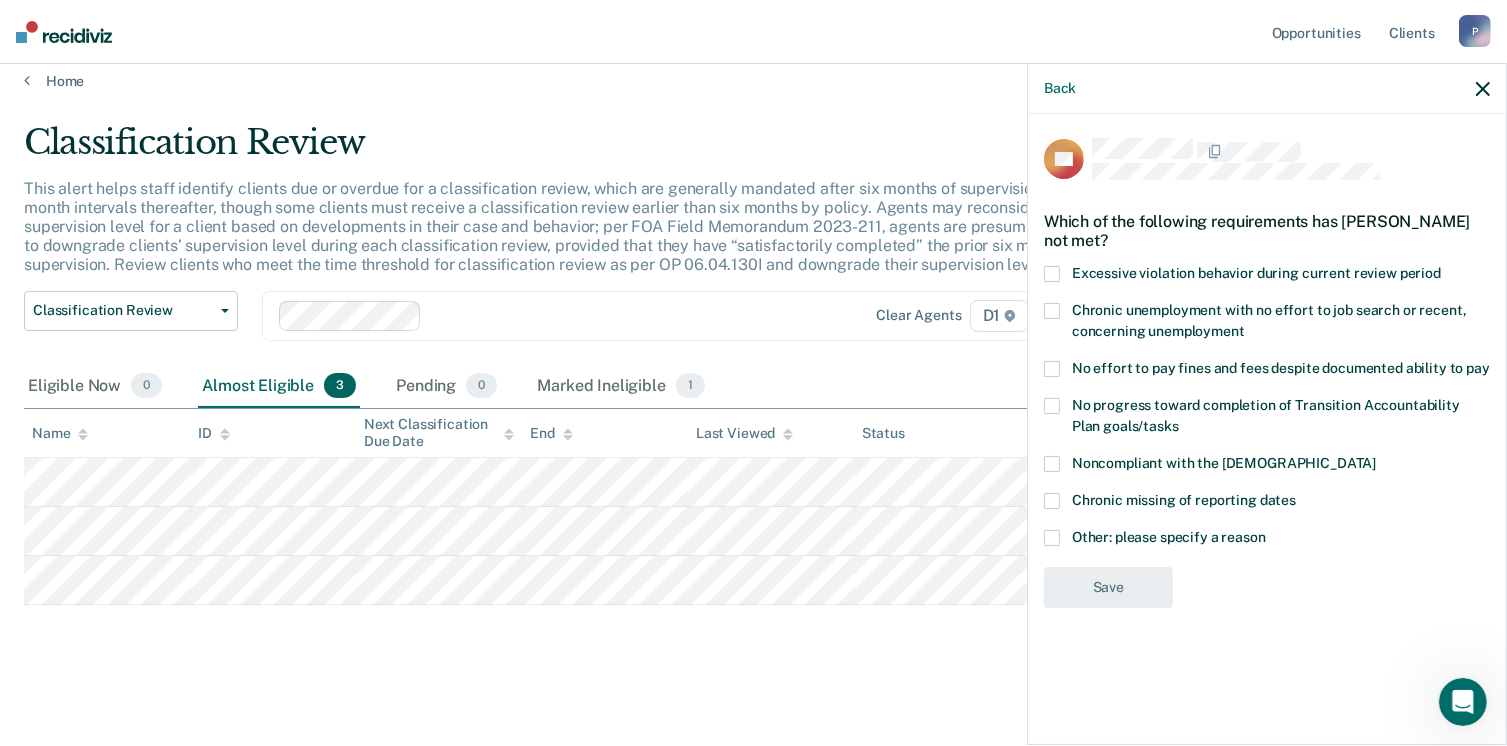 click at bounding box center [1052, 538] 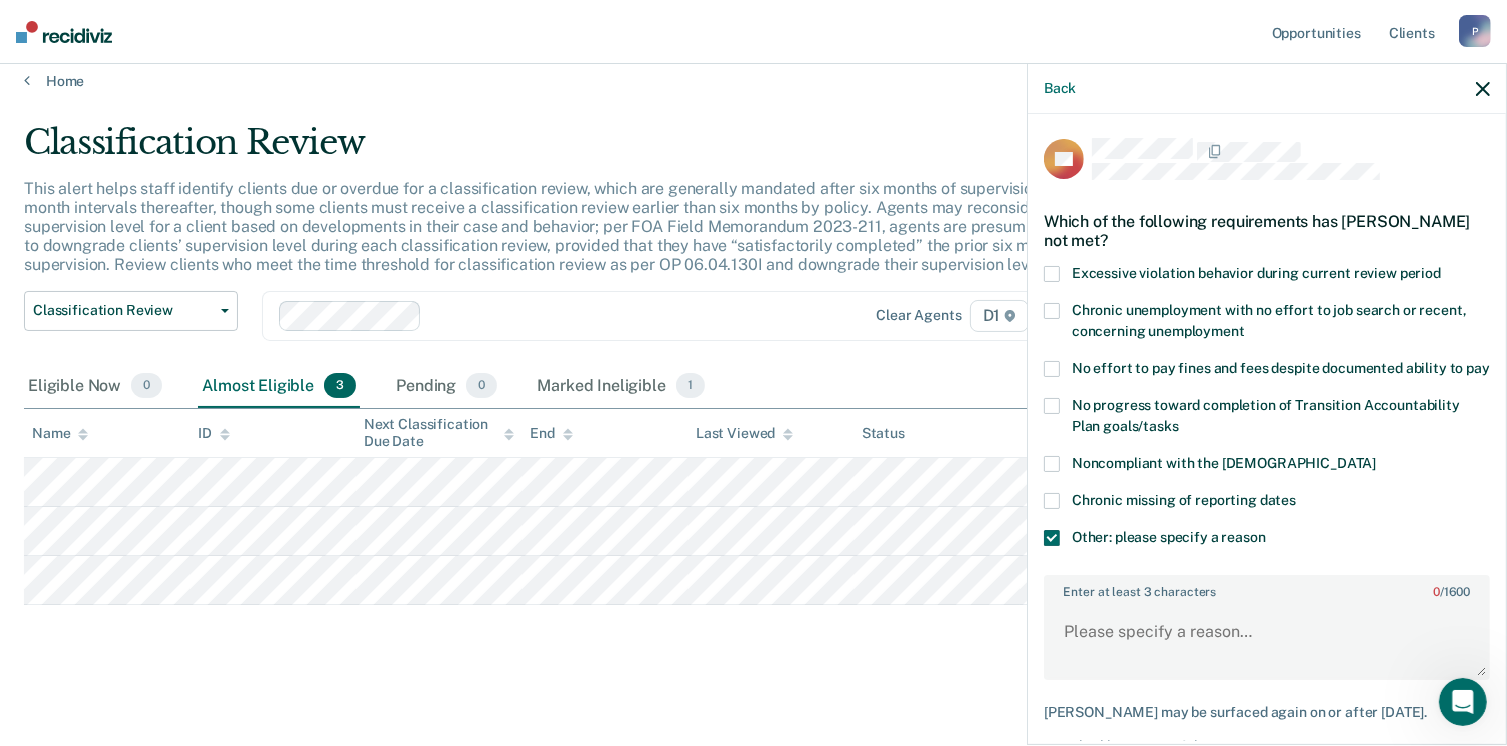 click on "Enter at least 3 characters 0  /  1600" at bounding box center [1267, 627] 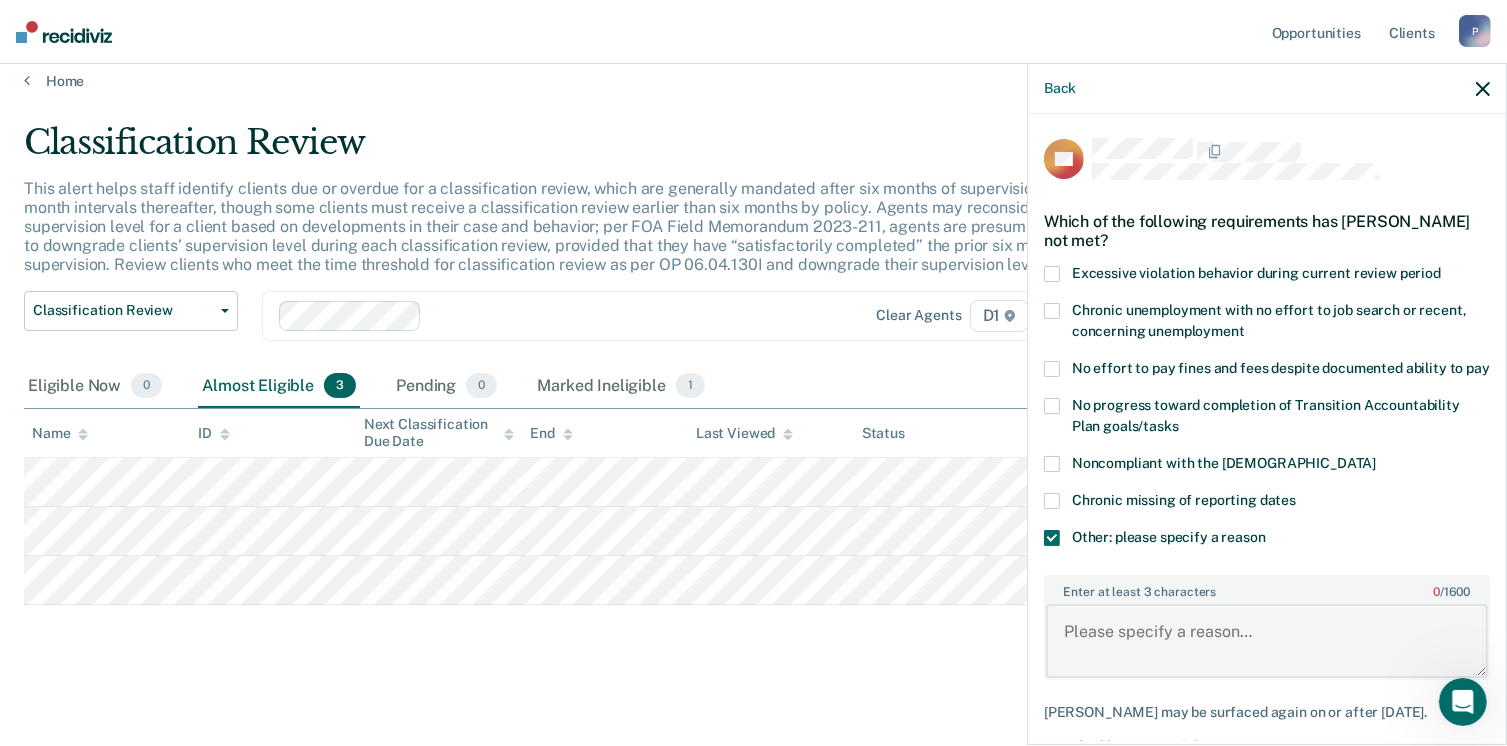 click on "Enter at least 3 characters 0  /  1600" at bounding box center (1267, 641) 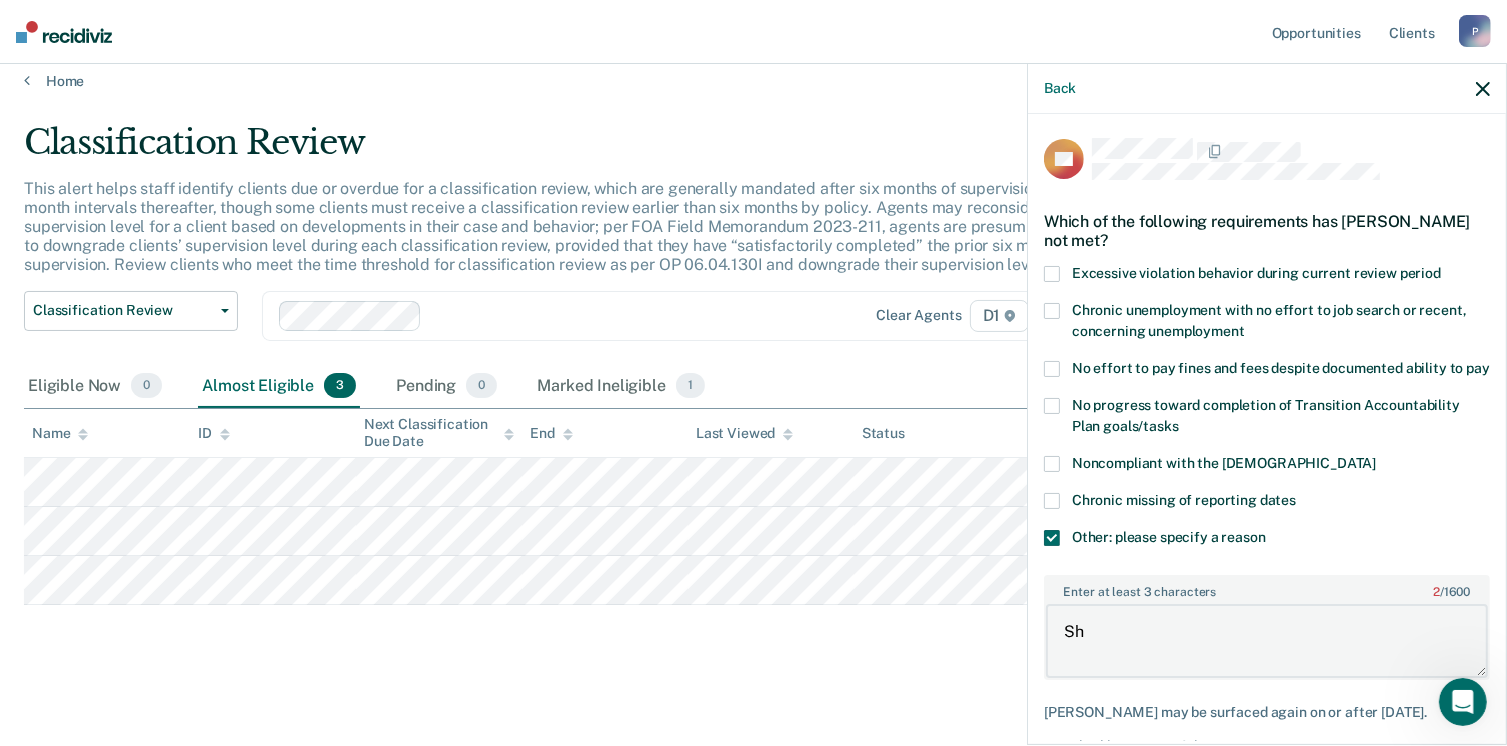 type on "S" 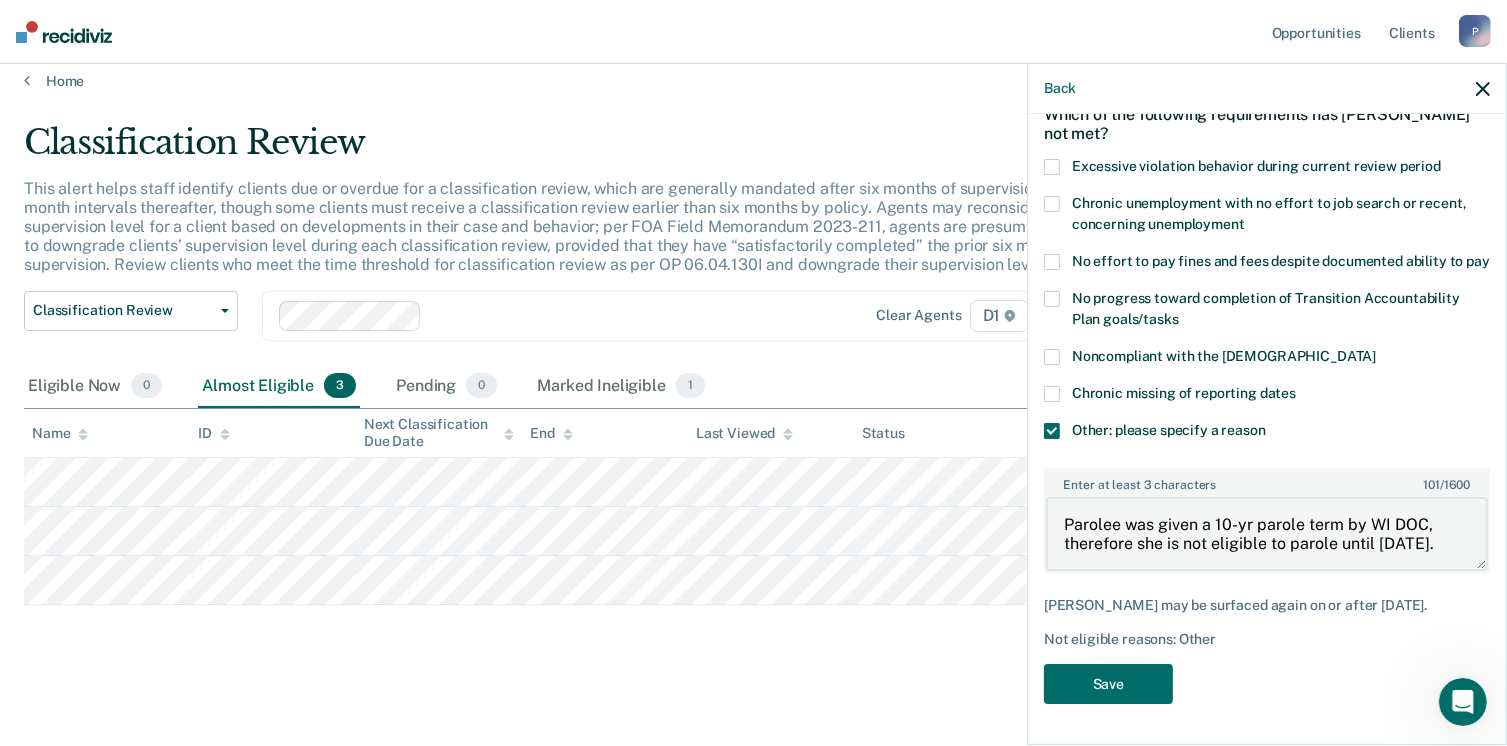 scroll, scrollTop: 123, scrollLeft: 0, axis: vertical 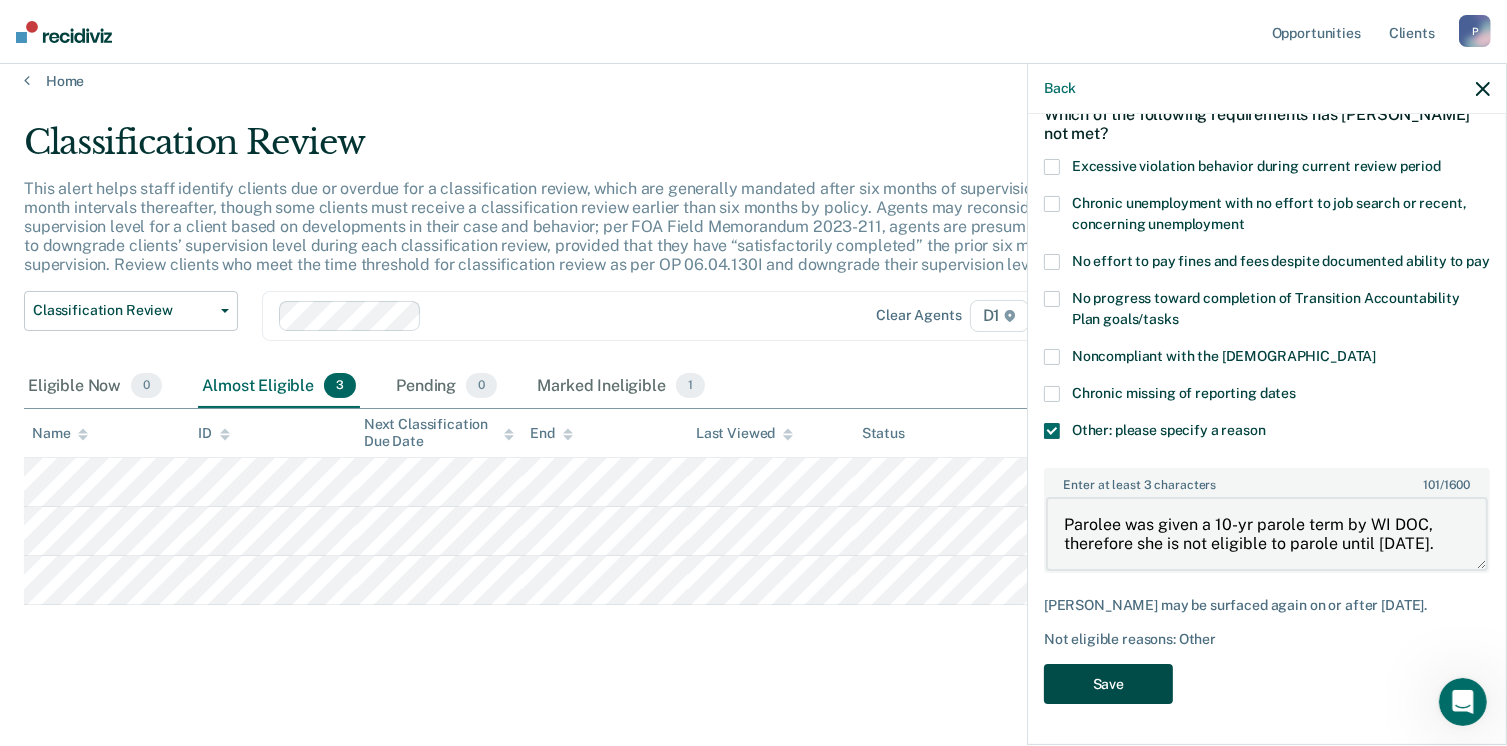 type on "Parolee was given a 10-yr parole term by WI DOC, therefore she is not eligible to parole until [DATE]." 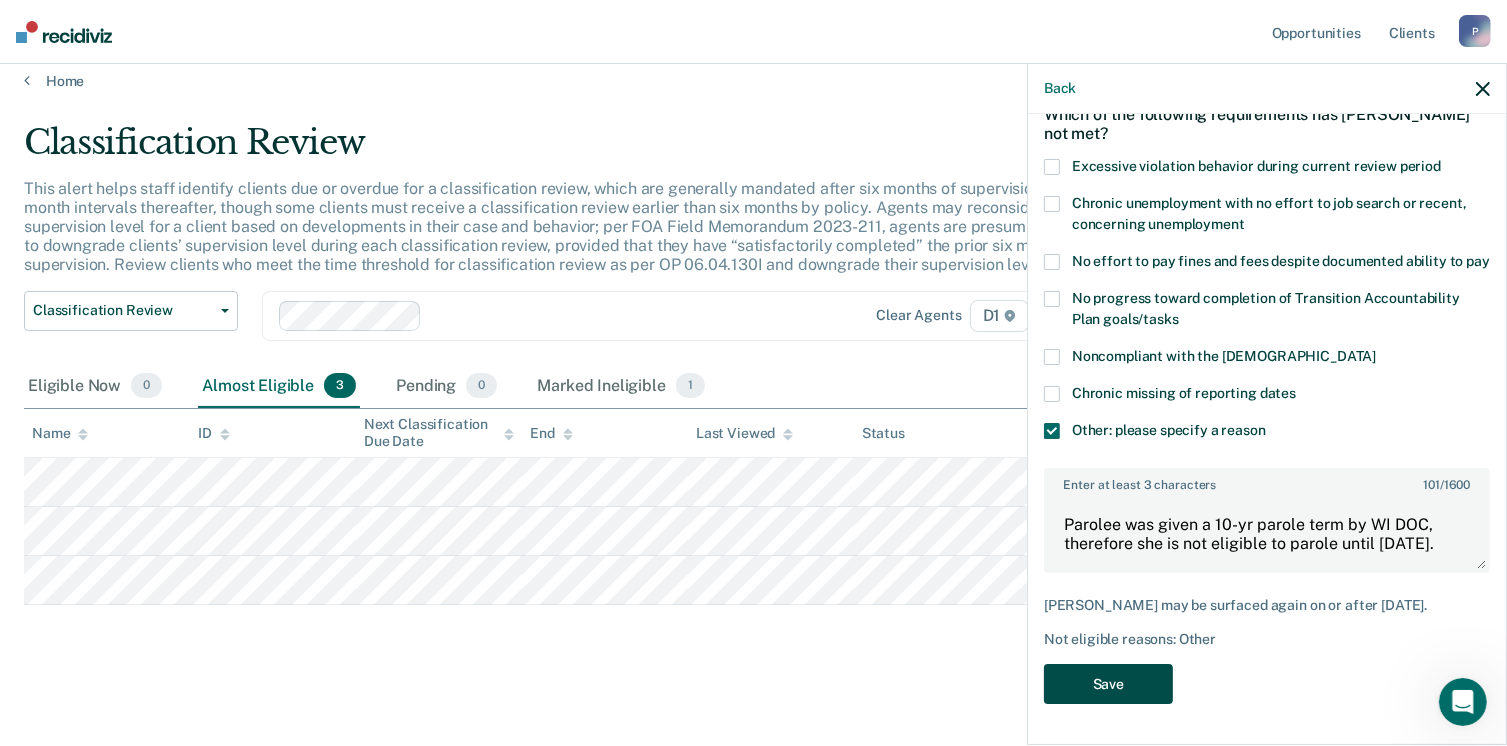 click on "Save" at bounding box center (1108, 684) 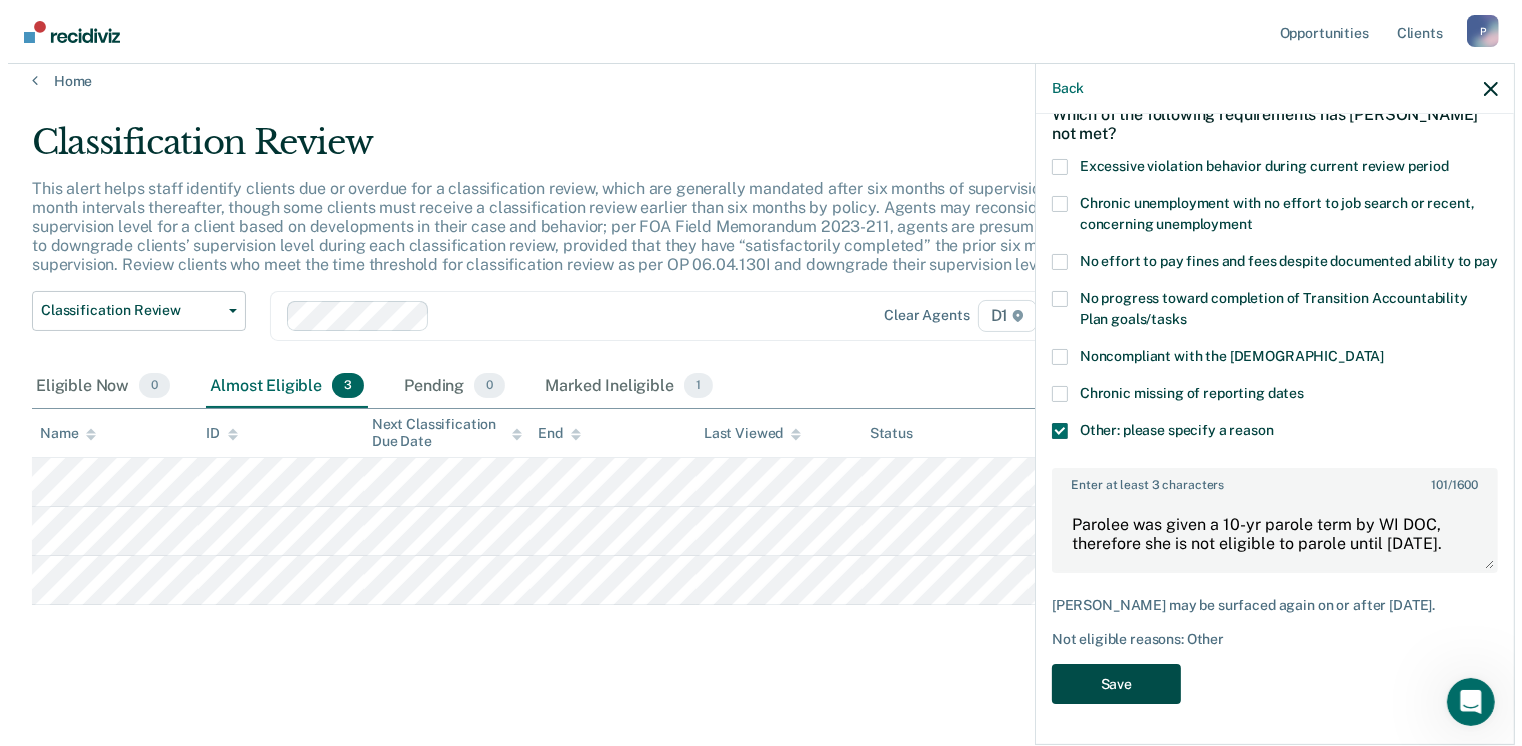 scroll, scrollTop: 0, scrollLeft: 0, axis: both 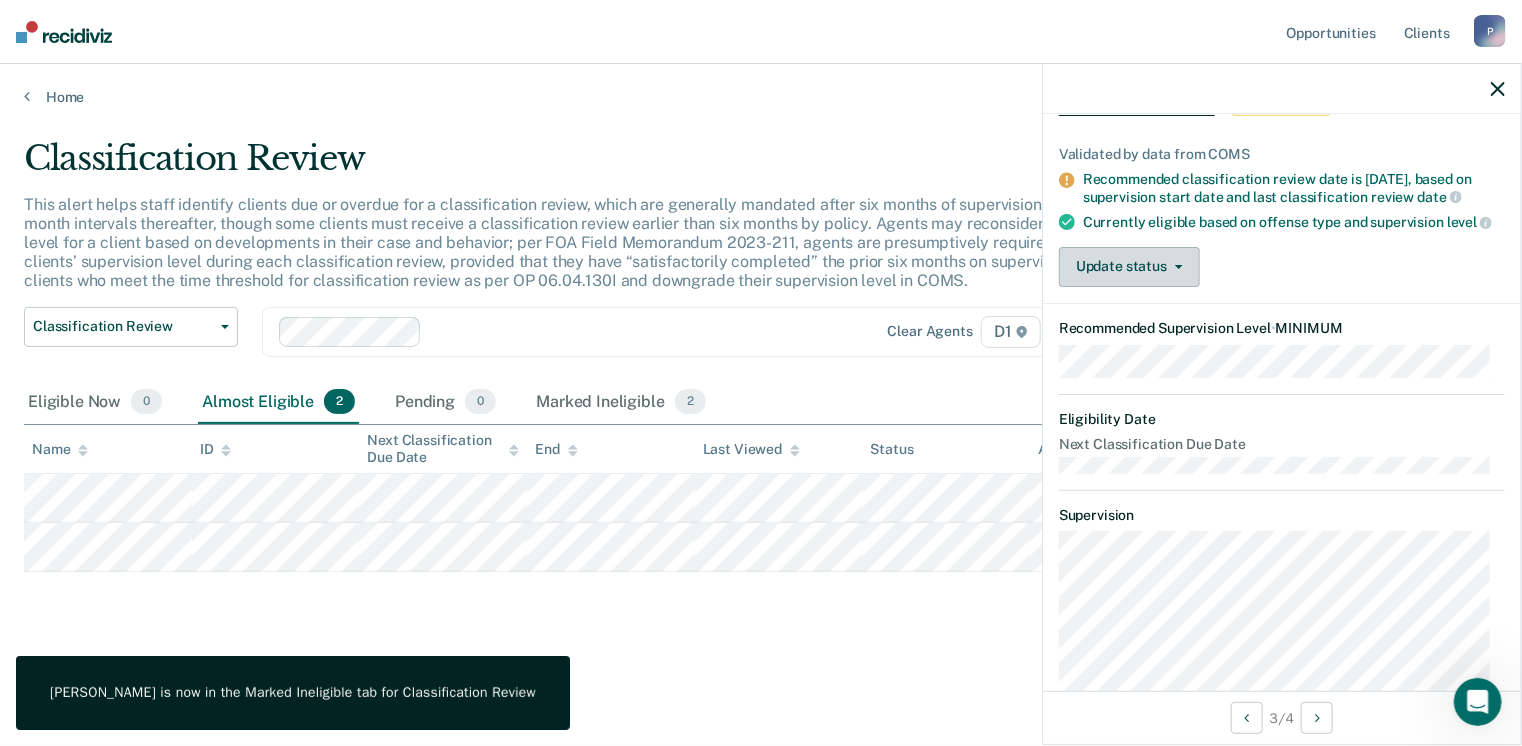click on "Update status" at bounding box center (1129, 267) 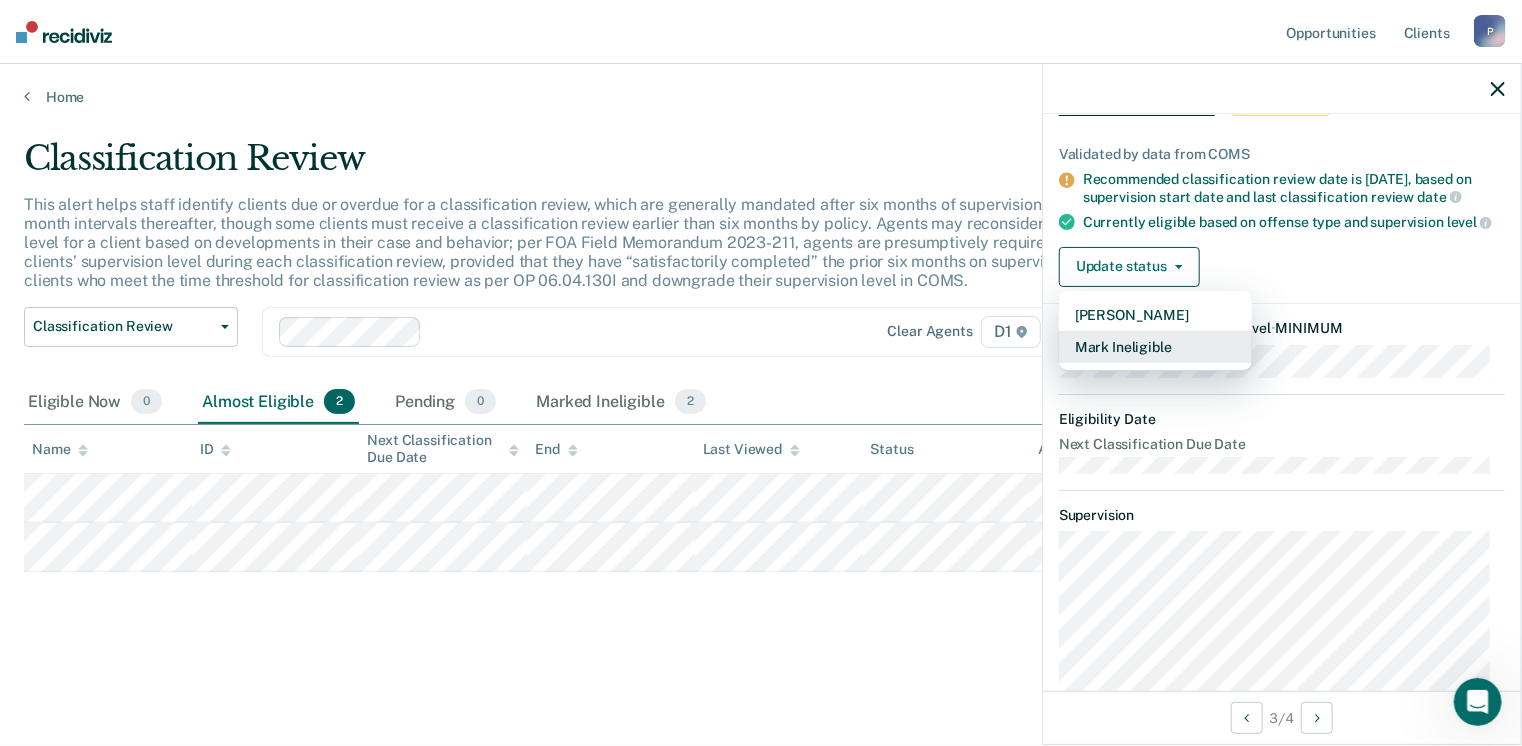 click on "Mark Ineligible" at bounding box center (1155, 347) 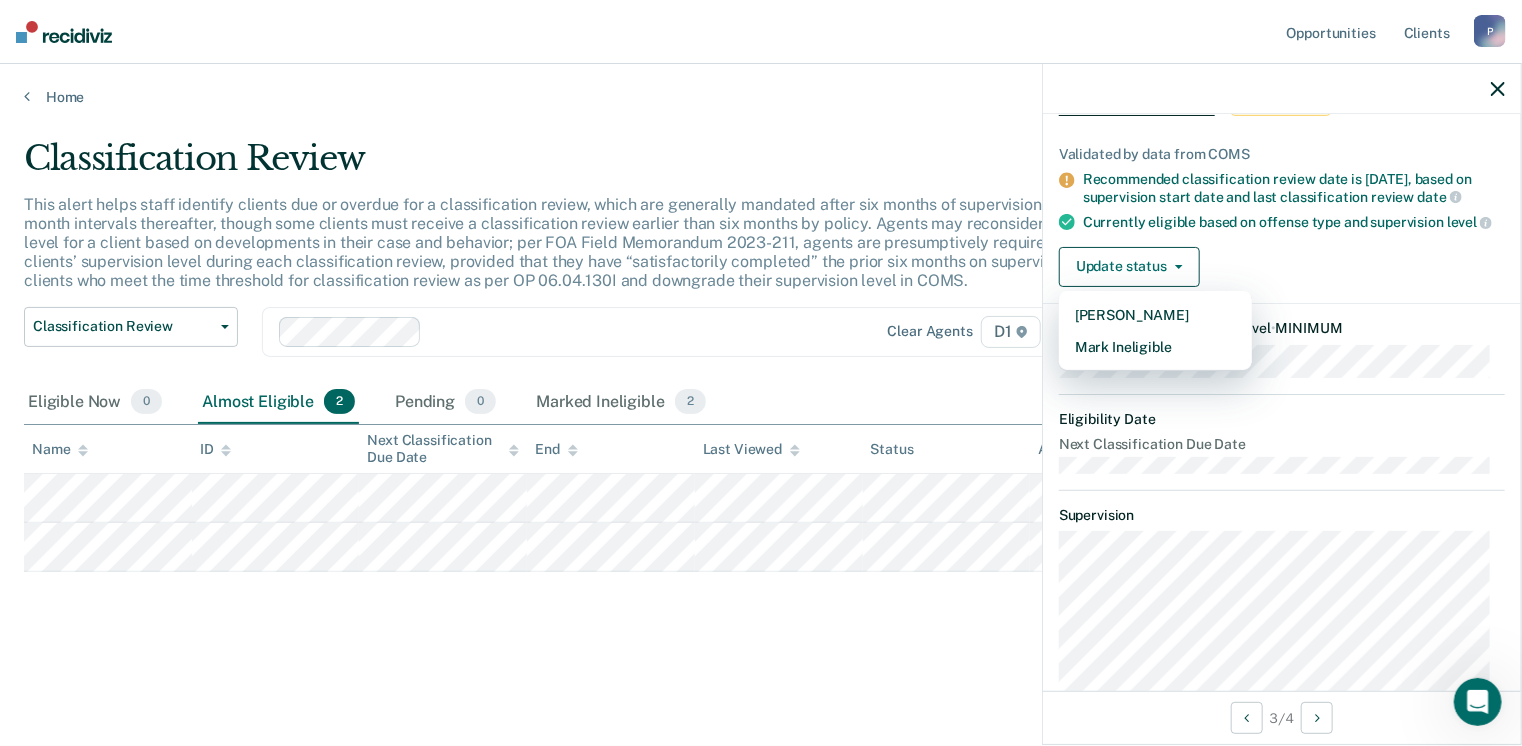 scroll, scrollTop: 0, scrollLeft: 0, axis: both 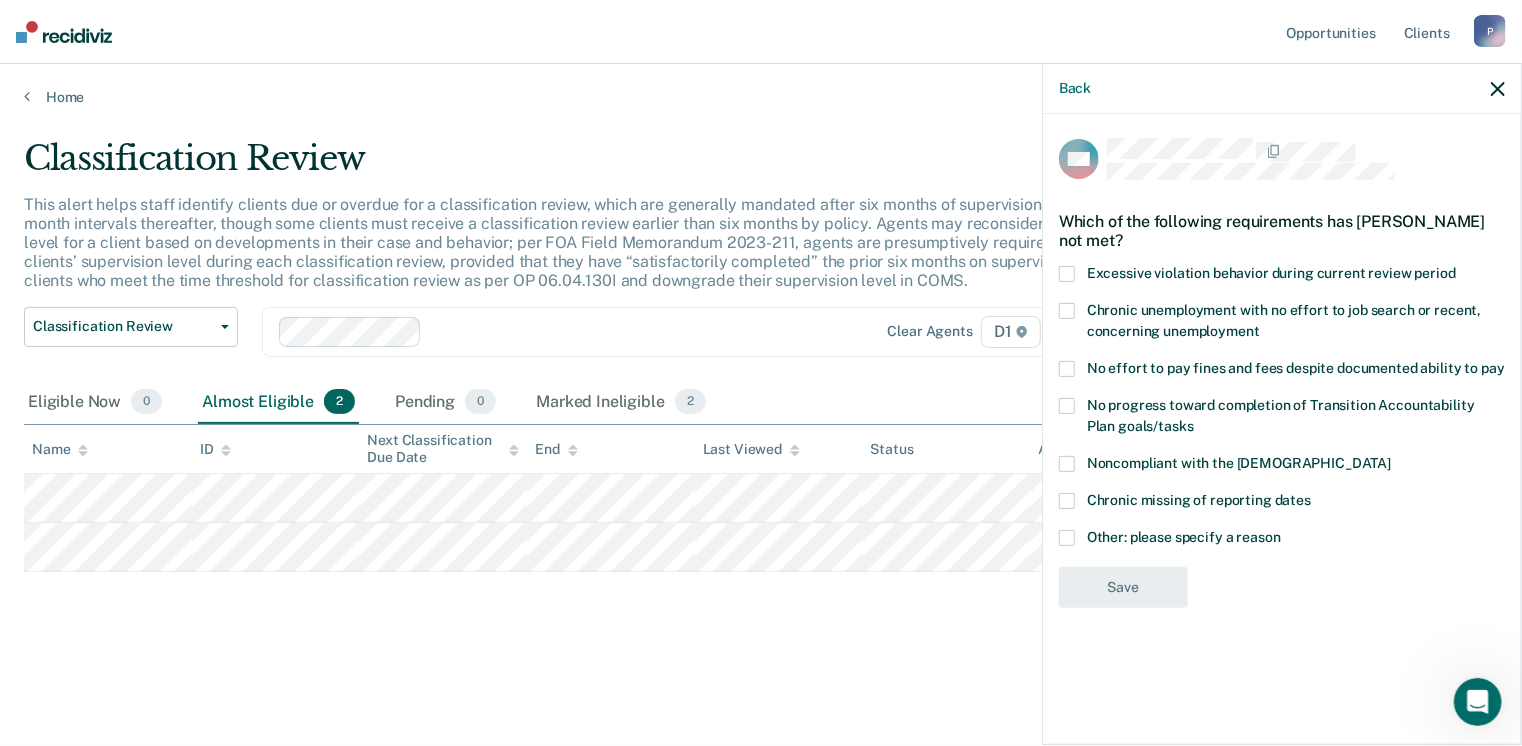 click at bounding box center [1067, 538] 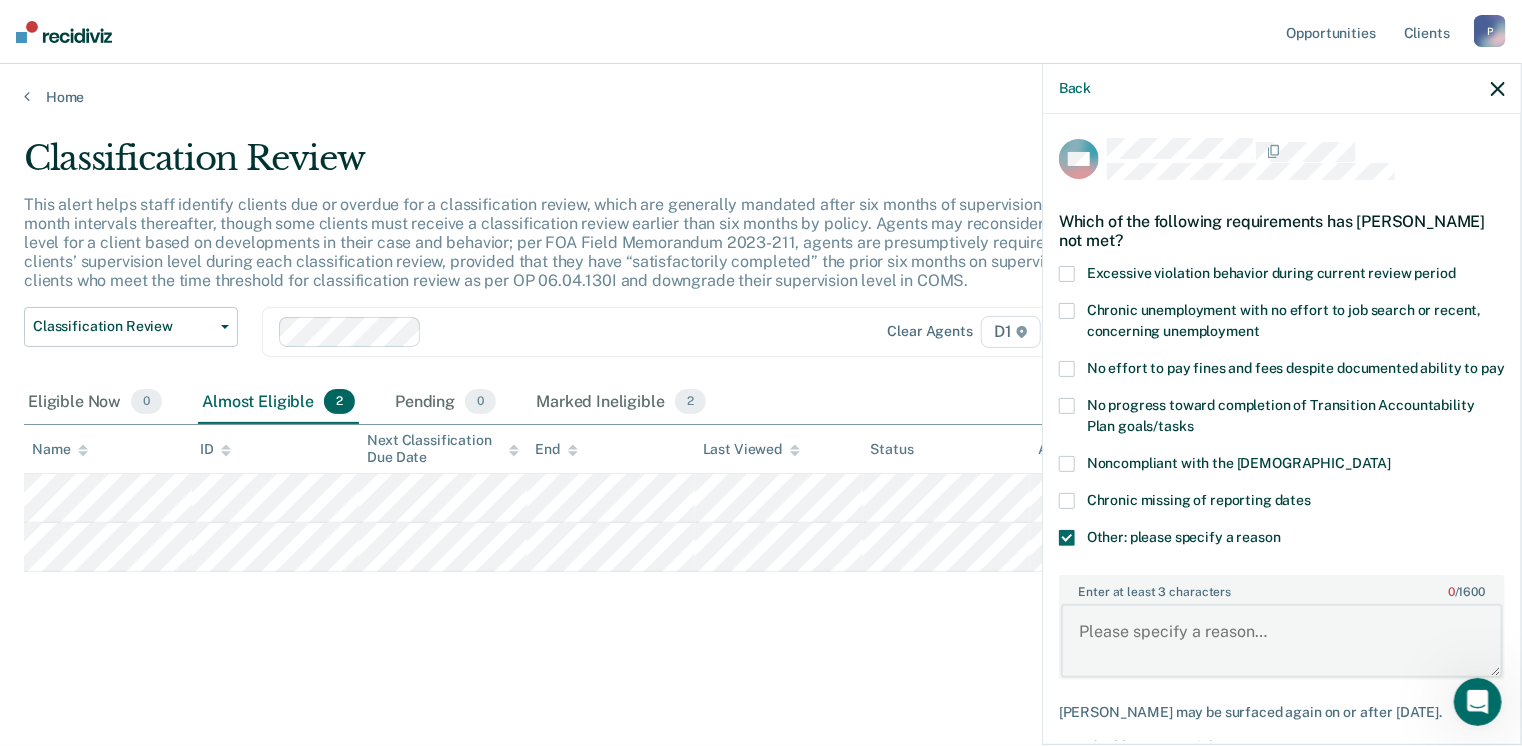 click on "Enter at least 3 characters 0  /  1600" at bounding box center (1282, 641) 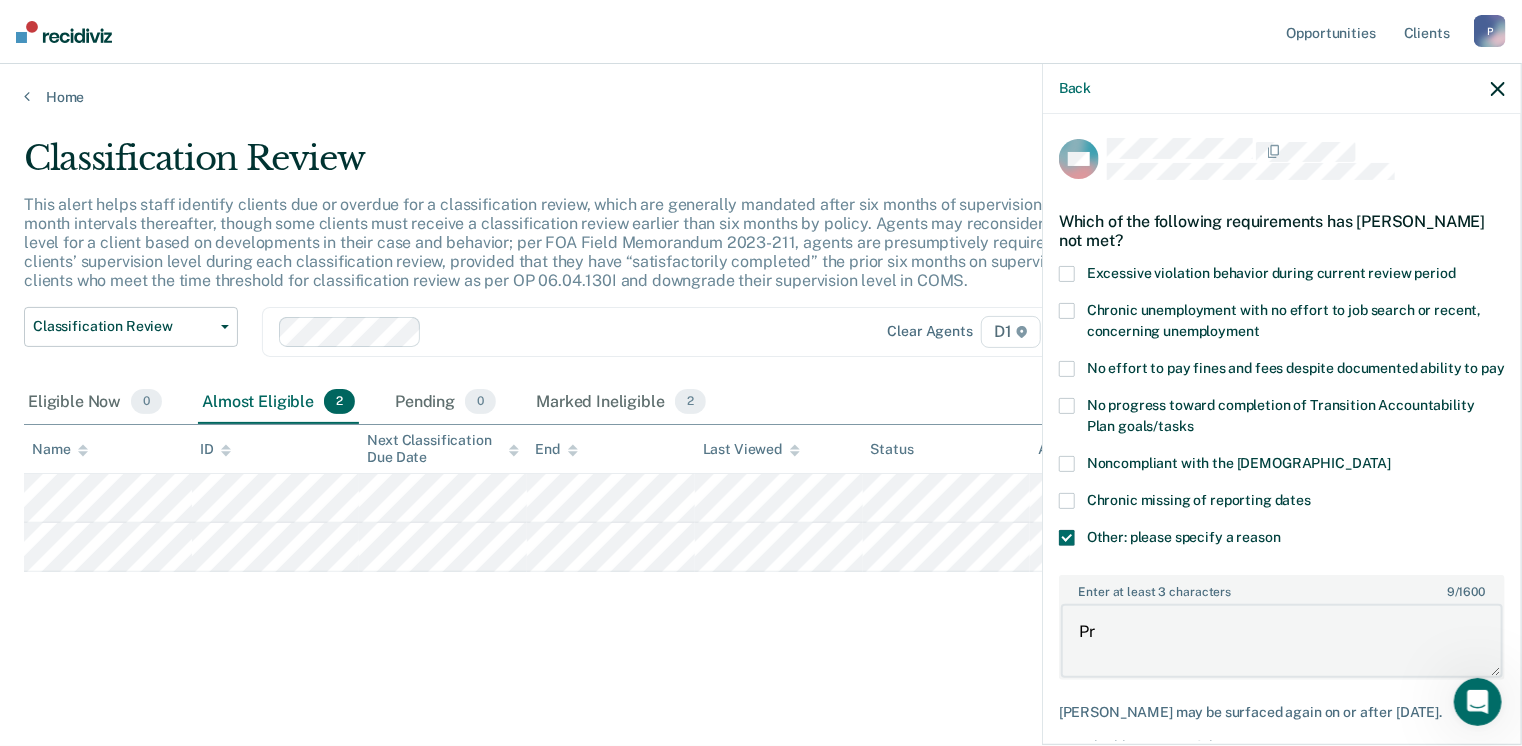 type on "P" 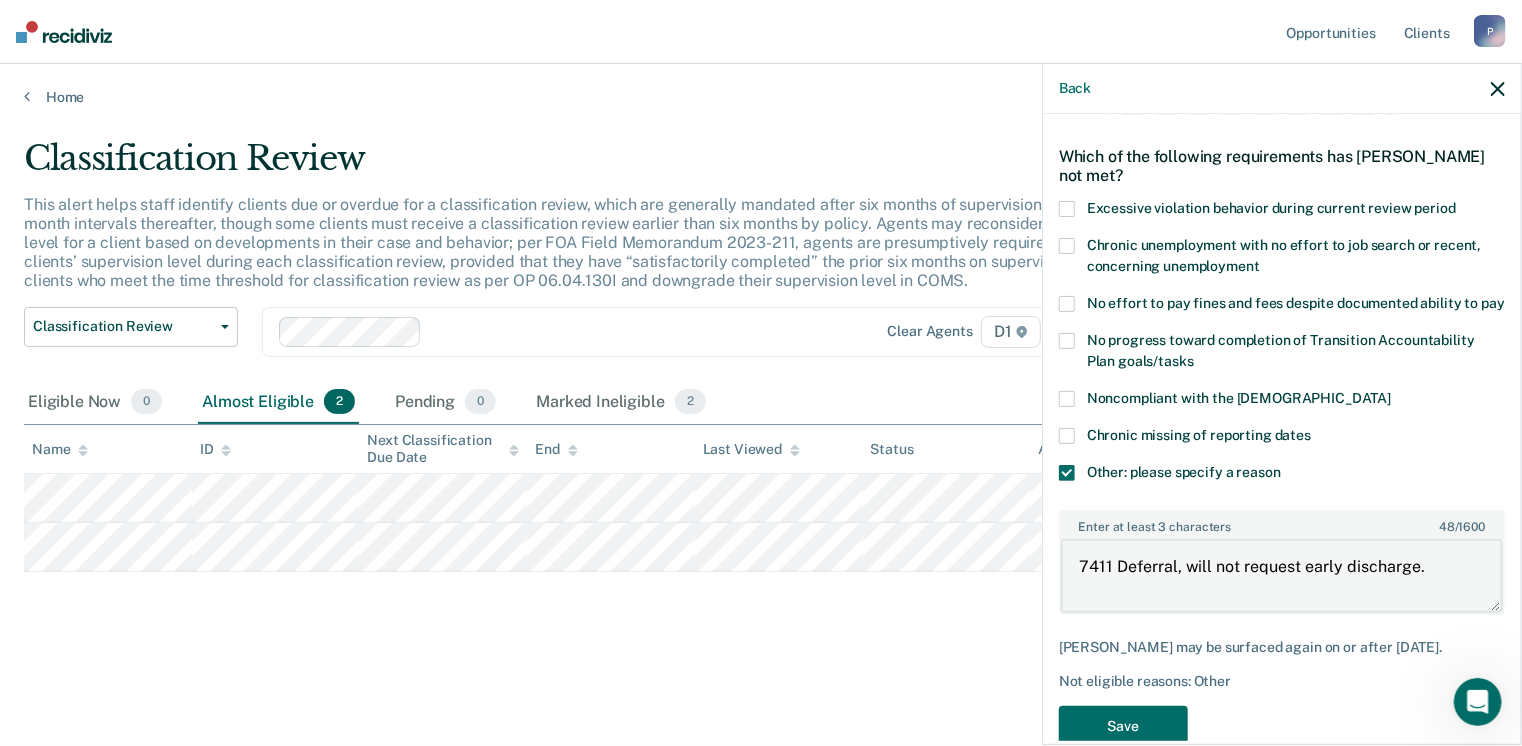 scroll, scrollTop: 140, scrollLeft: 0, axis: vertical 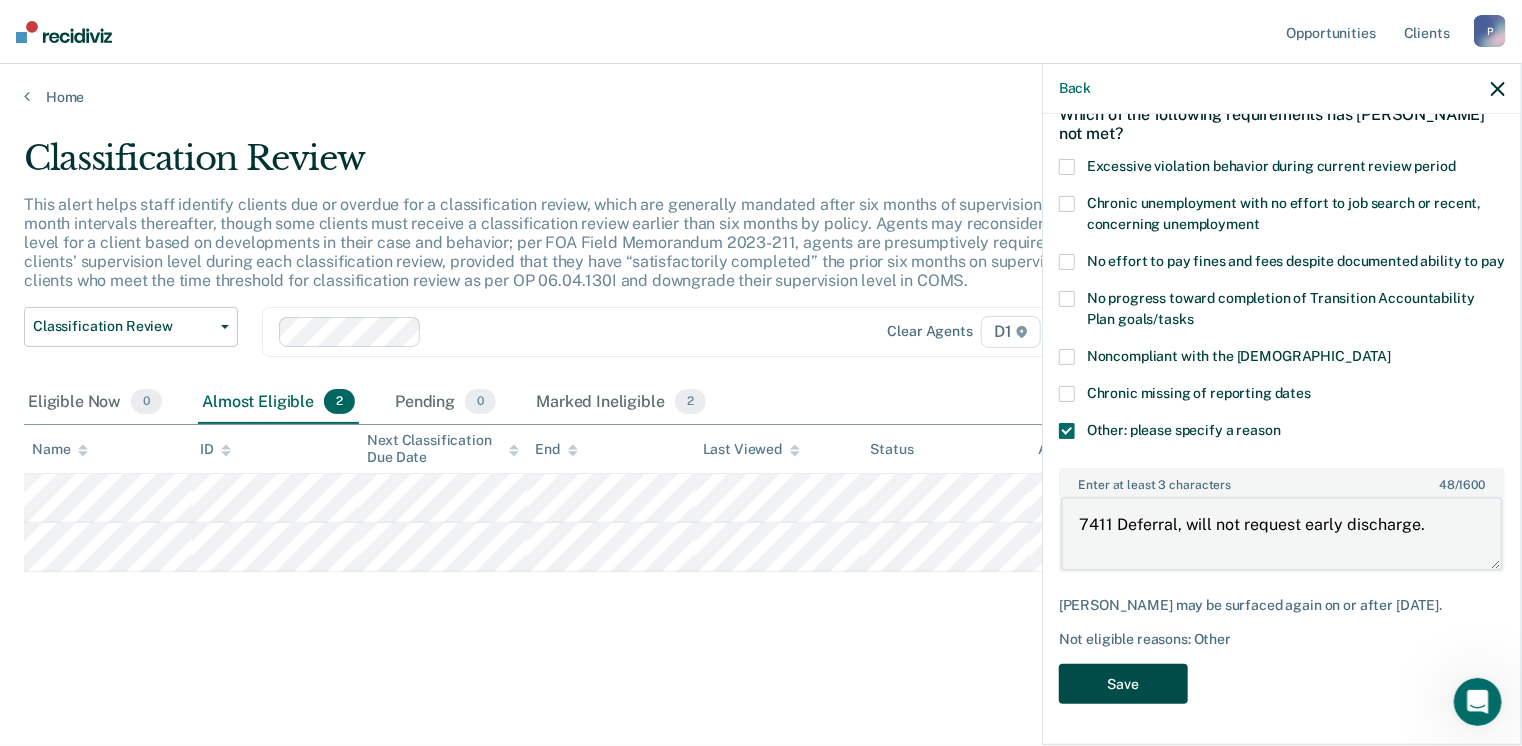 type on "7411 Deferral, will not request early discharge." 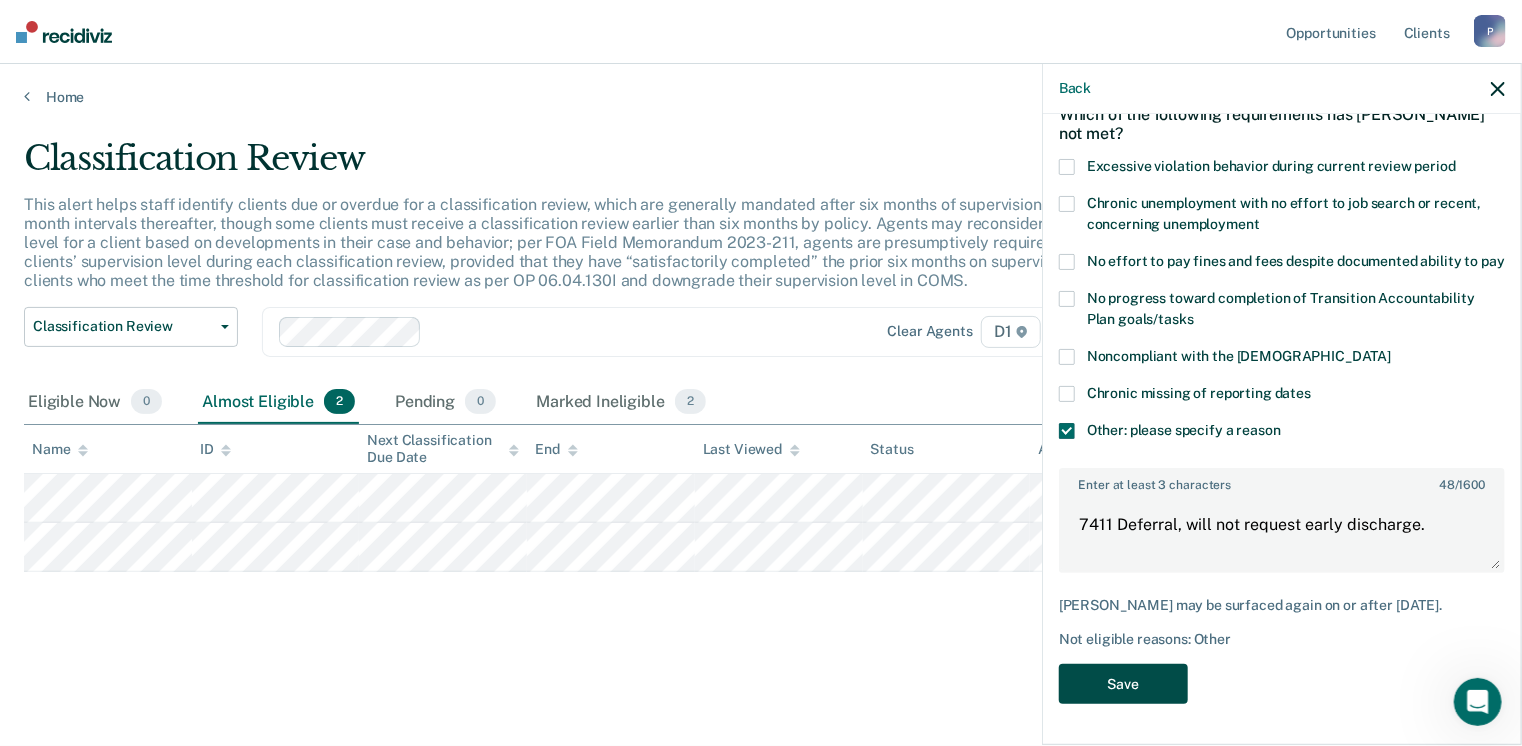 click on "Save" at bounding box center [1123, 684] 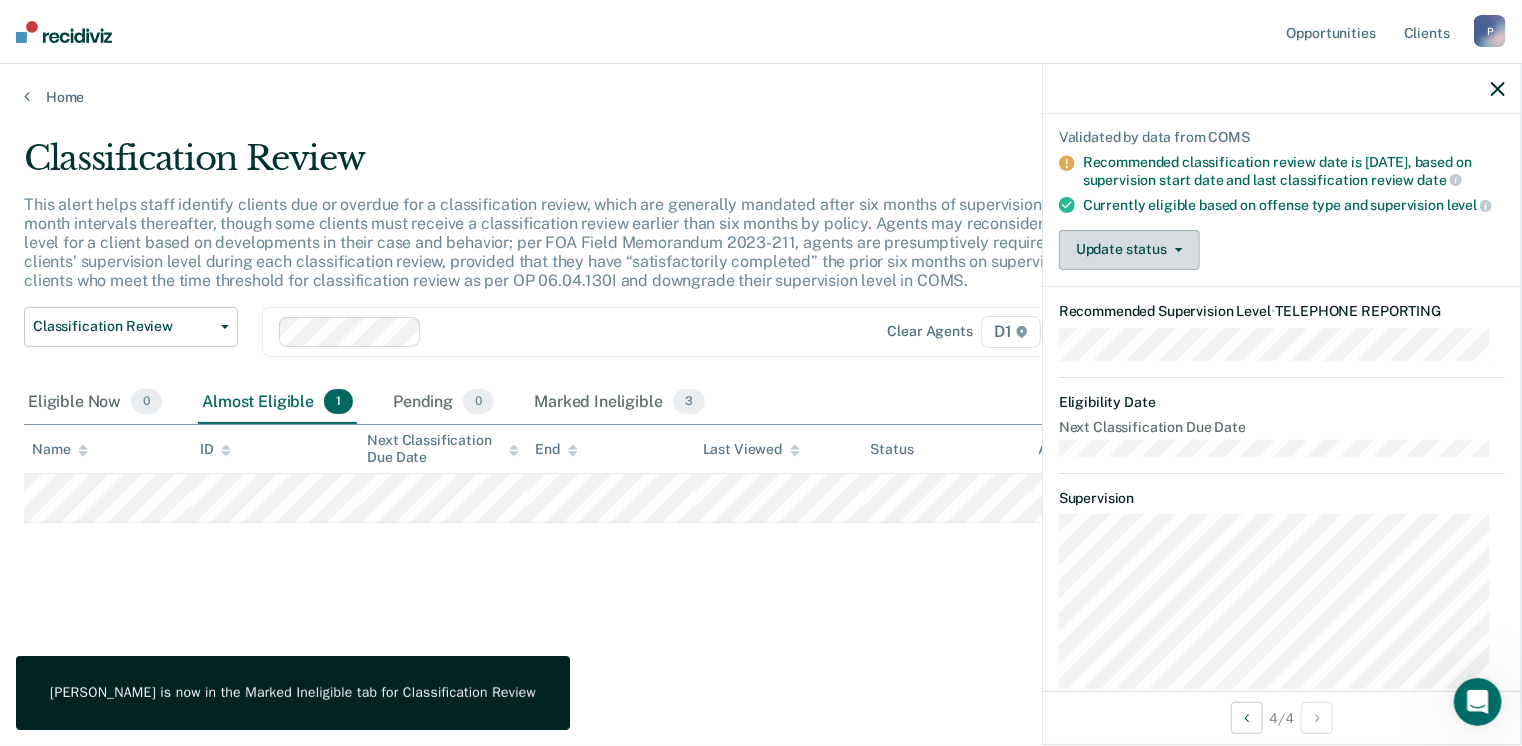 click at bounding box center [1175, 250] 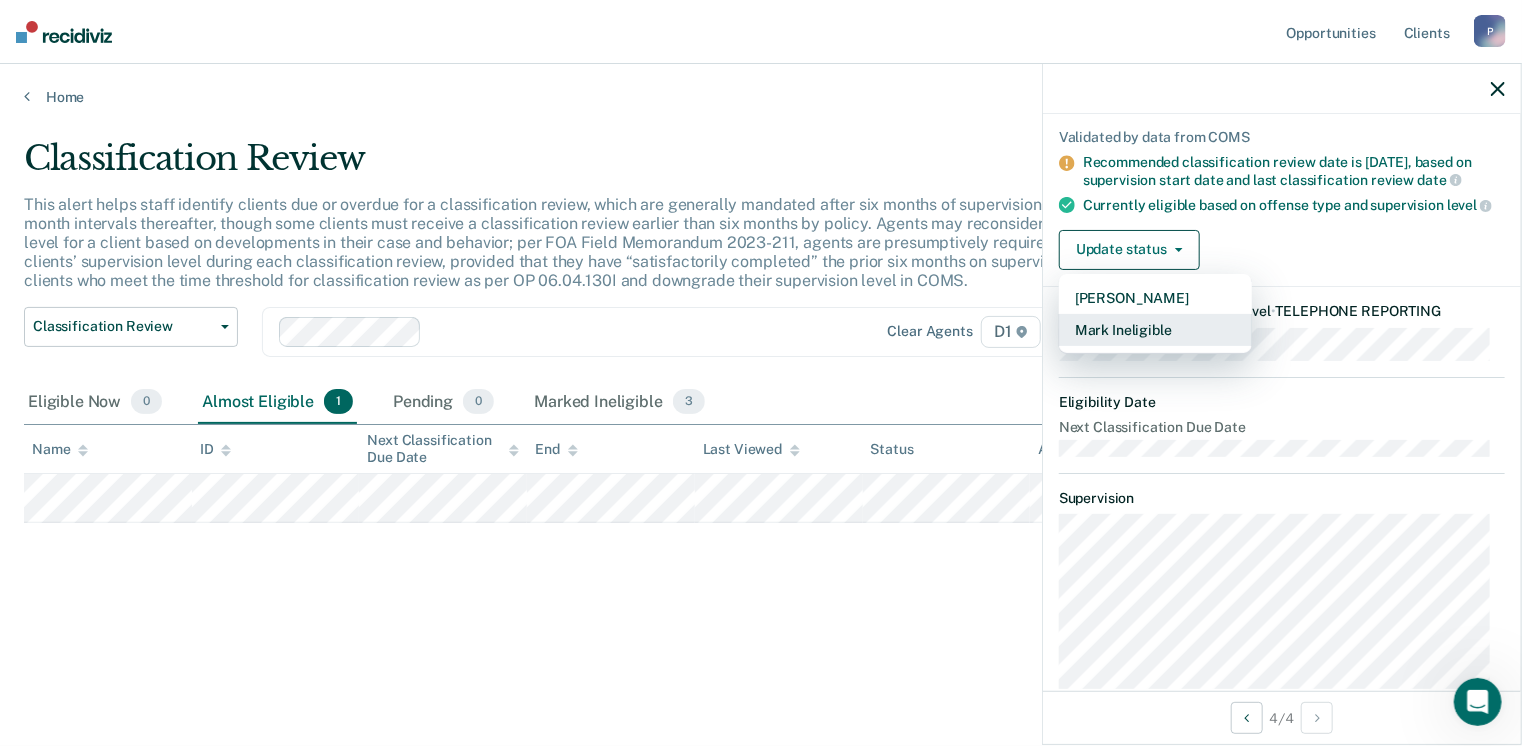 click on "Mark Ineligible" at bounding box center [1155, 330] 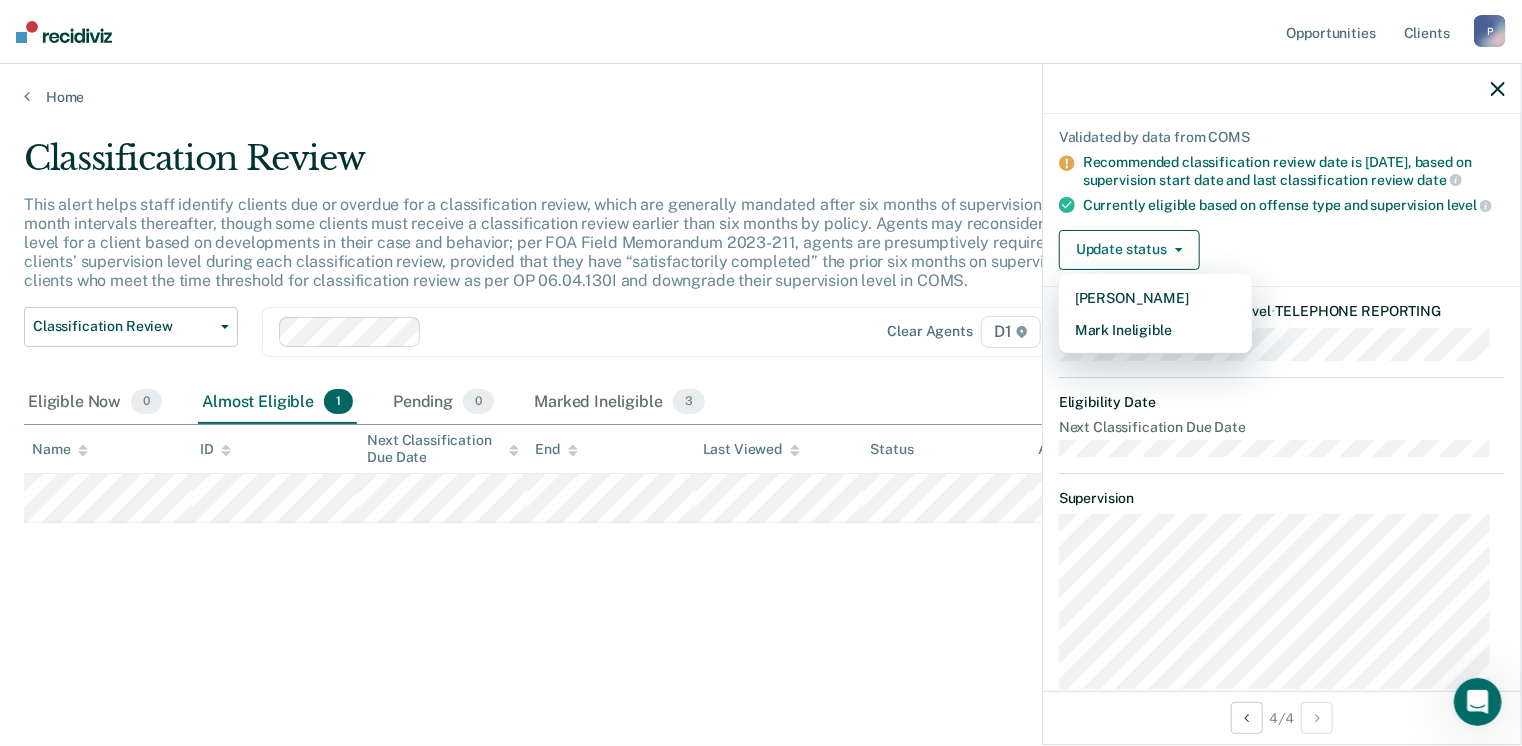 scroll, scrollTop: 0, scrollLeft: 0, axis: both 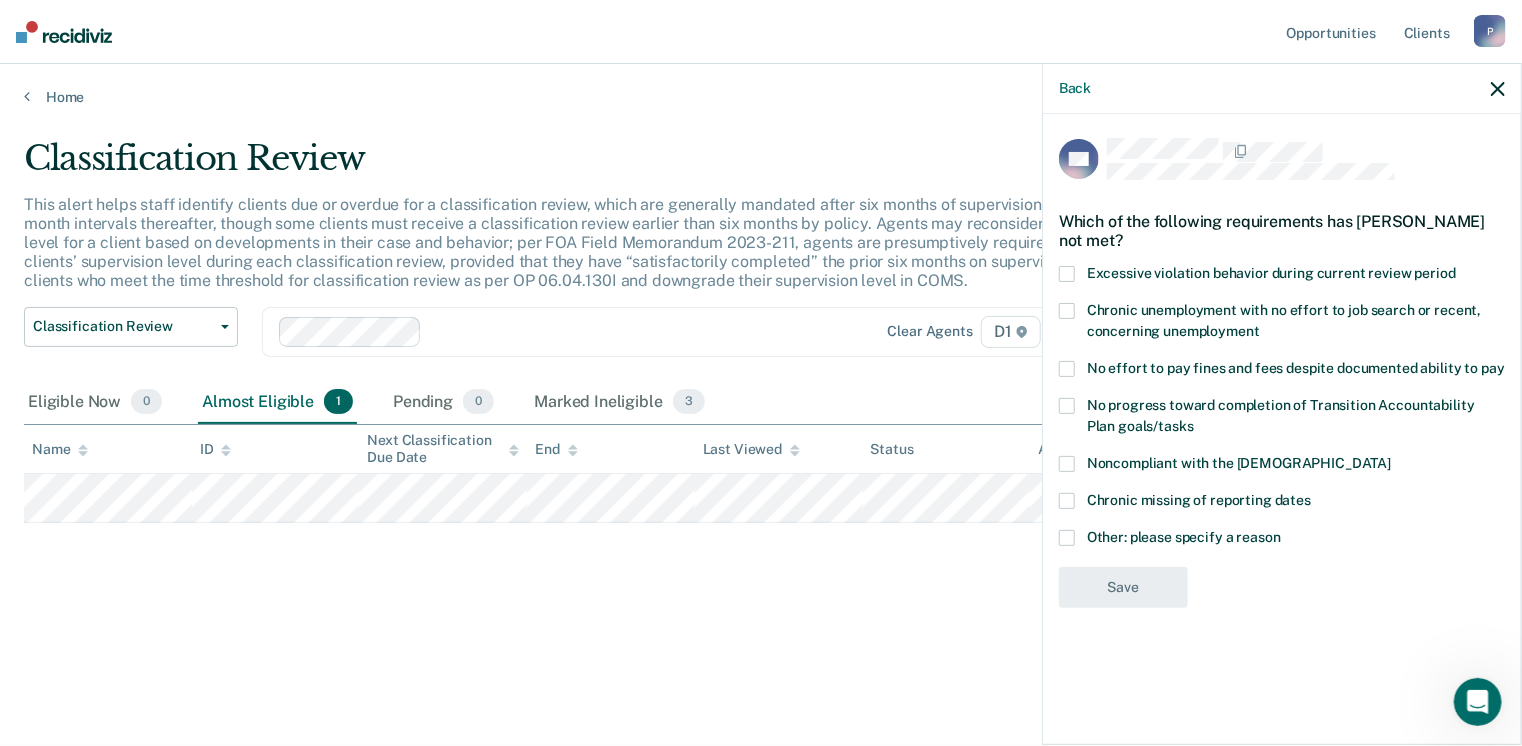 click on "Classification Review   This alert helps staff identify clients due or overdue for a classification review, which are generally mandated after six months of supervision and at six-month intervals thereafter, though some clients must receive a classification review earlier than six months by policy. Agents may reconsider the supervision level for a client based on developments in their case and behavior; per FOA Field Memorandum 2023-211, agents are presumptively required to downgrade clients’ supervision level during each classification review, provided that they have “satisfactorily completed” the prior six months on supervision. Review clients who meet the time threshold for classification review as per OP 06.04.130I and downgrade their supervision level in COMS. Classification Review Classification Review Early Discharge Minimum Telephone Reporting Overdue for Discharge Supervision Level Mismatch Clear   agents D1   Eligible Now 0 Almost Eligible 1 Pending 0 Marked Ineligible 3 Name ID End Status" at bounding box center (761, 367) 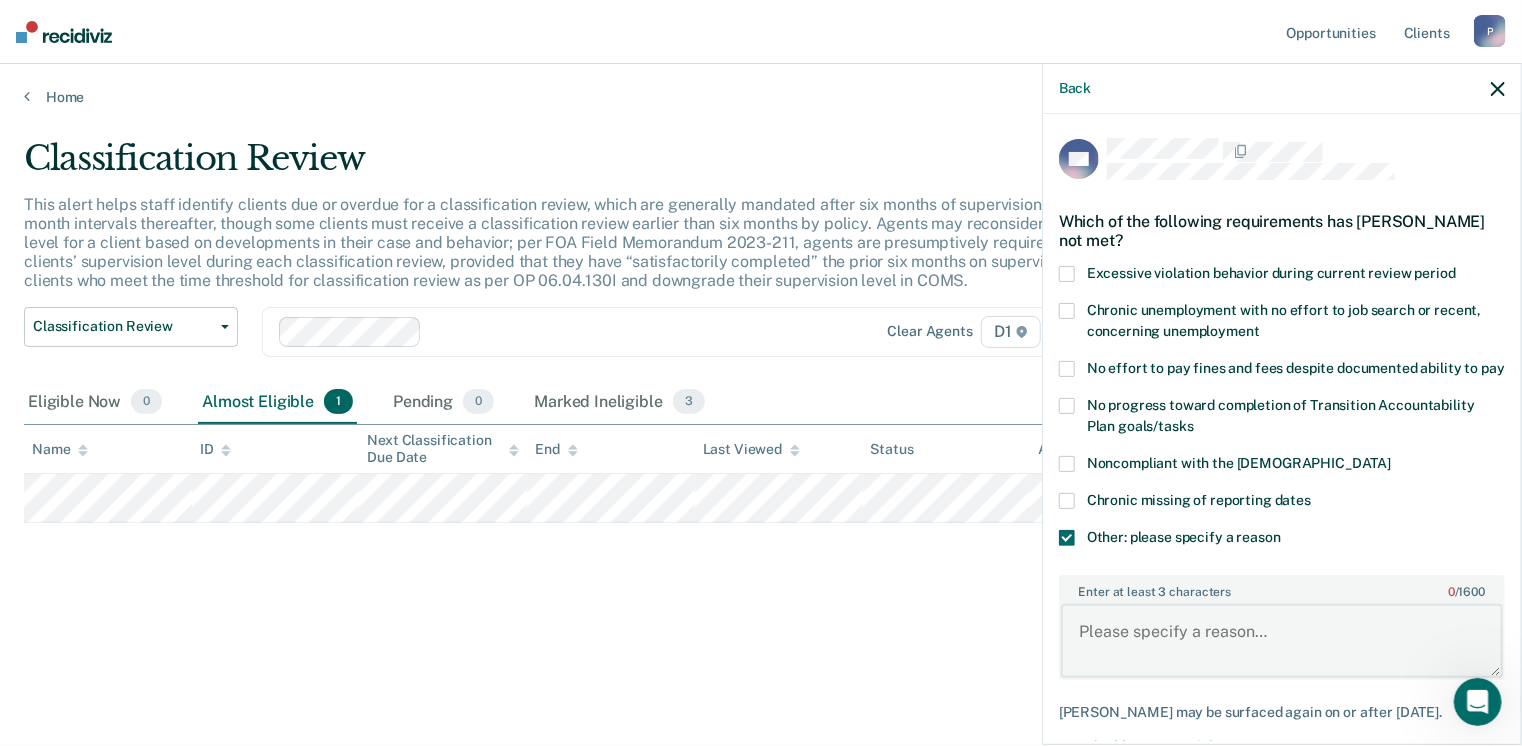 click on "Enter at least 3 characters 0  /  1600" at bounding box center [1282, 641] 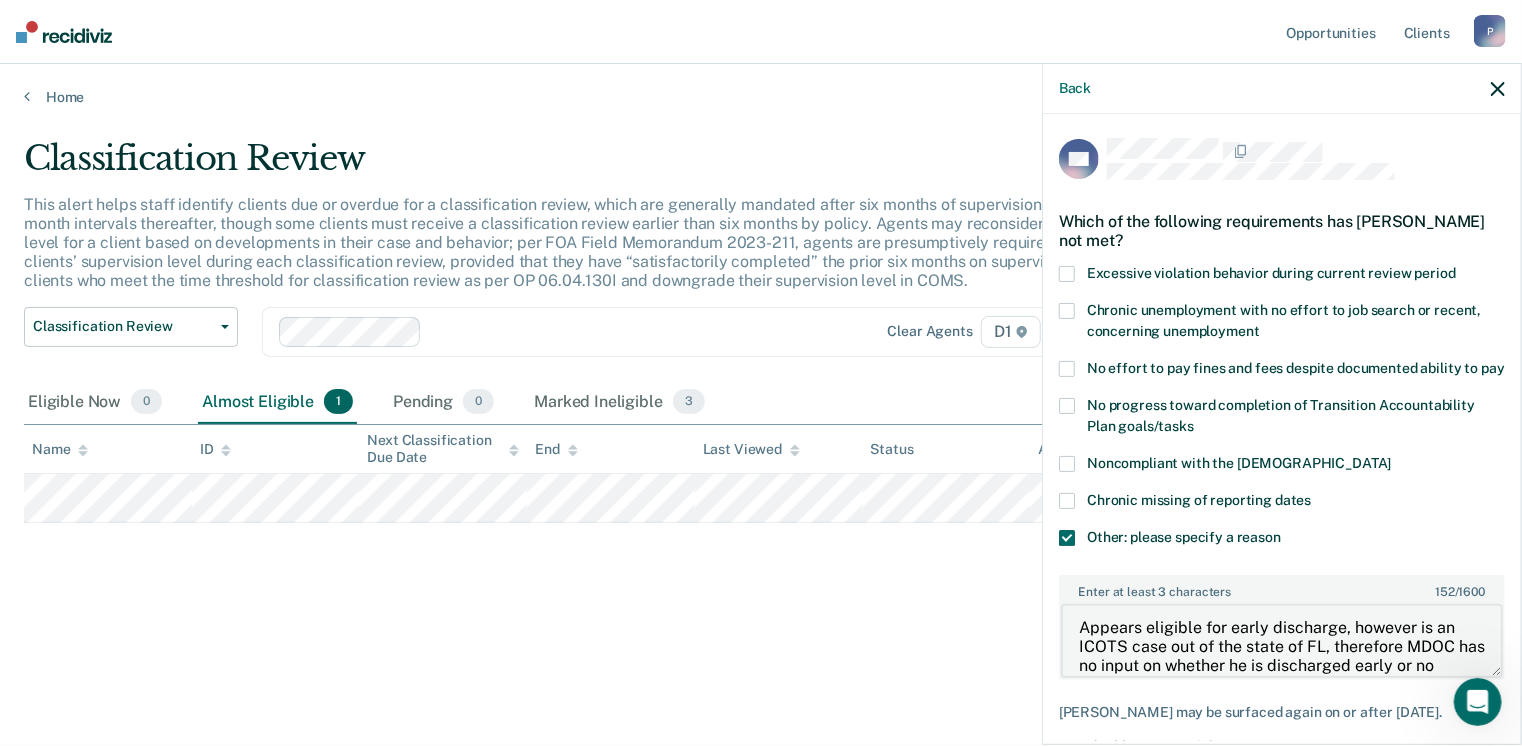 scroll, scrollTop: 23, scrollLeft: 0, axis: vertical 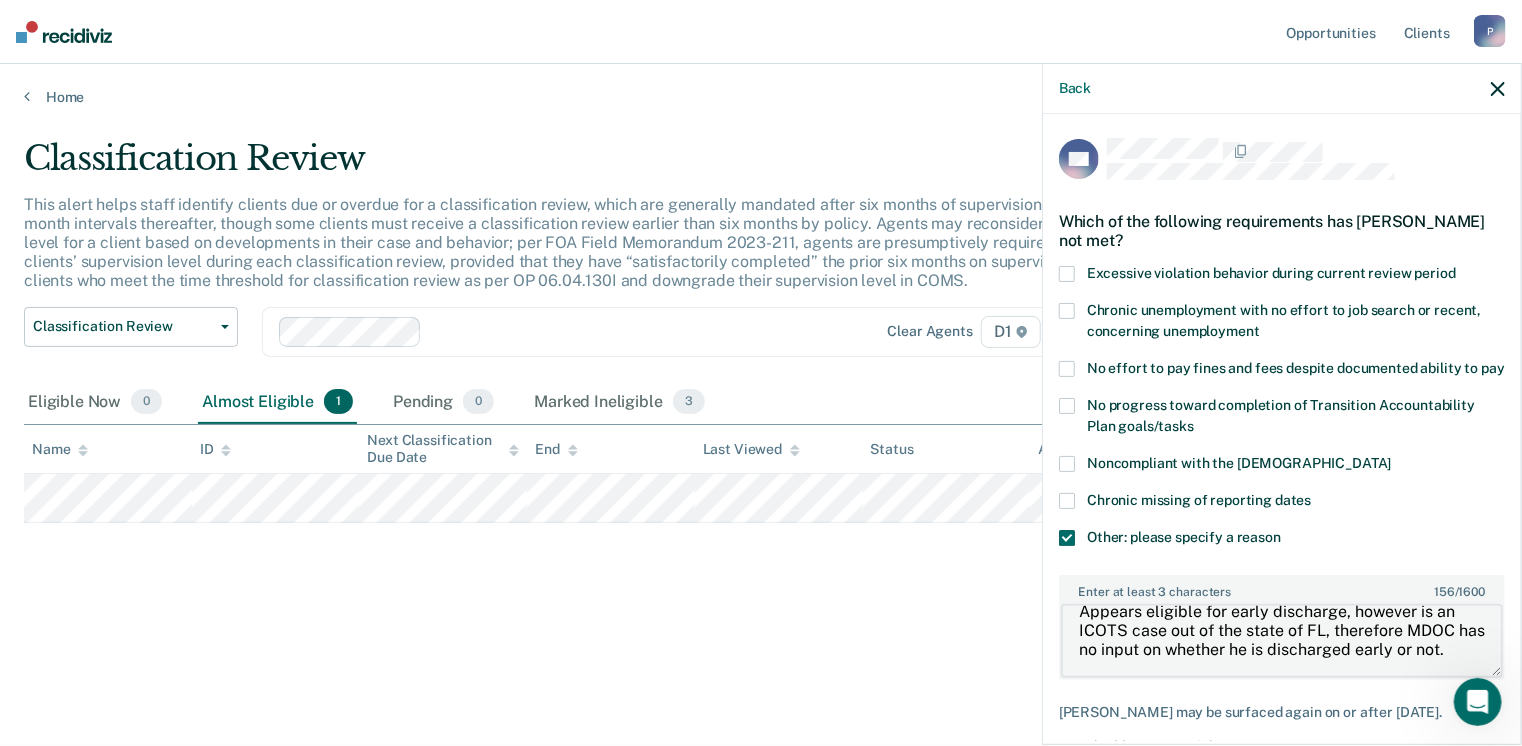 drag, startPoint x: 1080, startPoint y: 661, endPoint x: 1292, endPoint y: 658, distance: 212.02122 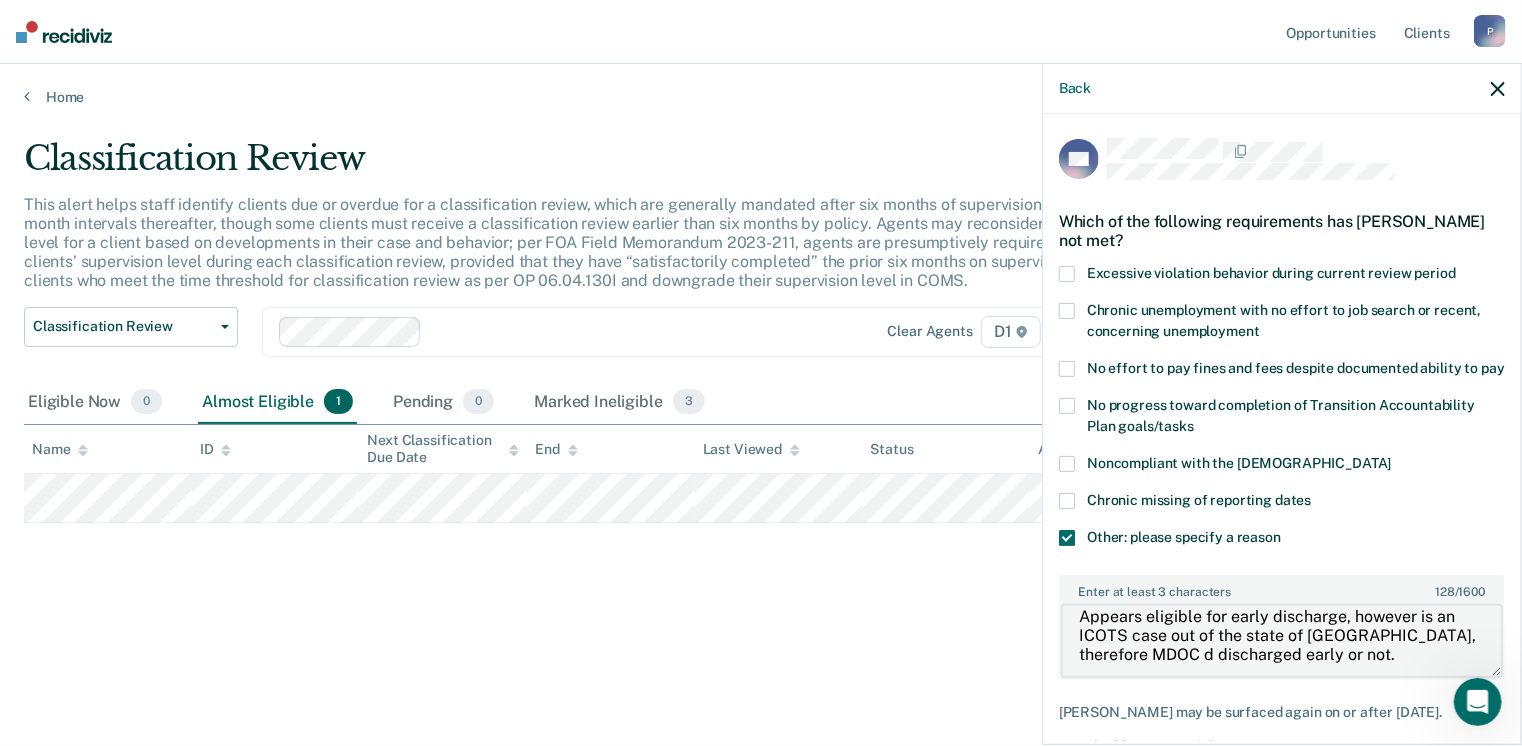 scroll, scrollTop: 19, scrollLeft: 0, axis: vertical 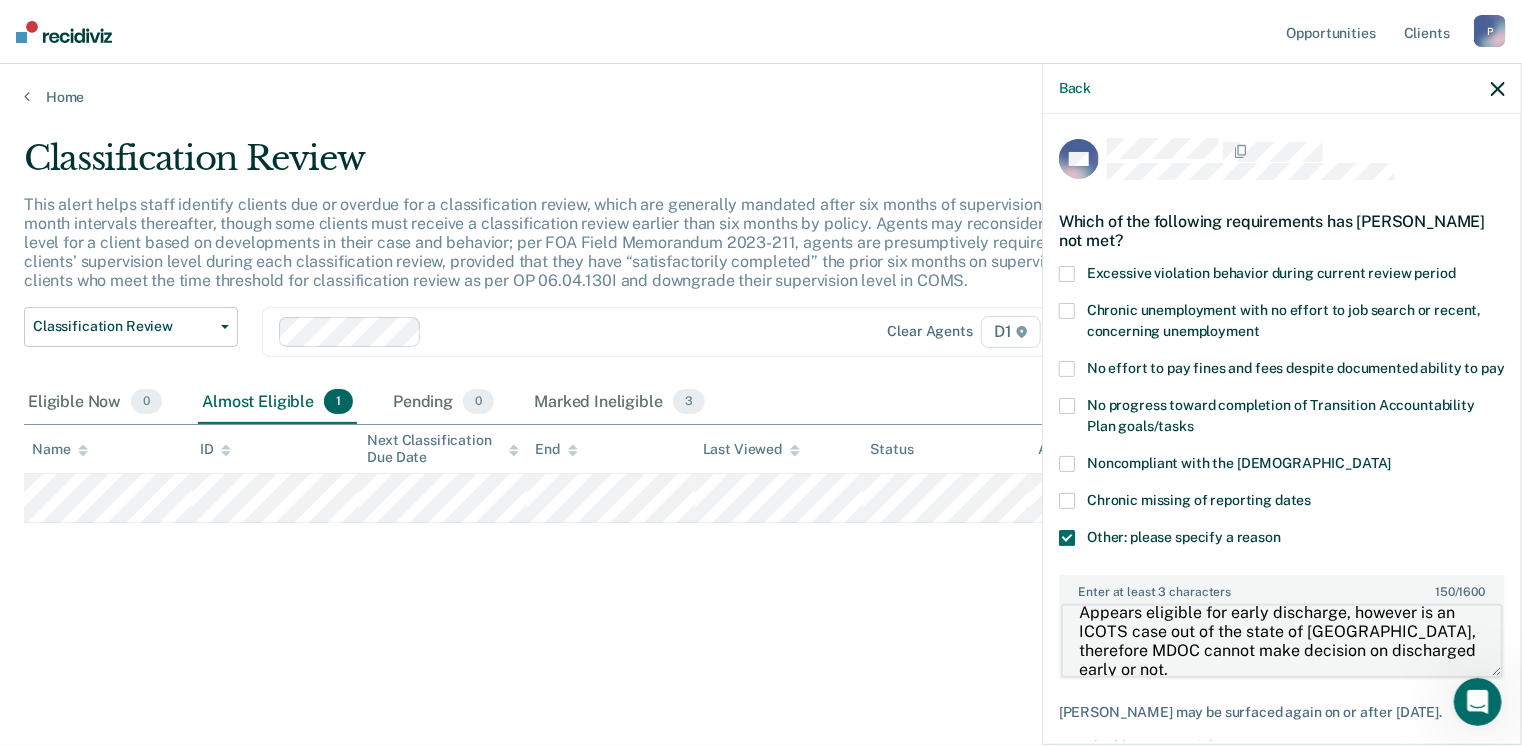 click on "Appears eligible for early discharge, however is an ICOTS case out of the state of [GEOGRAPHIC_DATA], therefore MDOC cannot make decision on discharged early or not." at bounding box center [1282, 641] 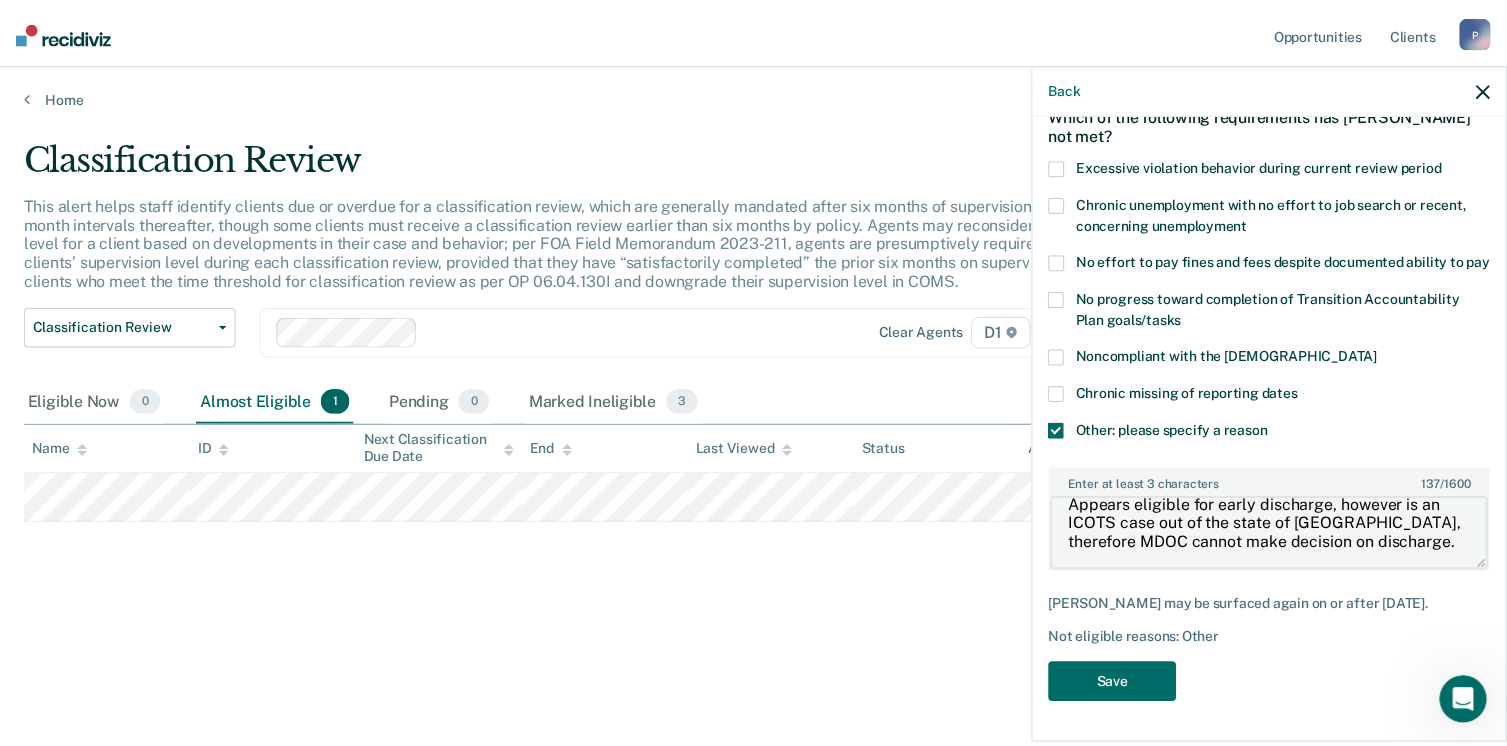 scroll, scrollTop: 123, scrollLeft: 0, axis: vertical 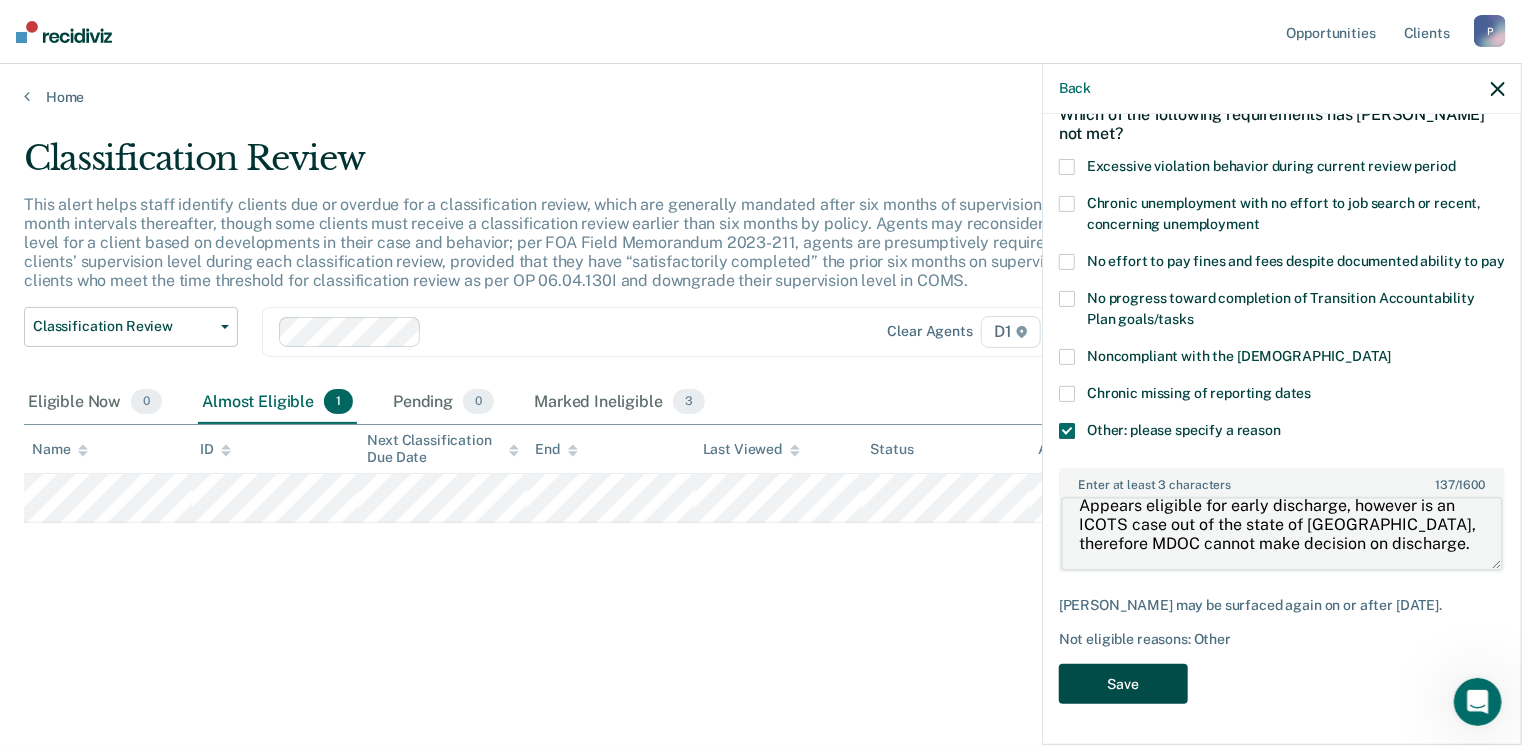 type on "Appears eligible for early discharge, however is an ICOTS case out of the state of [GEOGRAPHIC_DATA], therefore MDOC cannot make decision on discharge." 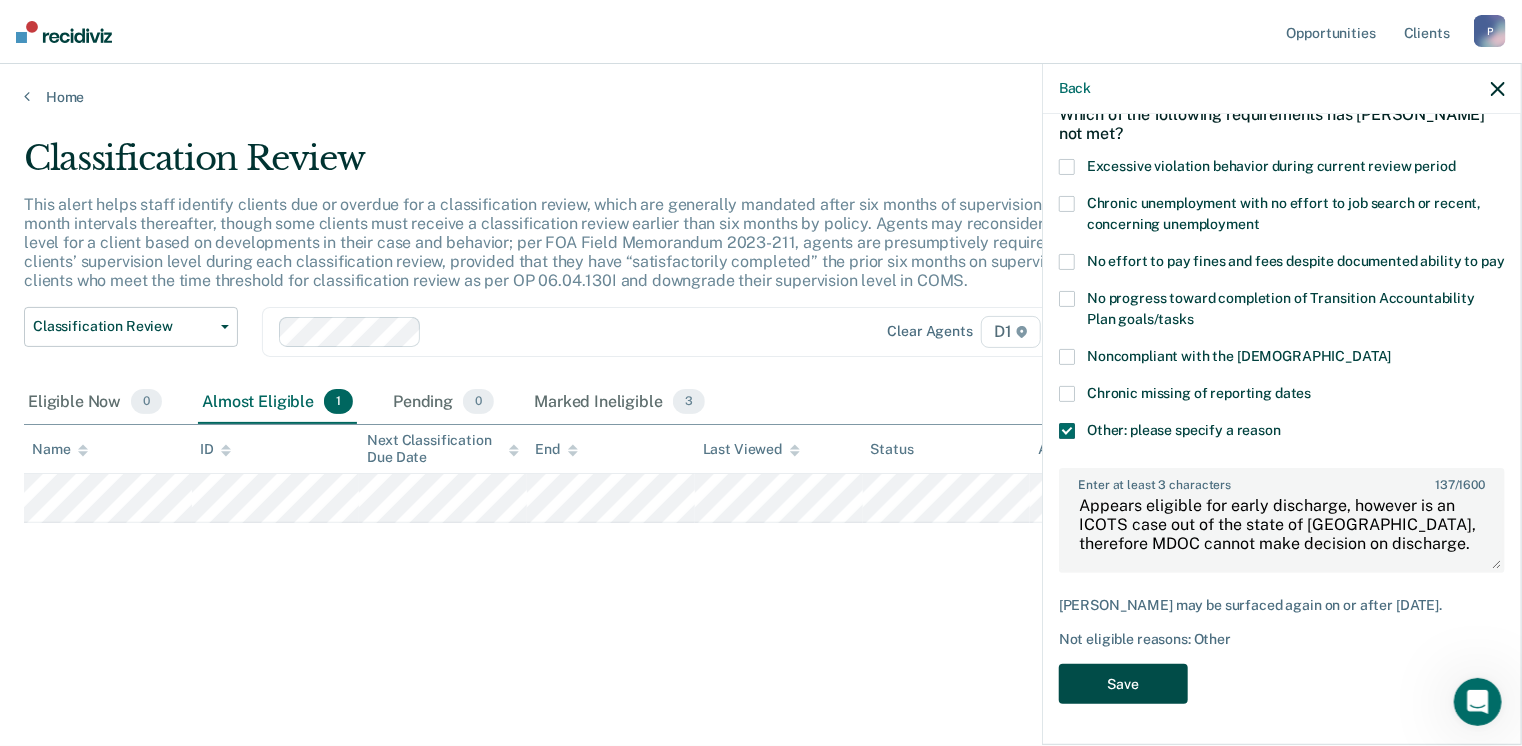 click on "Save" at bounding box center (1123, 684) 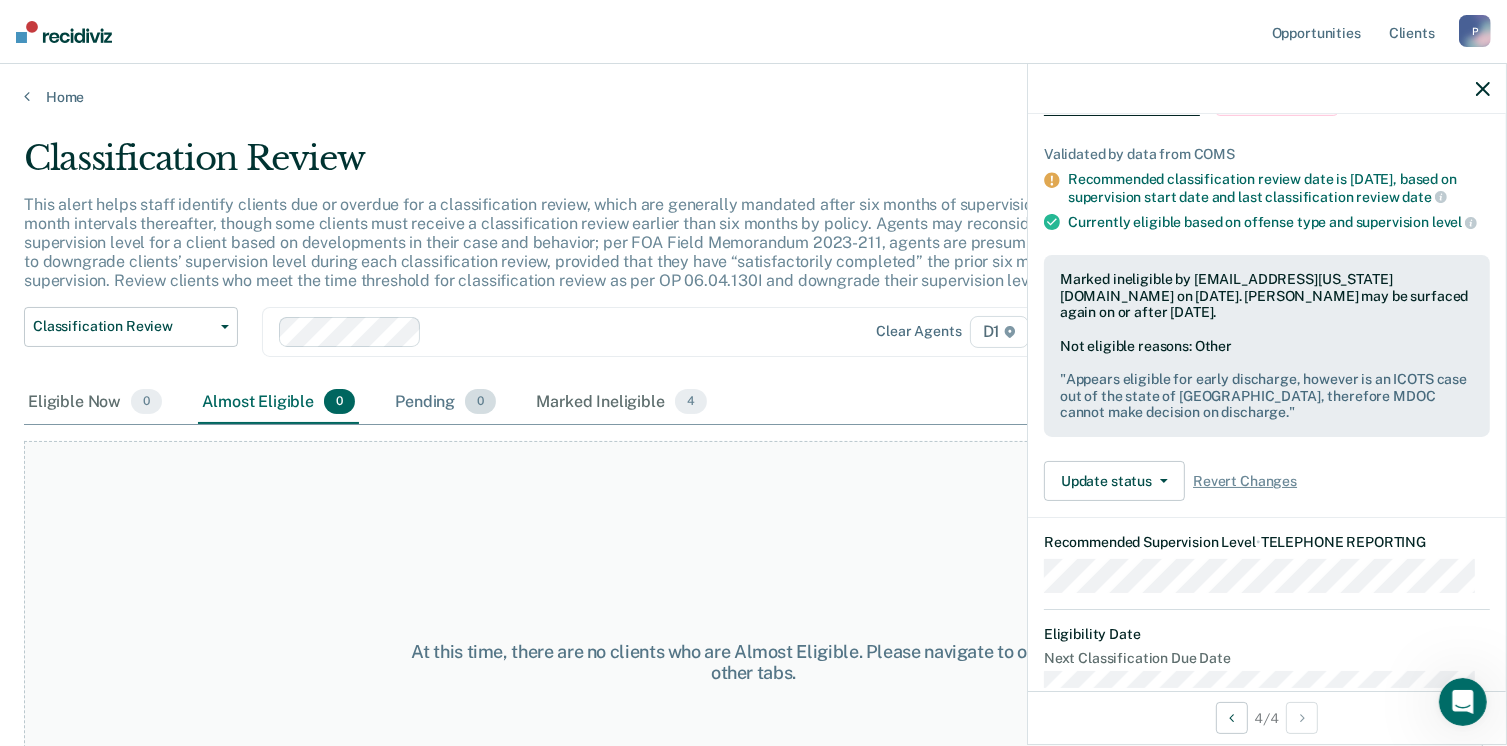click on "Pending 0" at bounding box center (445, 403) 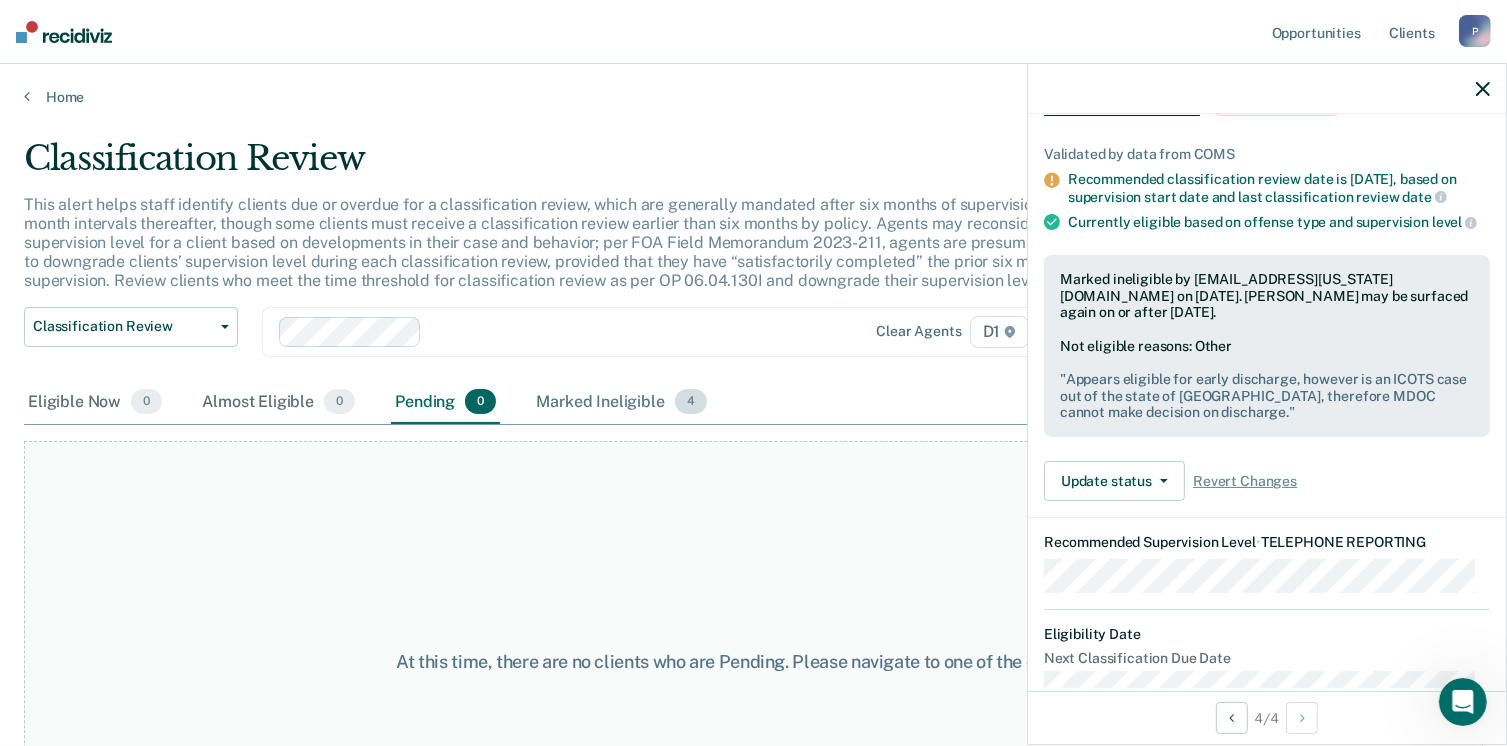 click on "Marked Ineligible 4" at bounding box center [621, 403] 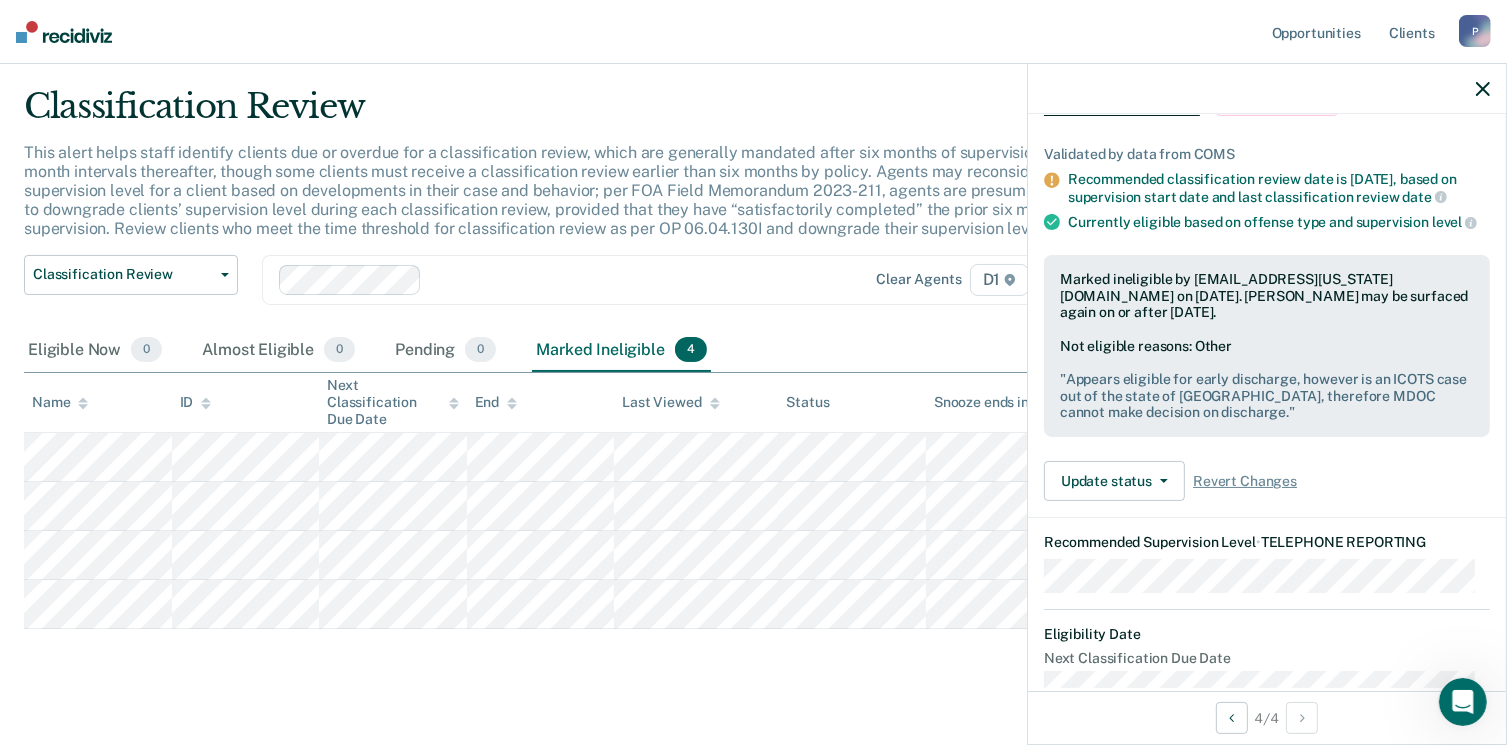 scroll, scrollTop: 76, scrollLeft: 0, axis: vertical 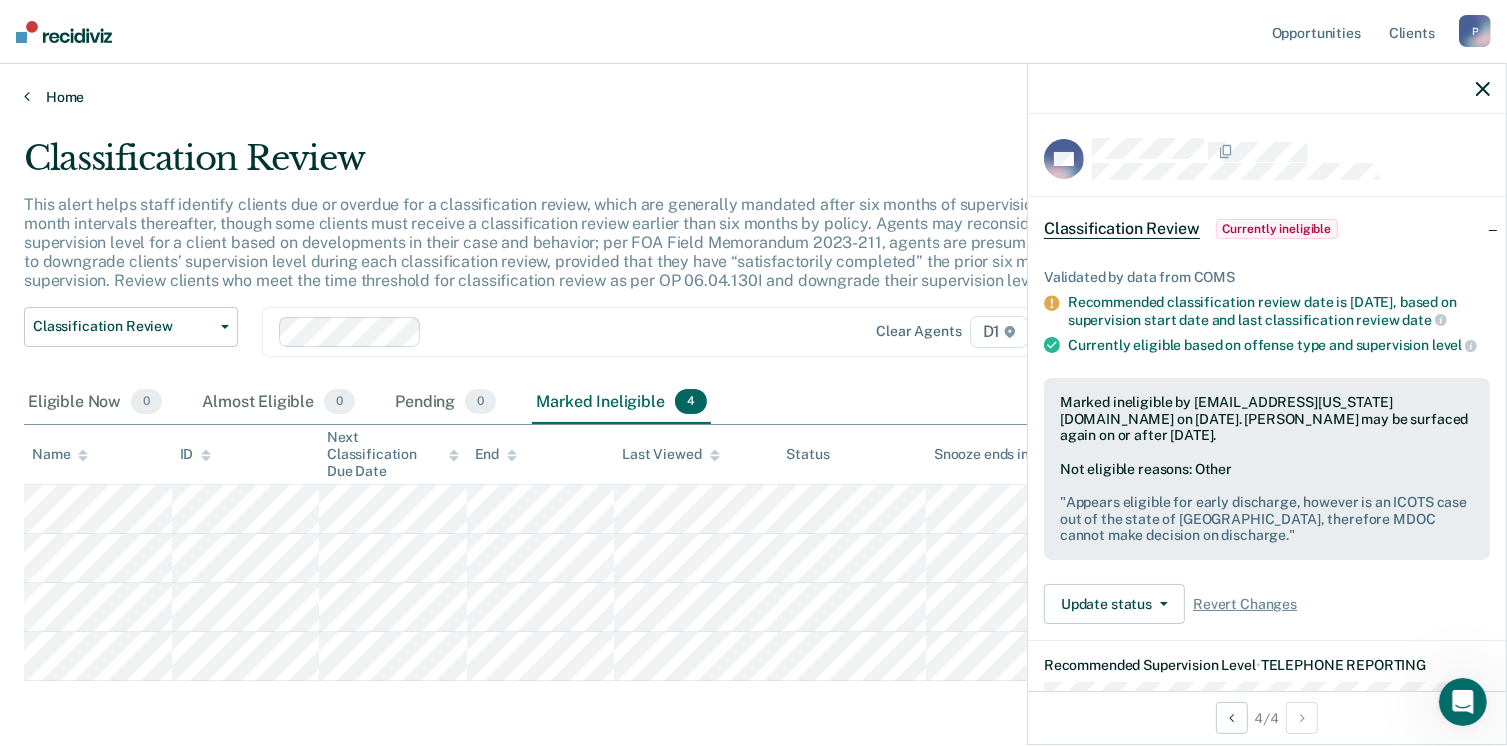 click on "Home" at bounding box center (753, 97) 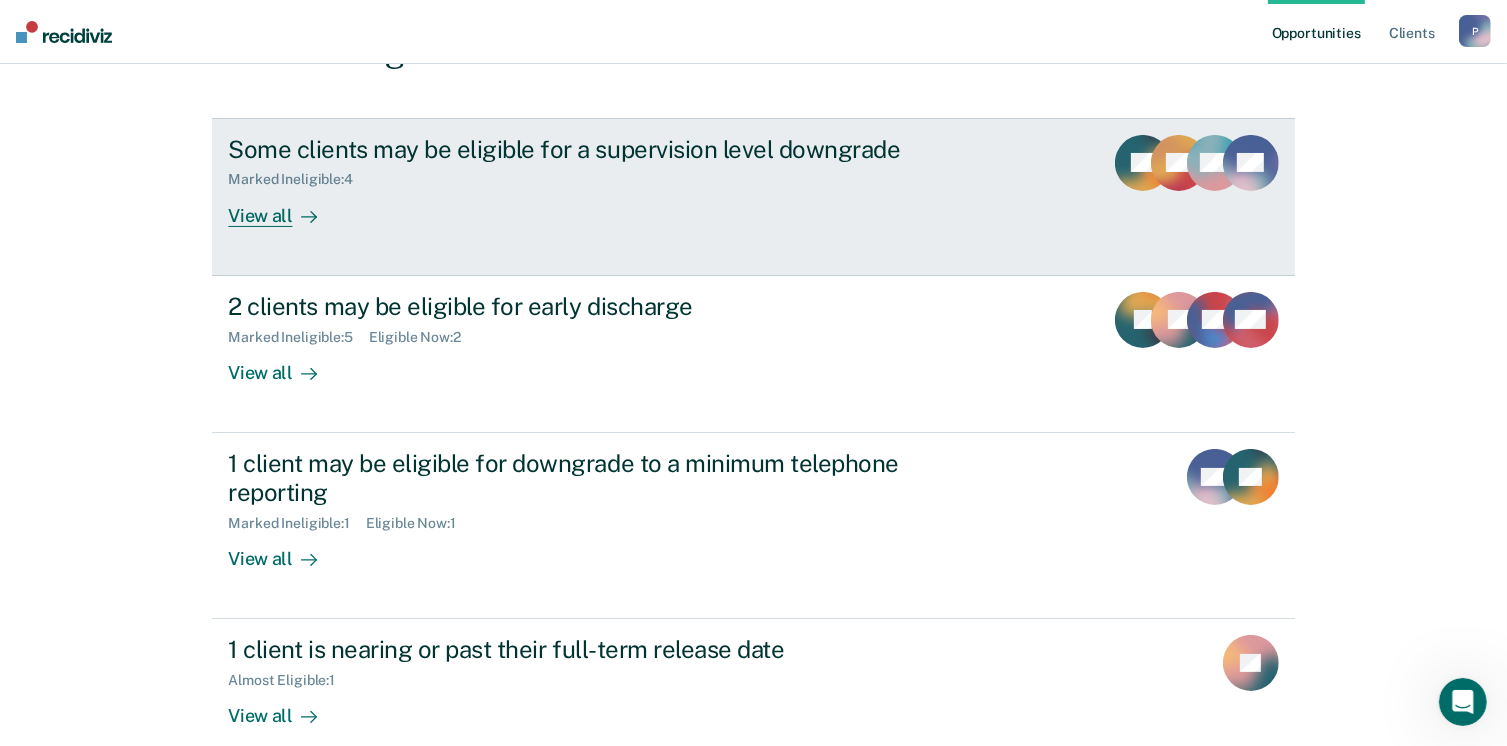 scroll, scrollTop: 200, scrollLeft: 0, axis: vertical 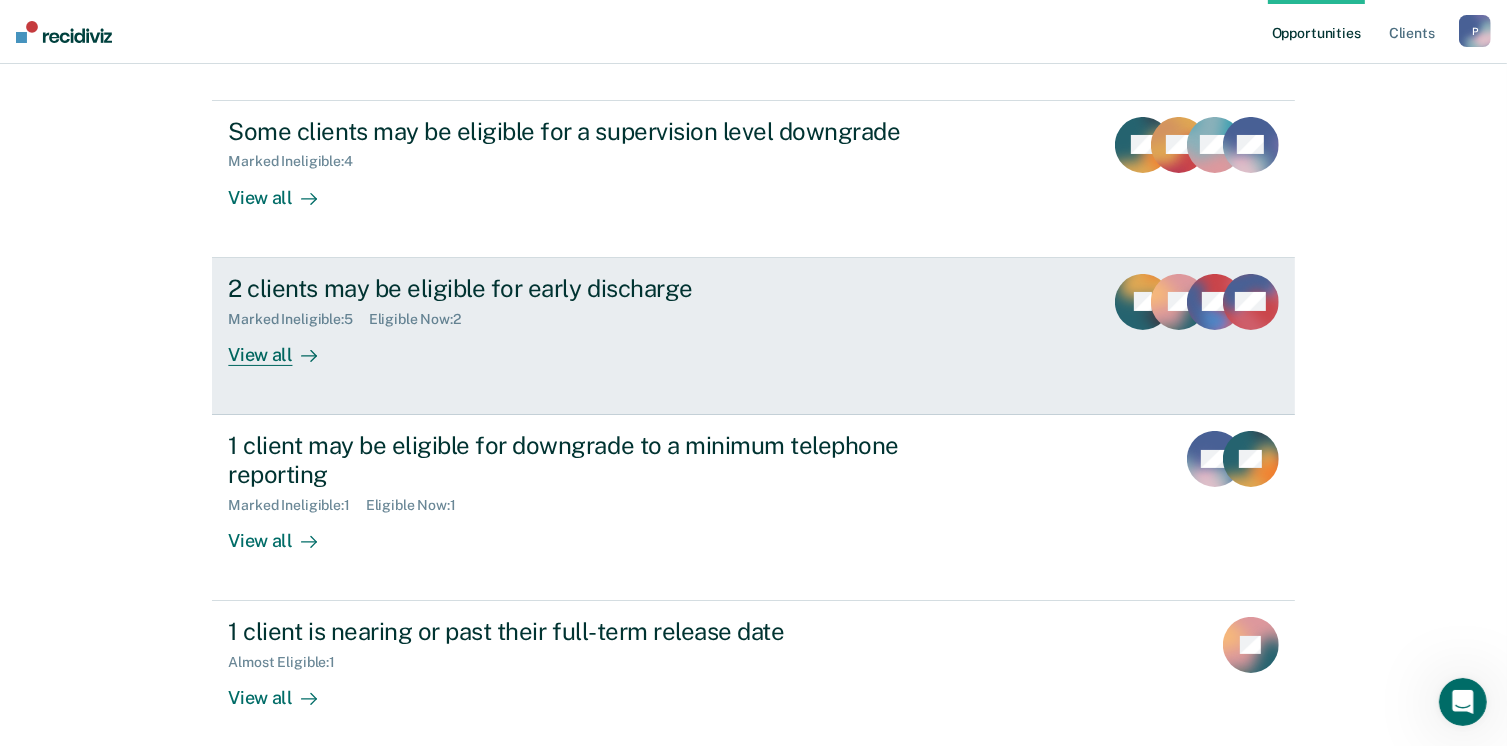 click on "View all" at bounding box center (284, 346) 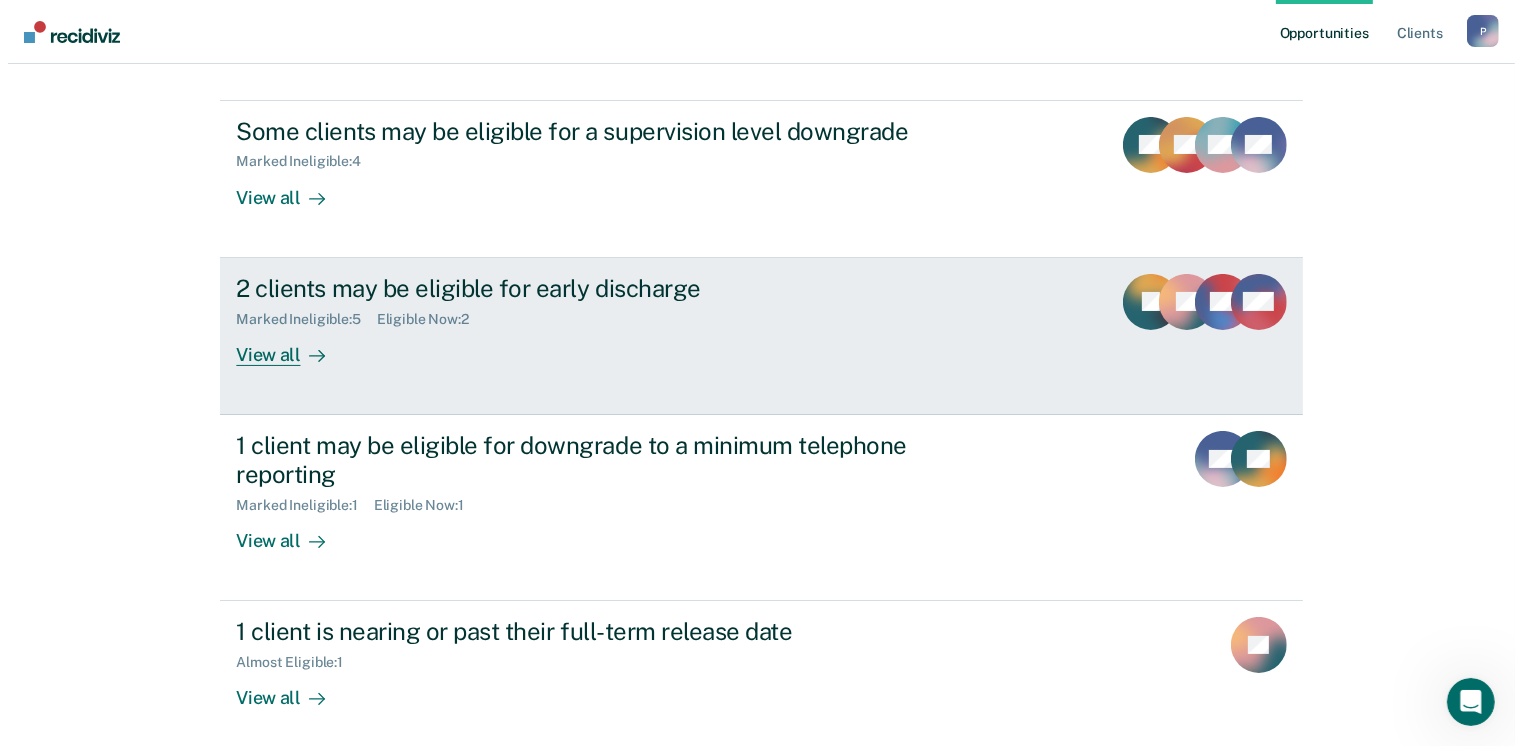 scroll, scrollTop: 0, scrollLeft: 0, axis: both 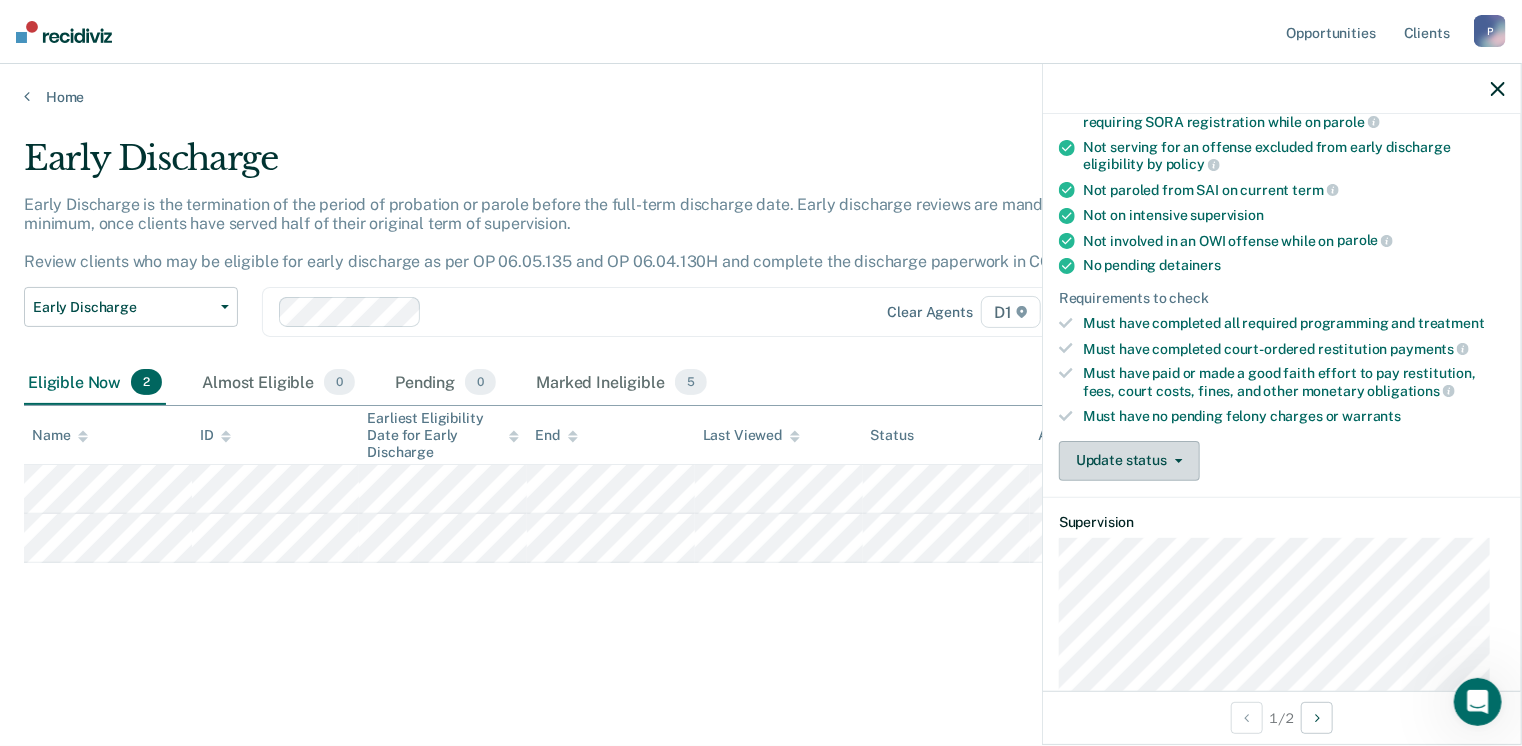 click on "Update status" at bounding box center [1129, 461] 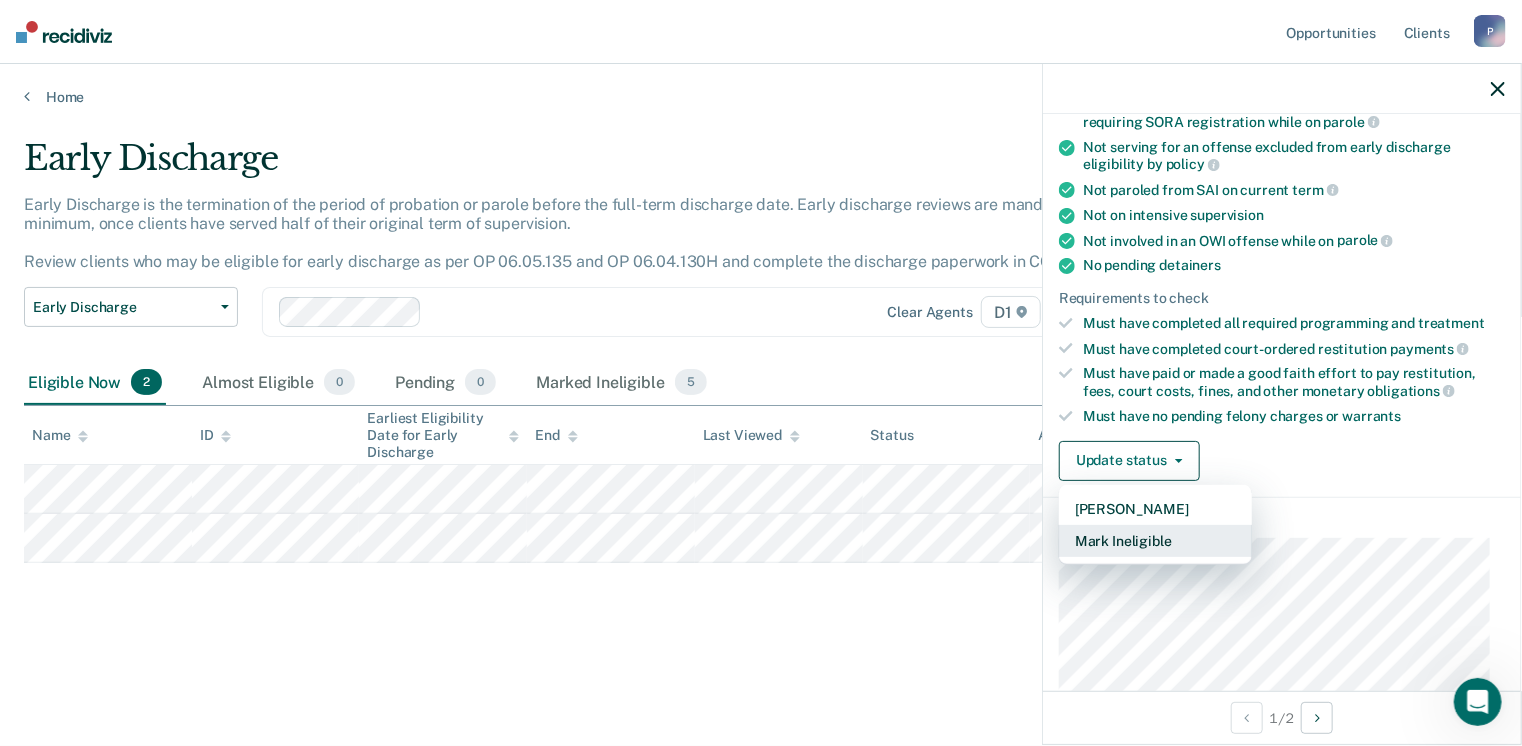 click on "Mark Ineligible" at bounding box center [1155, 541] 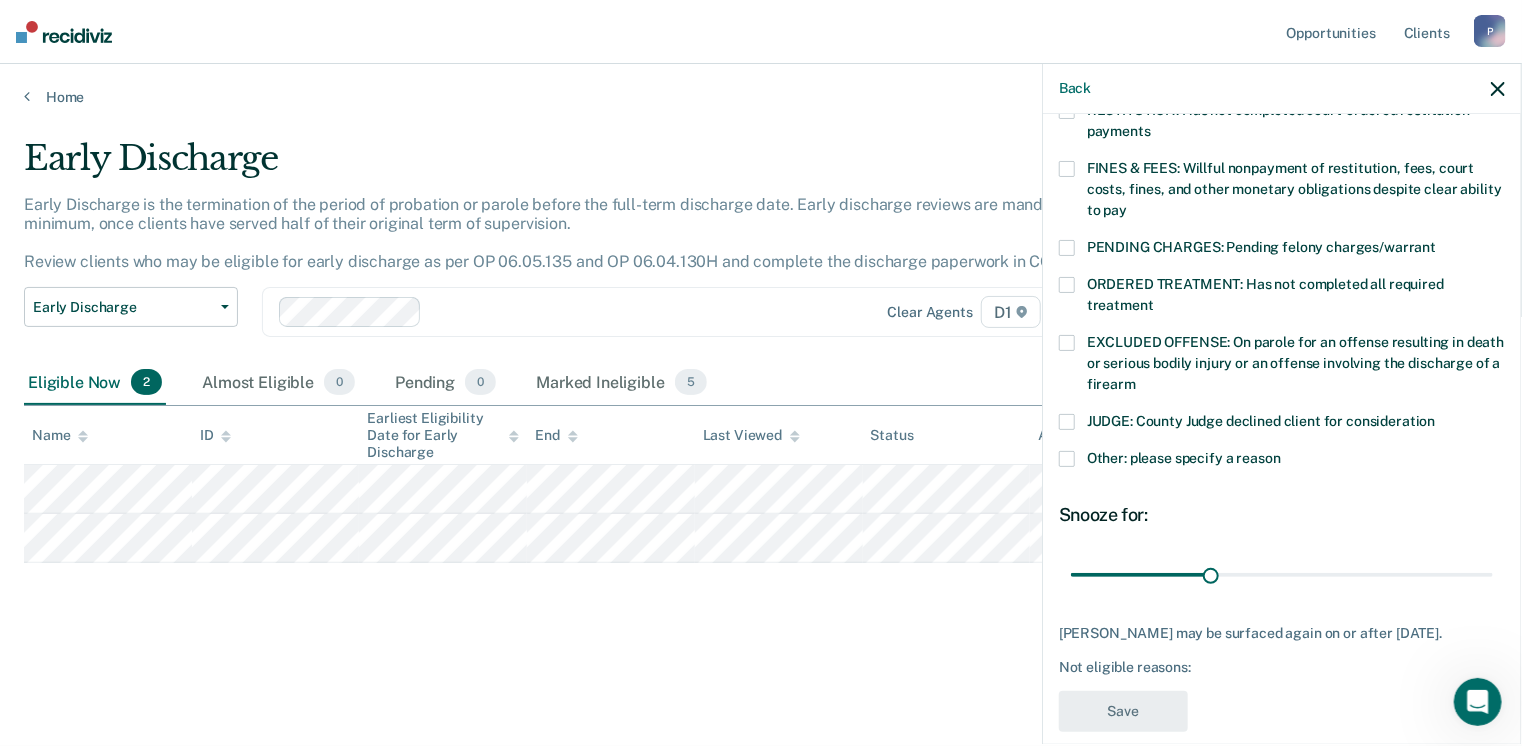 scroll, scrollTop: 551, scrollLeft: 0, axis: vertical 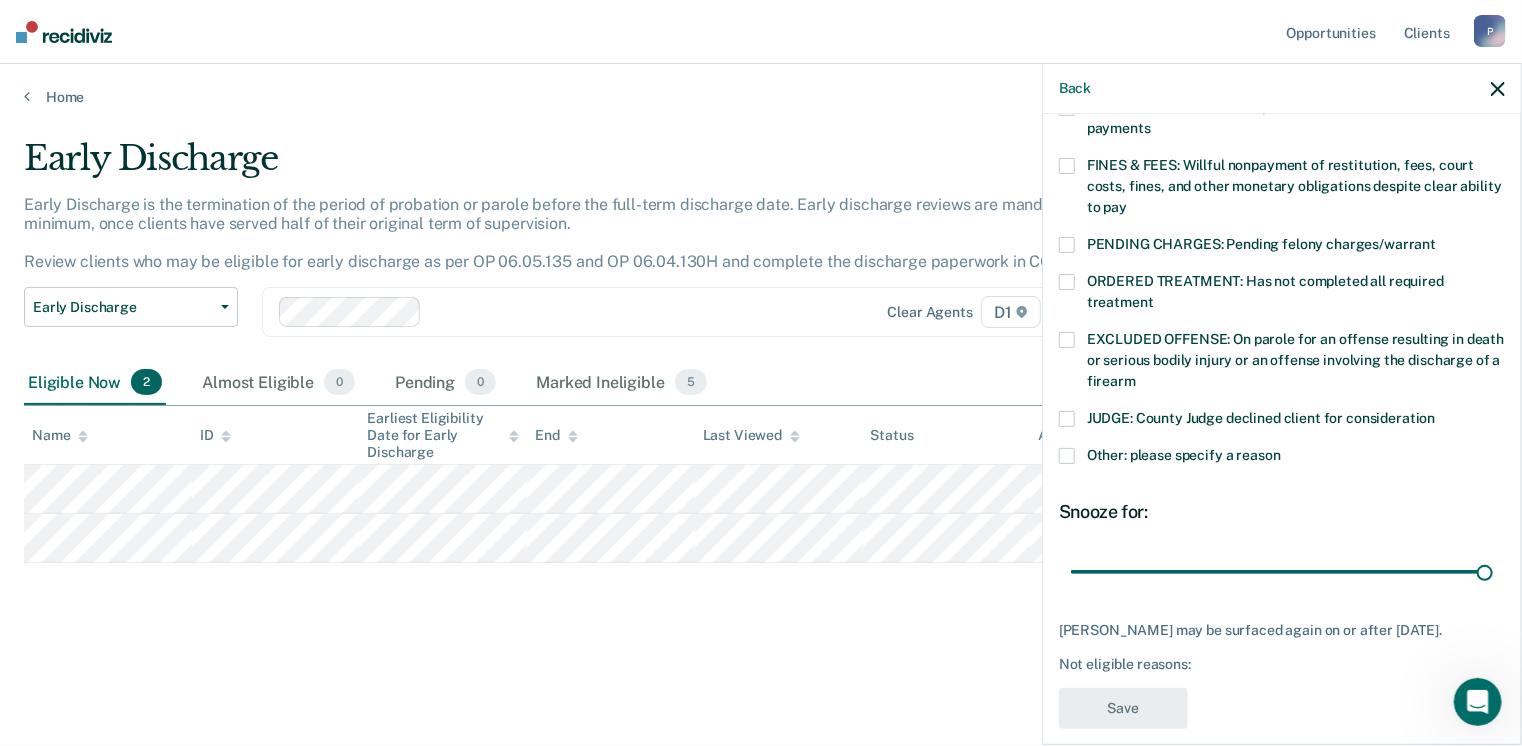 drag, startPoint x: 1203, startPoint y: 544, endPoint x: 1372, endPoint y: 604, distance: 179.33488 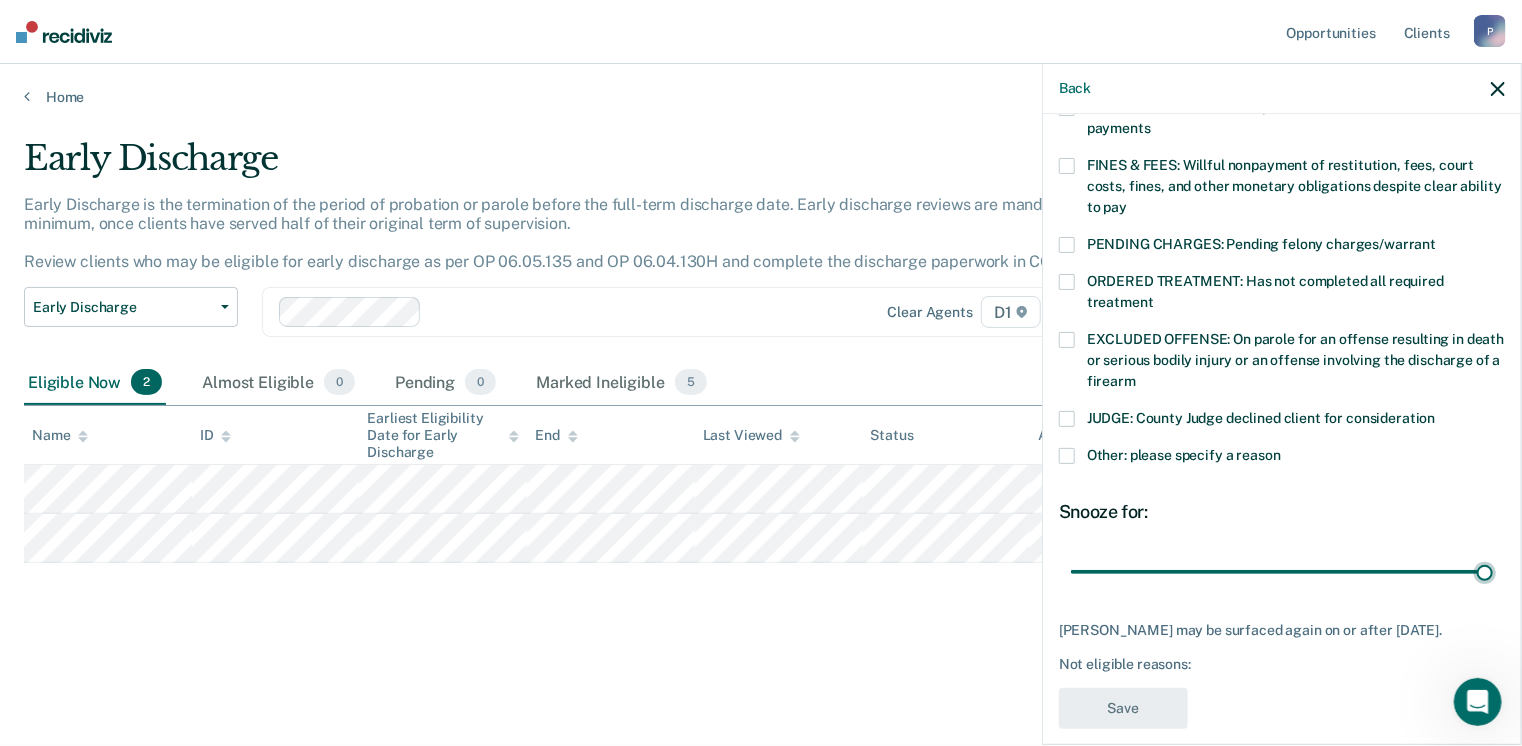 type on "90" 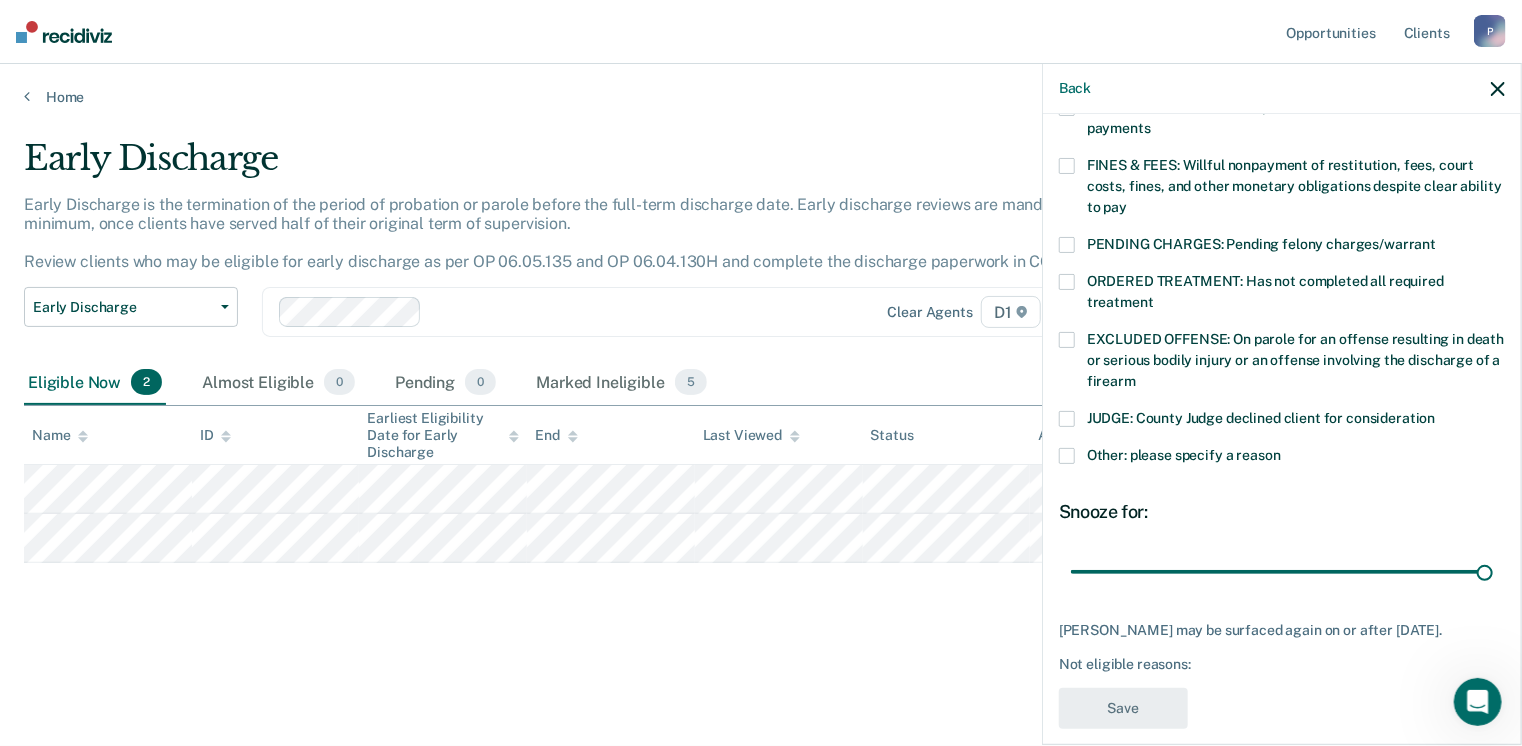 click at bounding box center [1067, 456] 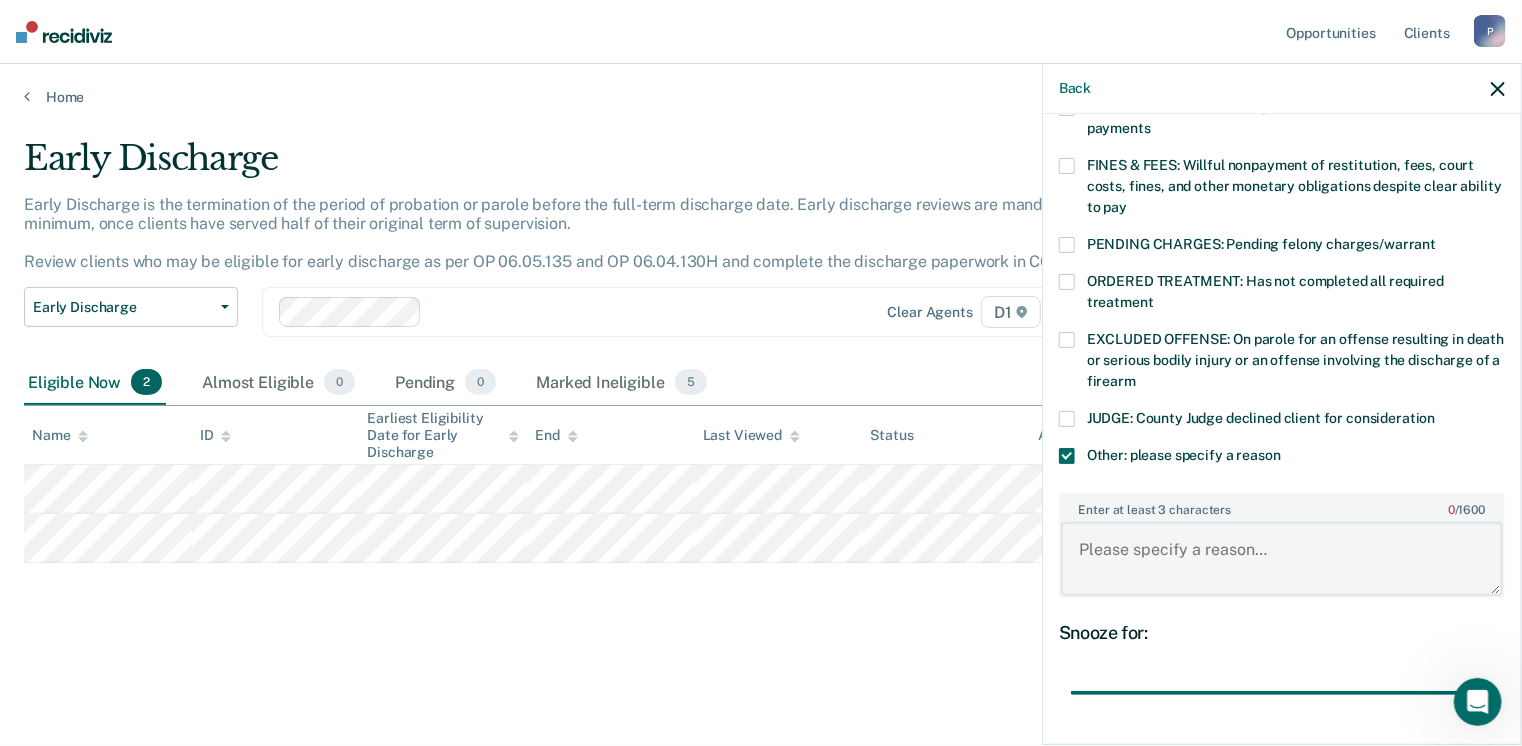 click on "Enter at least 3 characters 0  /  1600" at bounding box center [1282, 559] 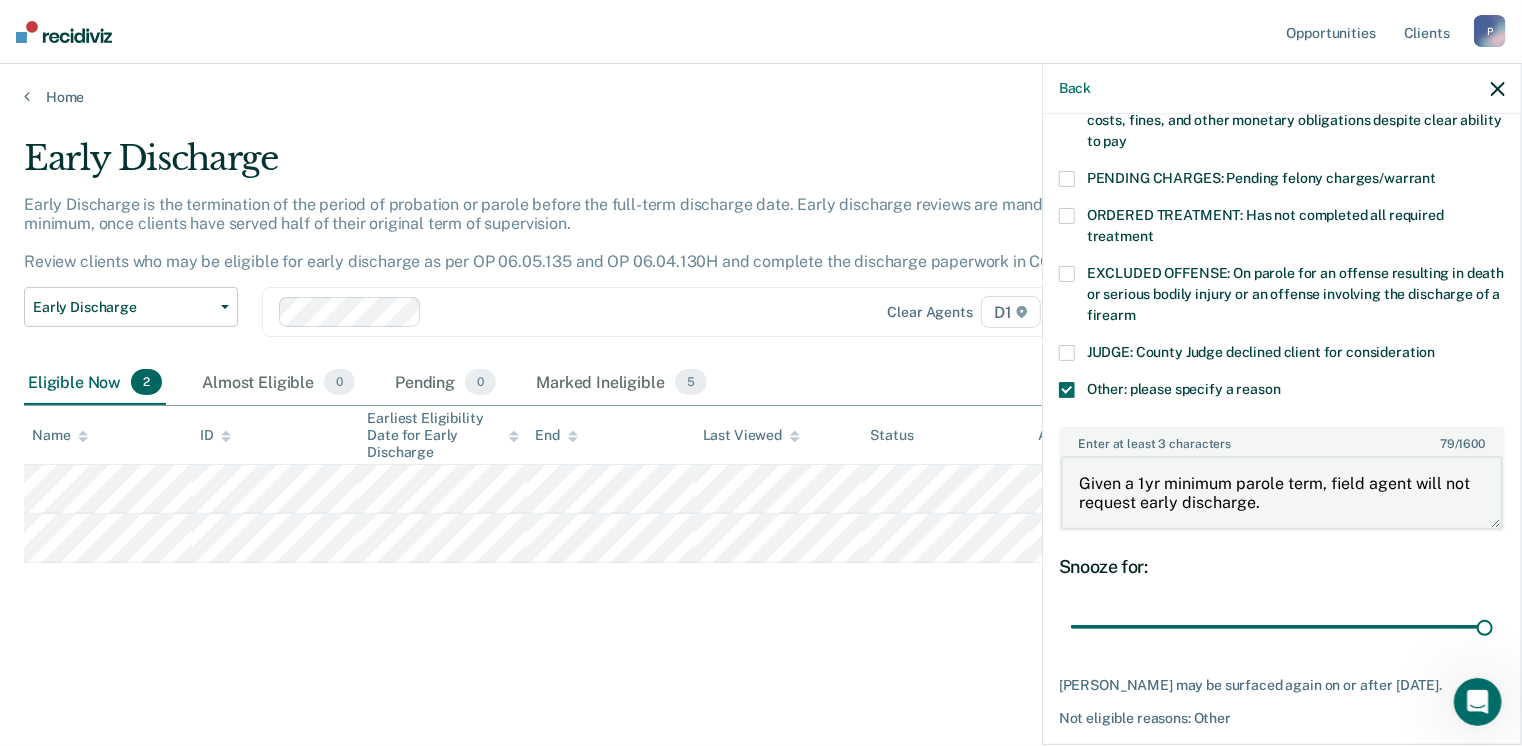 scroll, scrollTop: 670, scrollLeft: 0, axis: vertical 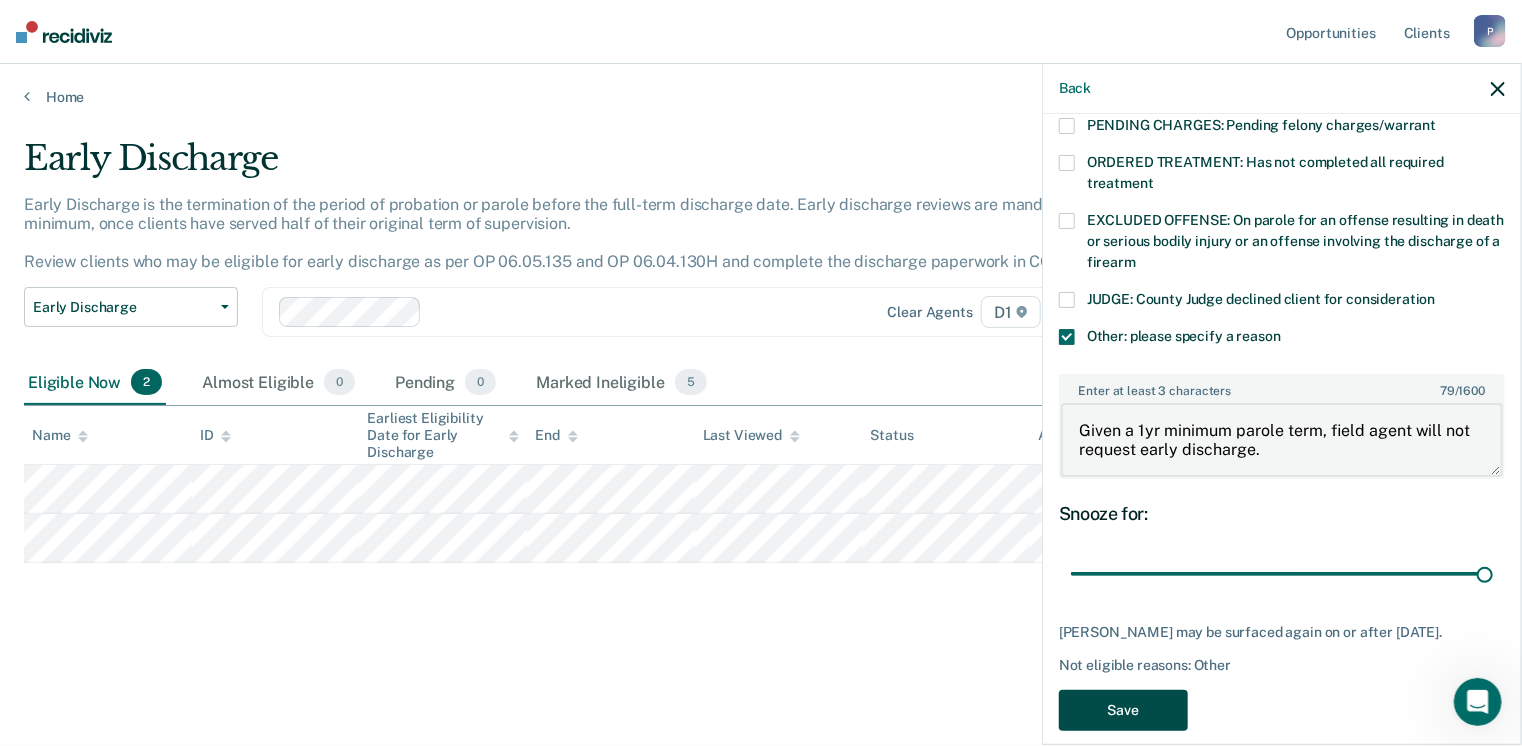 type on "Given a 1yr minimum parole term, field agent will not request early discharge." 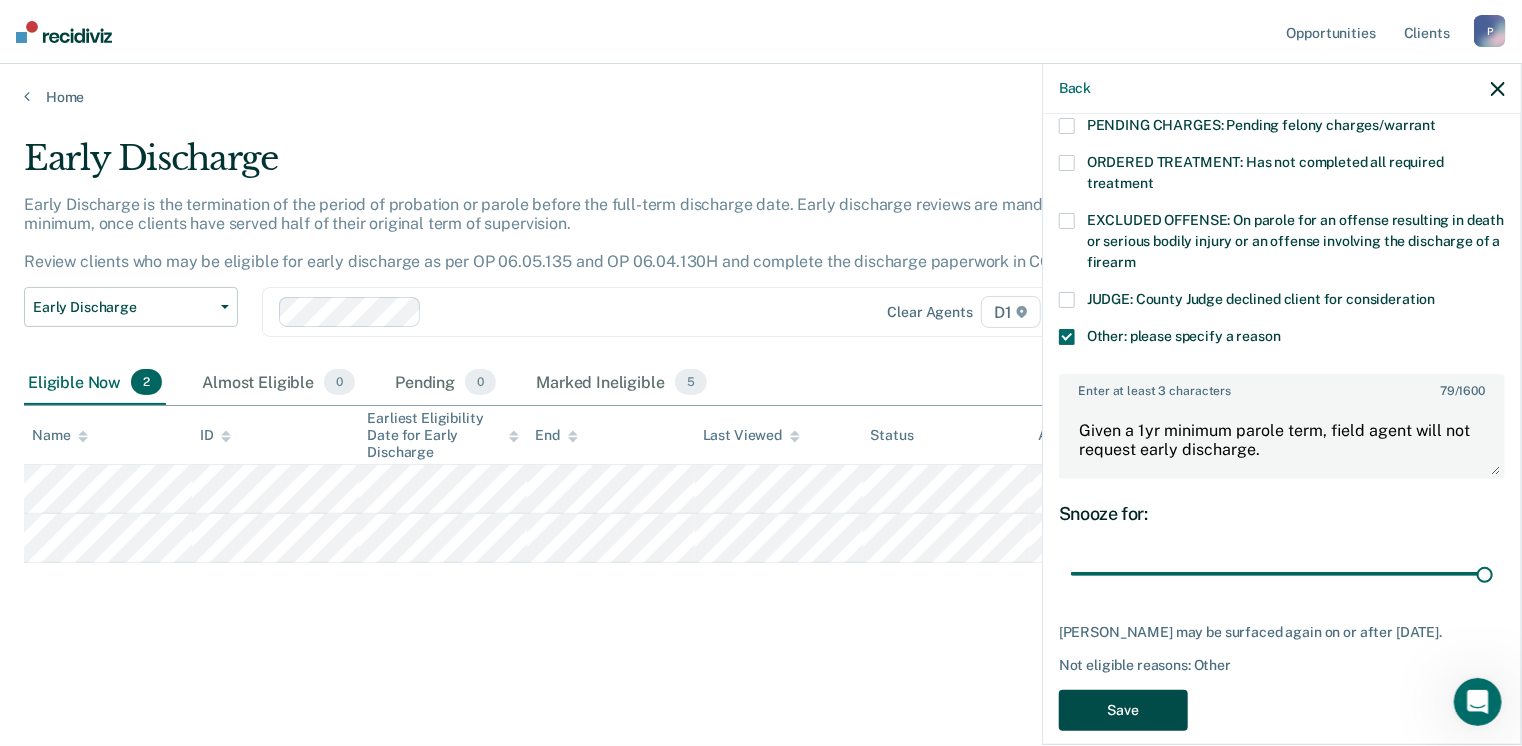 click on "Save" at bounding box center (1123, 710) 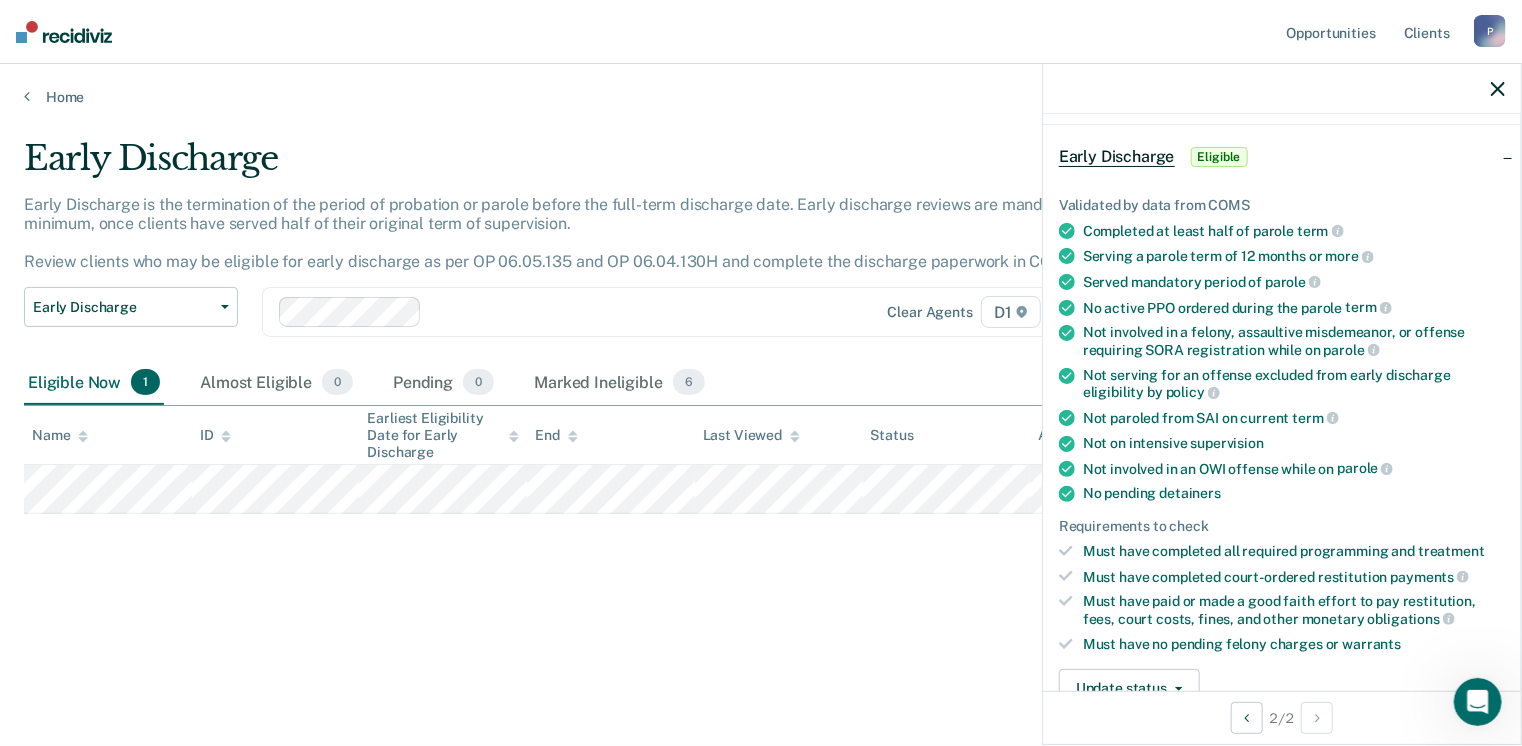 scroll, scrollTop: 372, scrollLeft: 0, axis: vertical 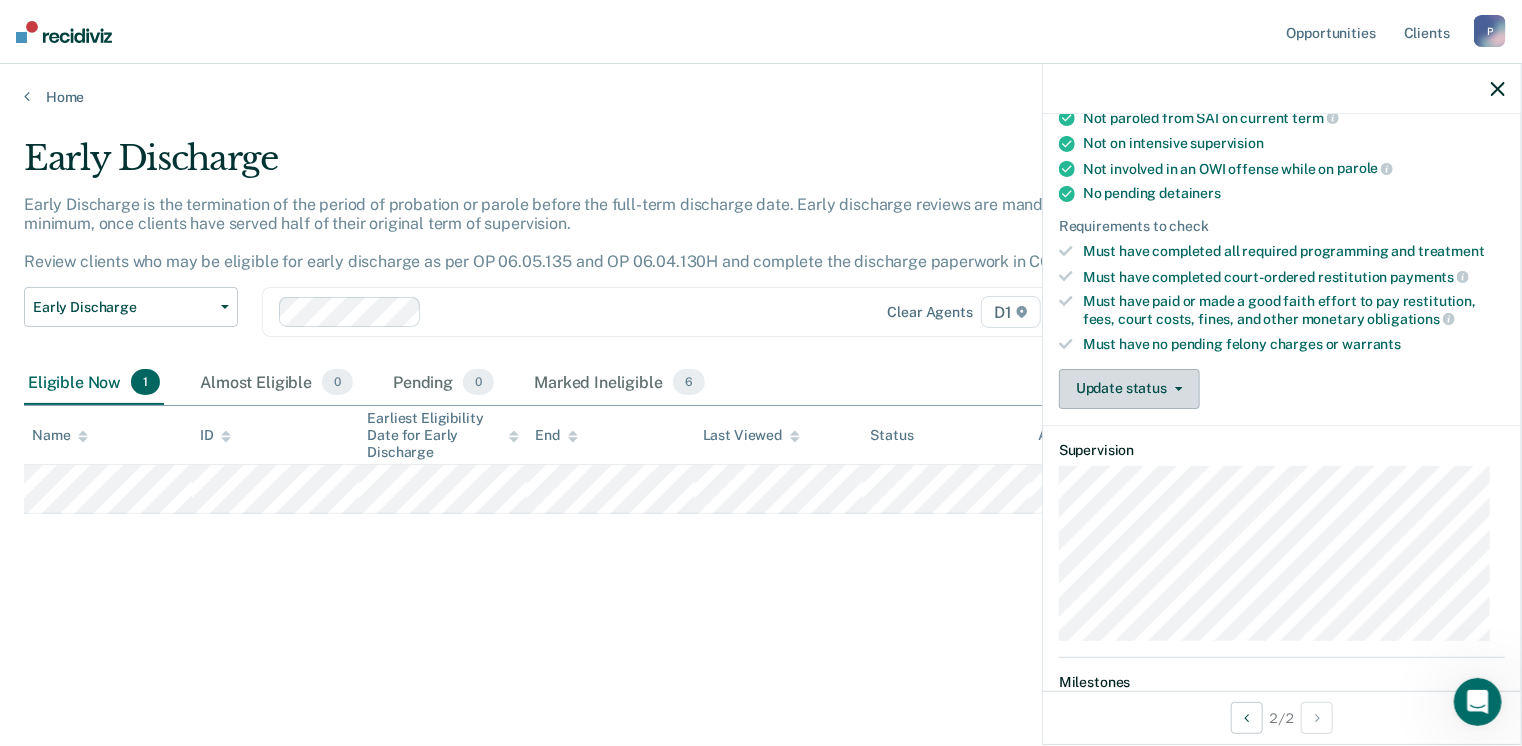click on "Update status" at bounding box center (1129, 389) 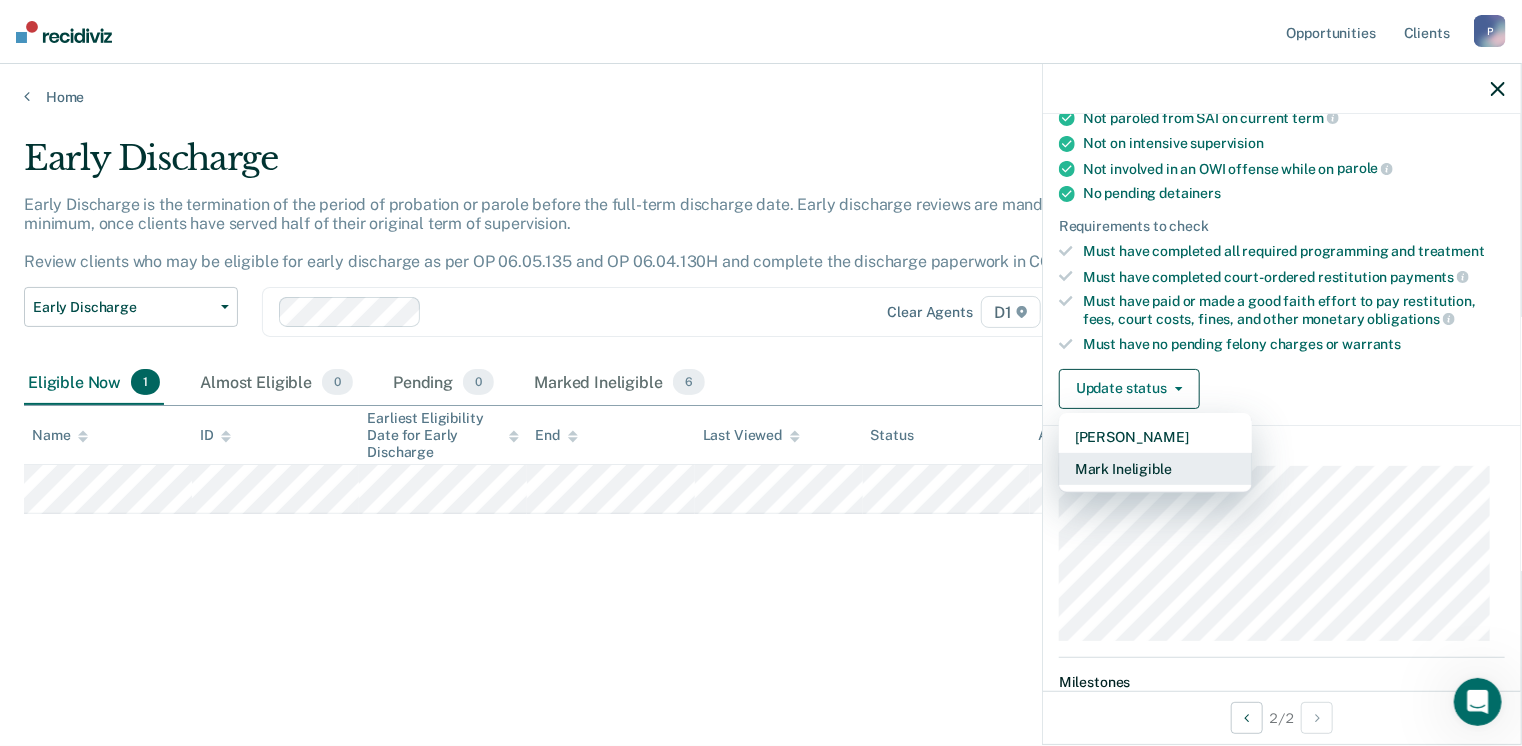click on "Mark Ineligible" at bounding box center [1155, 469] 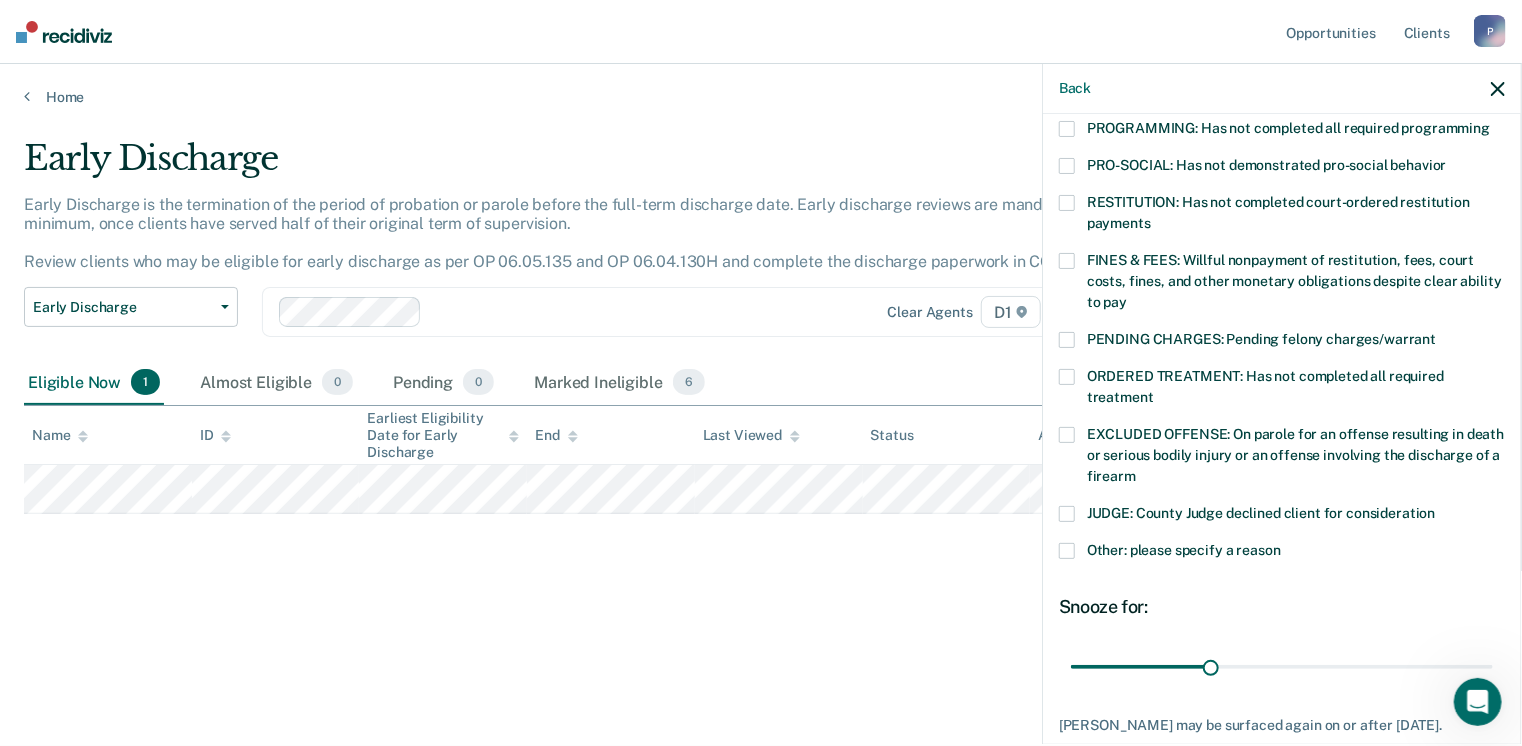scroll, scrollTop: 551, scrollLeft: 0, axis: vertical 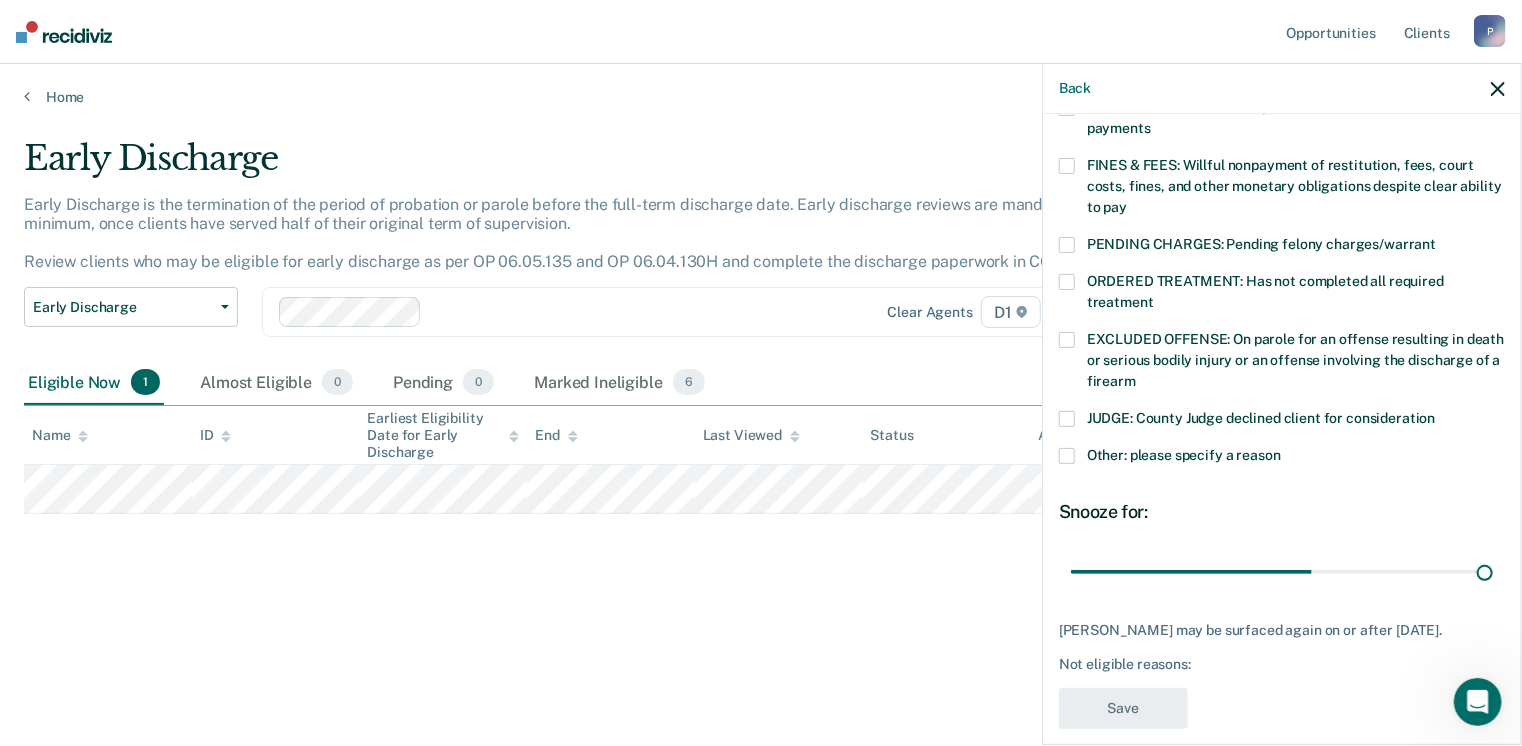 drag, startPoint x: 1204, startPoint y: 552, endPoint x: 1482, endPoint y: 560, distance: 278.11508 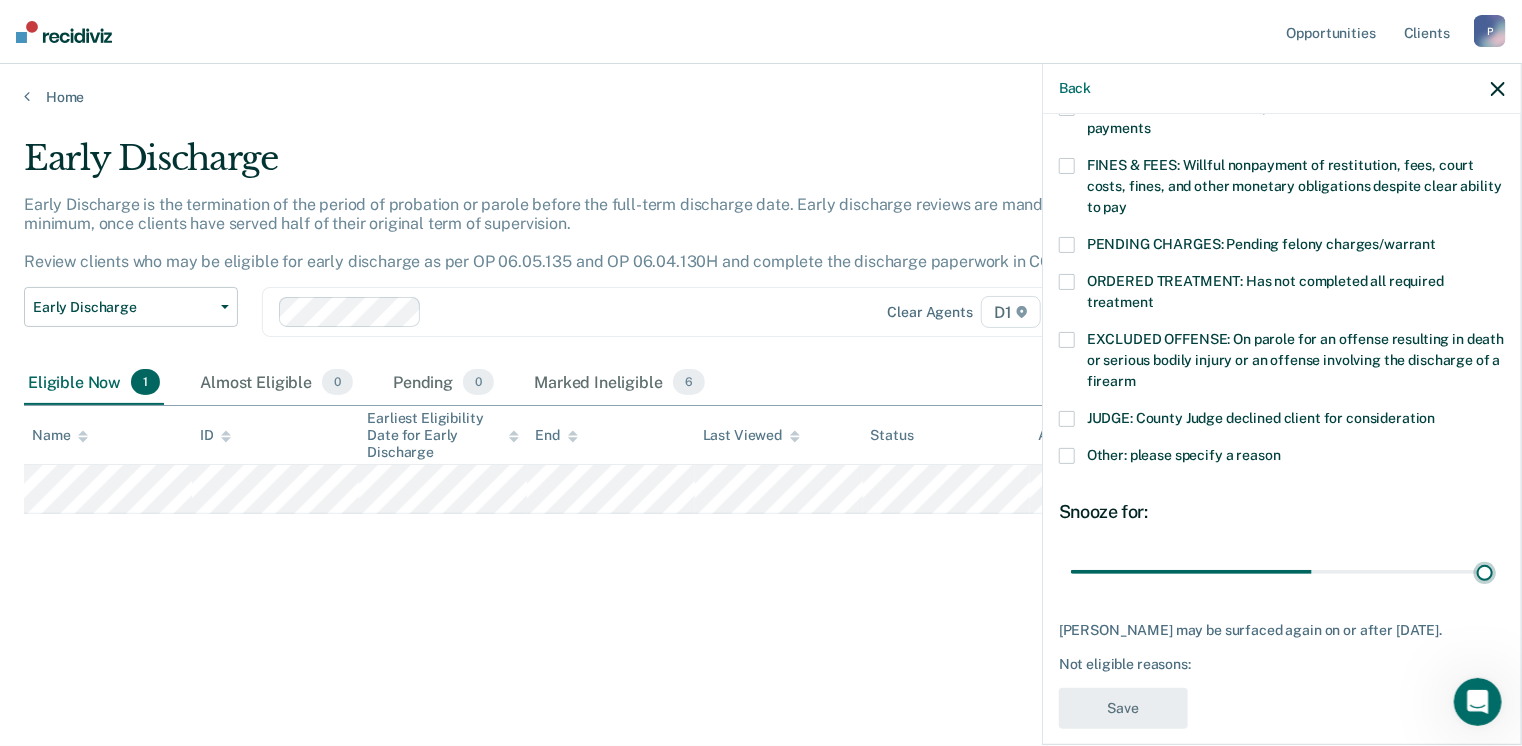 type on "90" 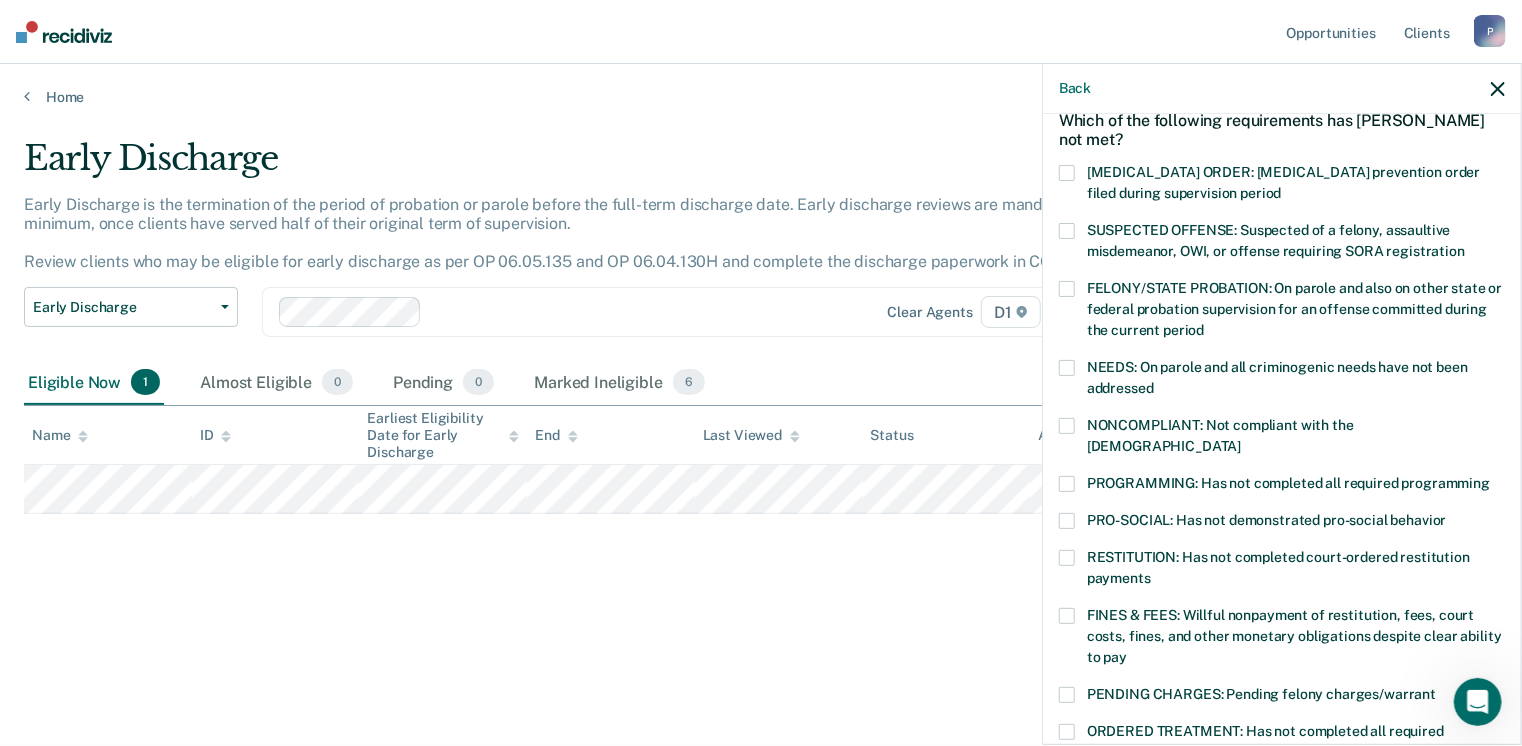 scroll, scrollTop: 200, scrollLeft: 0, axis: vertical 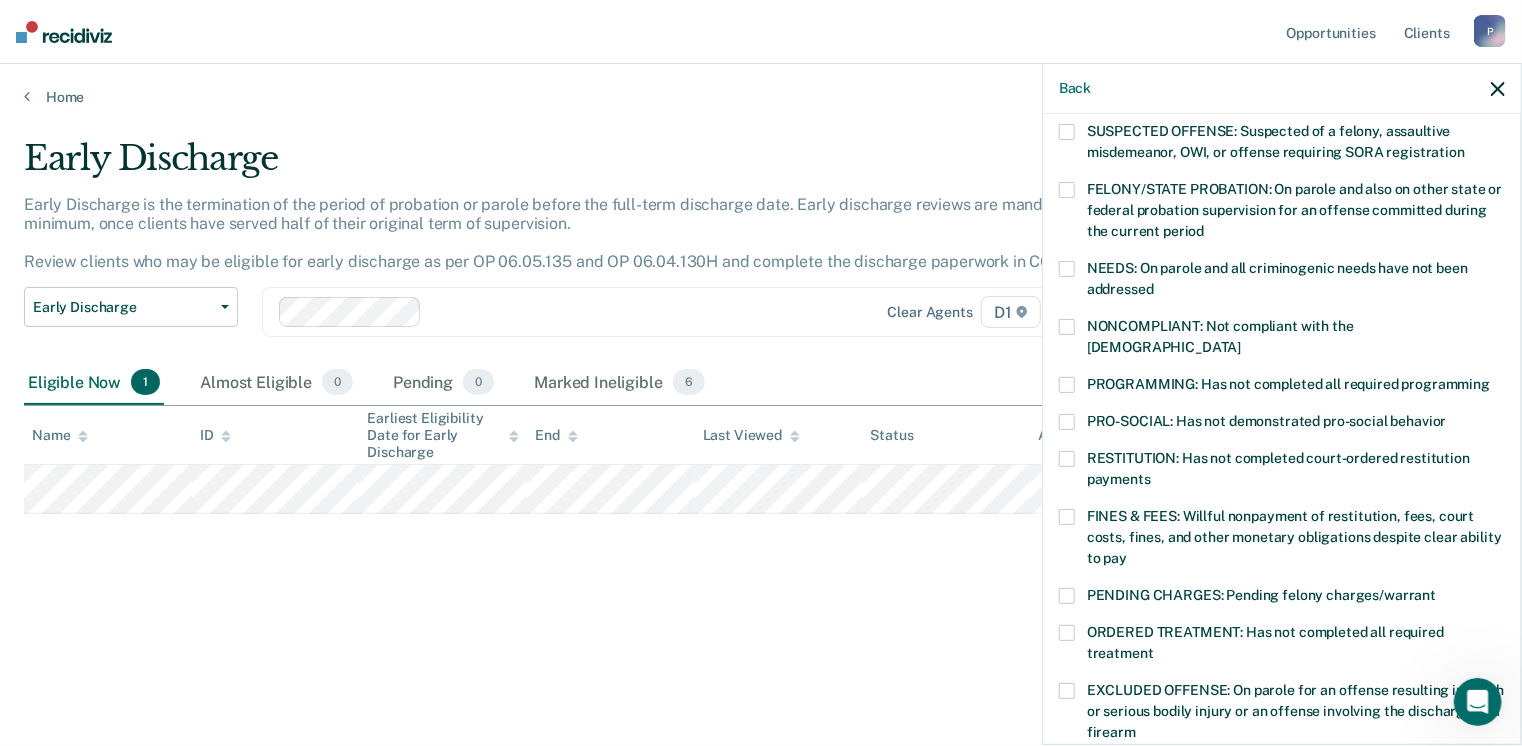 click at bounding box center [1067, 327] 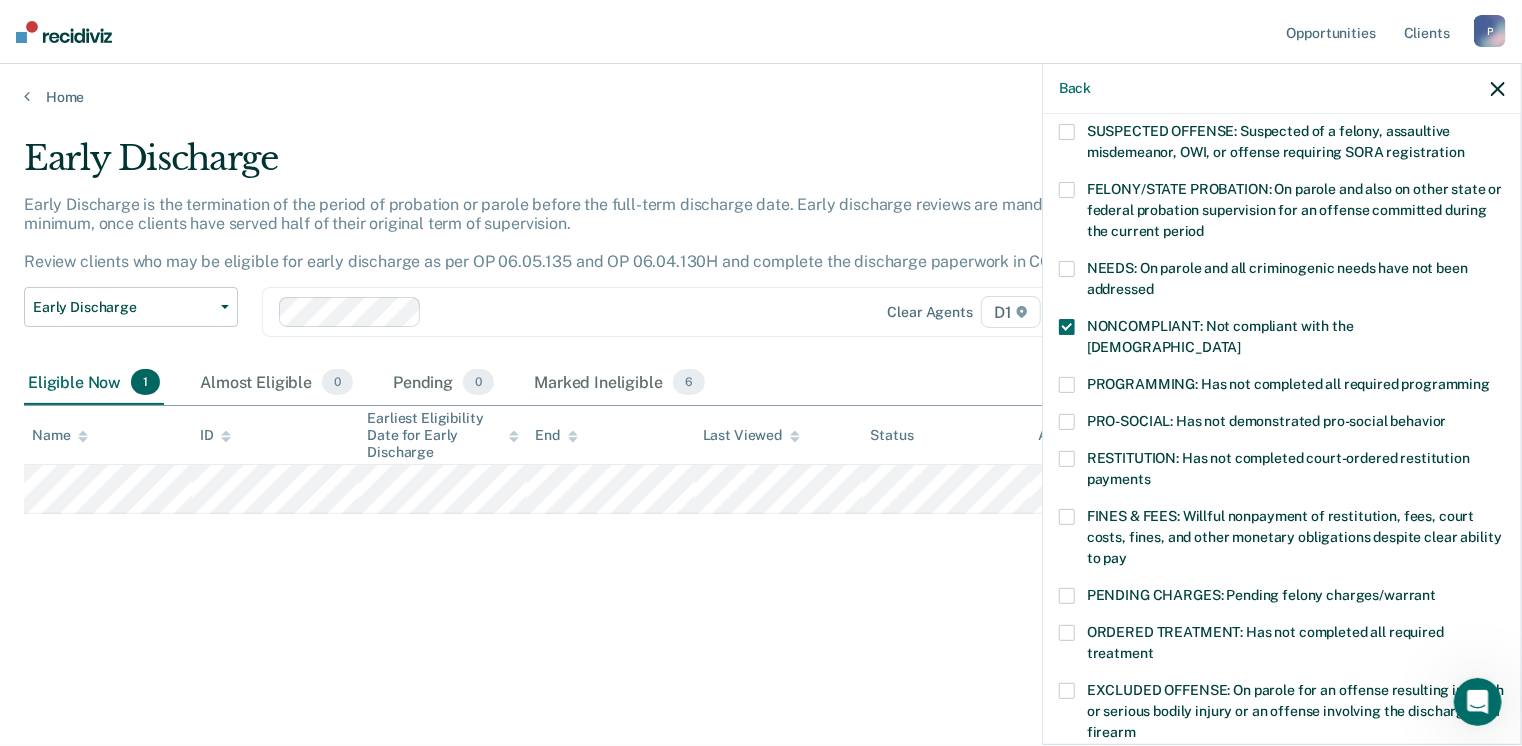 click at bounding box center [1067, 385] 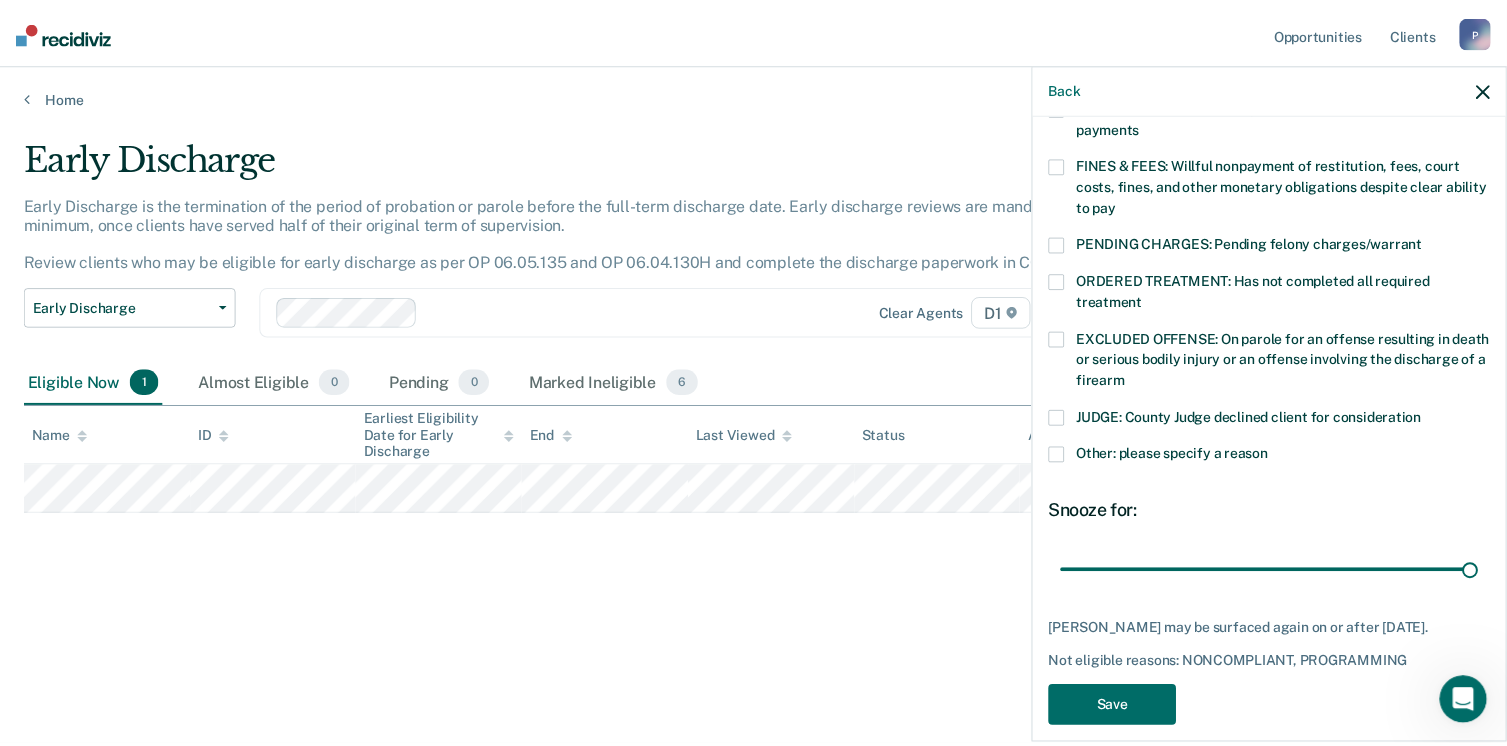 scroll, scrollTop: 568, scrollLeft: 0, axis: vertical 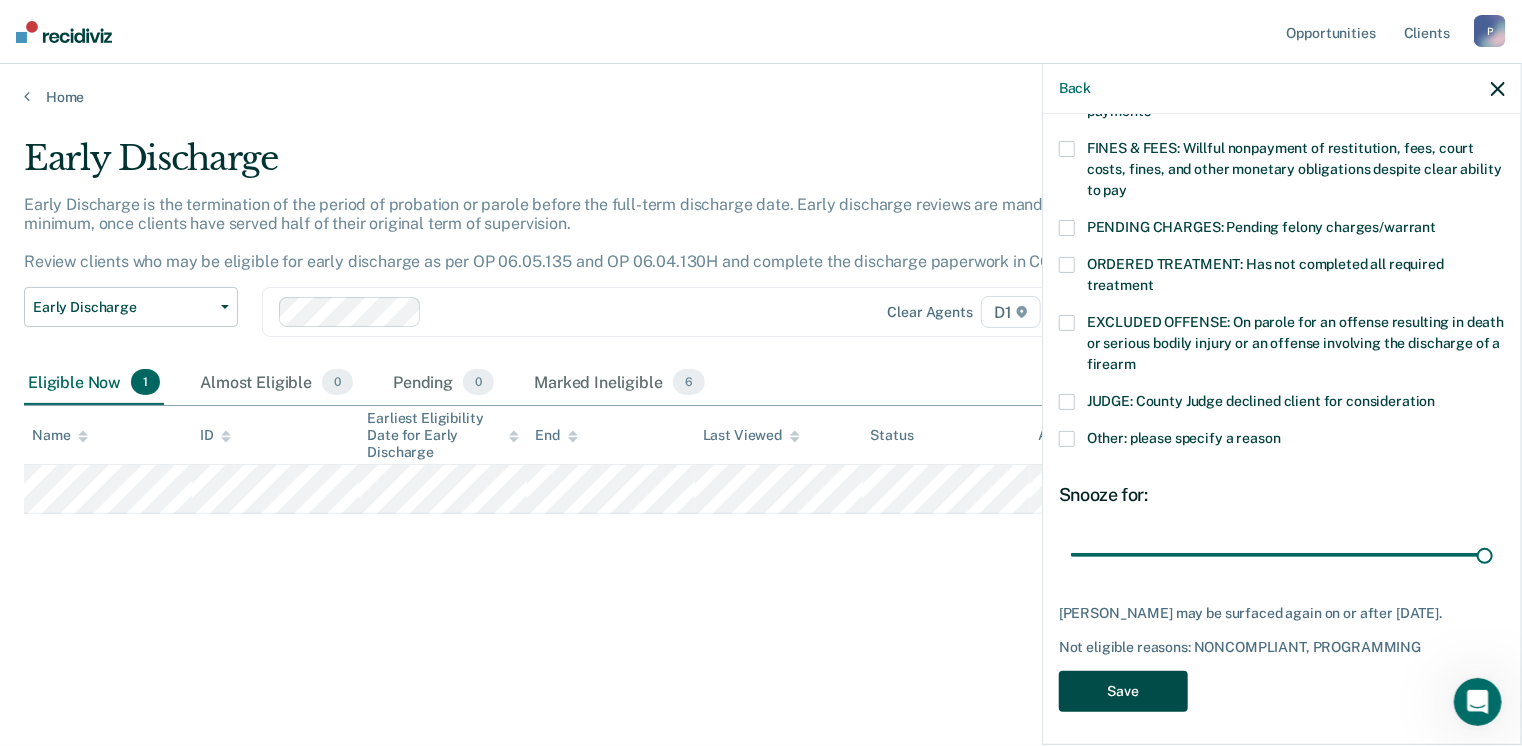 click on "Save" at bounding box center (1123, 691) 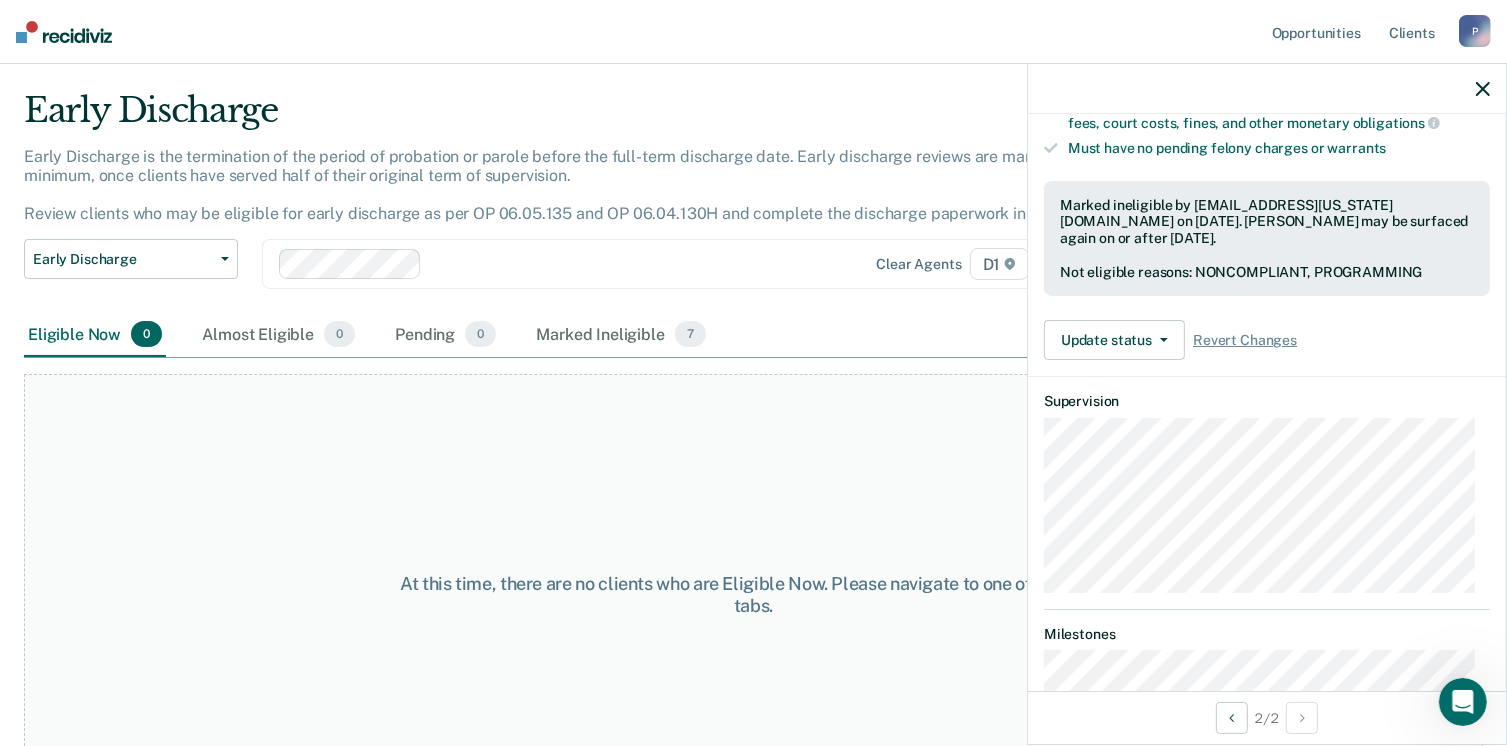 scroll, scrollTop: 0, scrollLeft: 0, axis: both 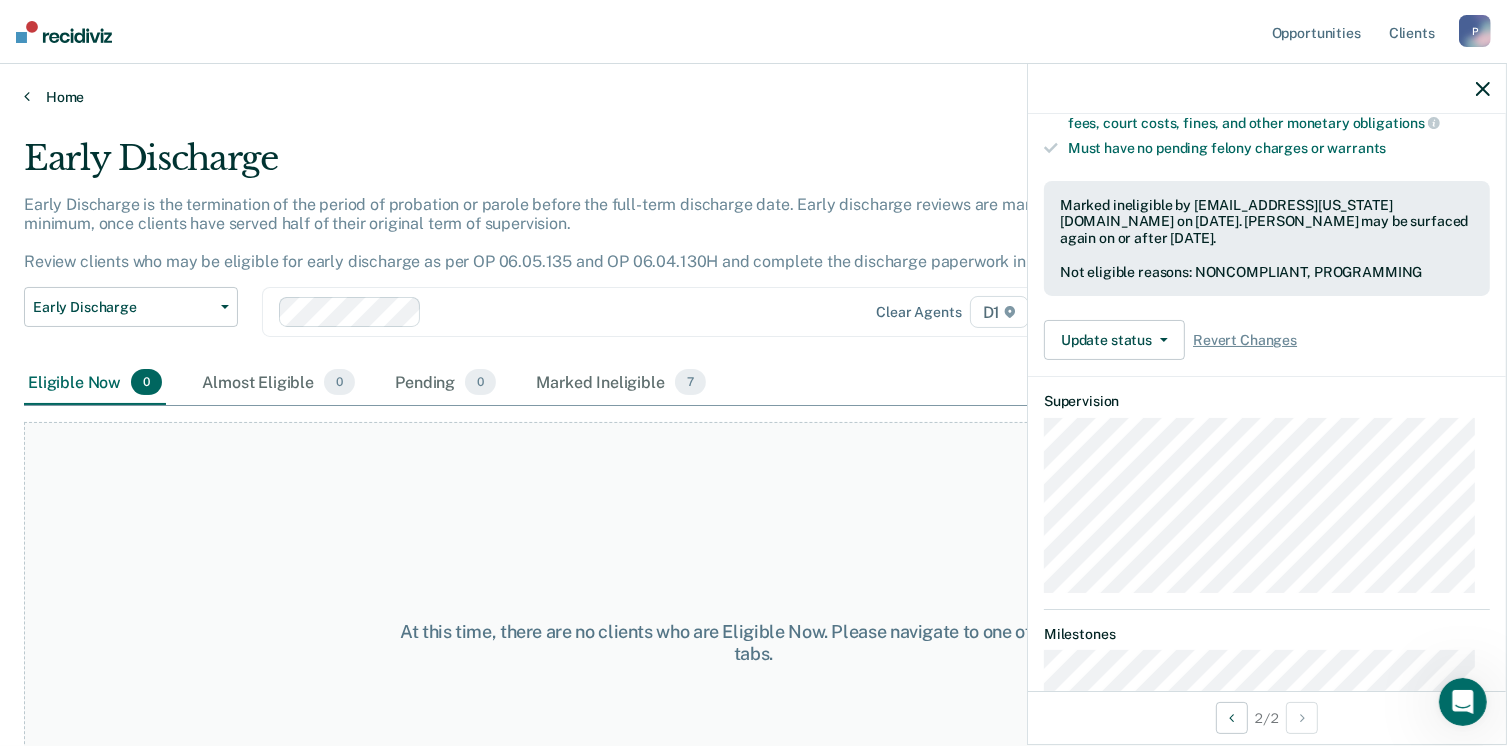 click on "Home" at bounding box center [753, 97] 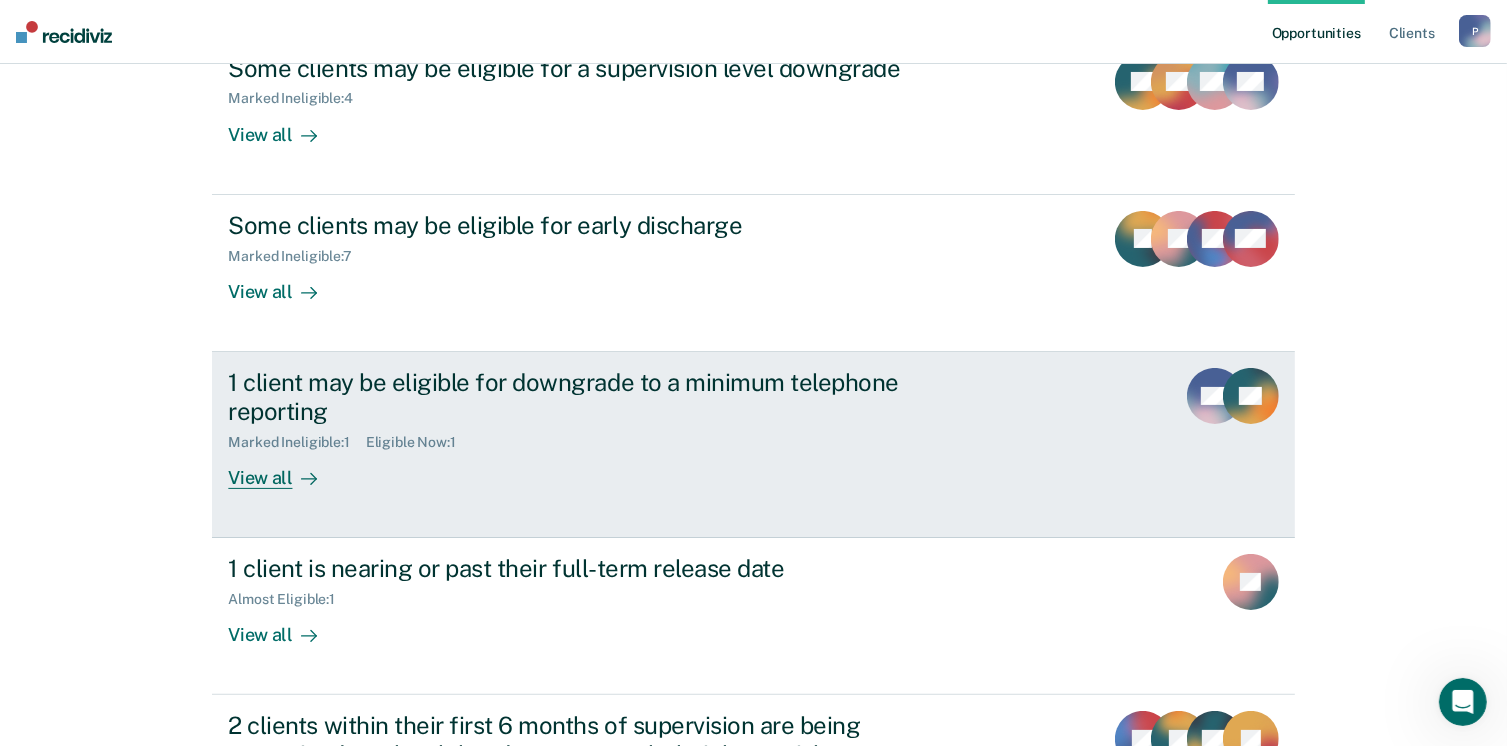 scroll, scrollTop: 300, scrollLeft: 0, axis: vertical 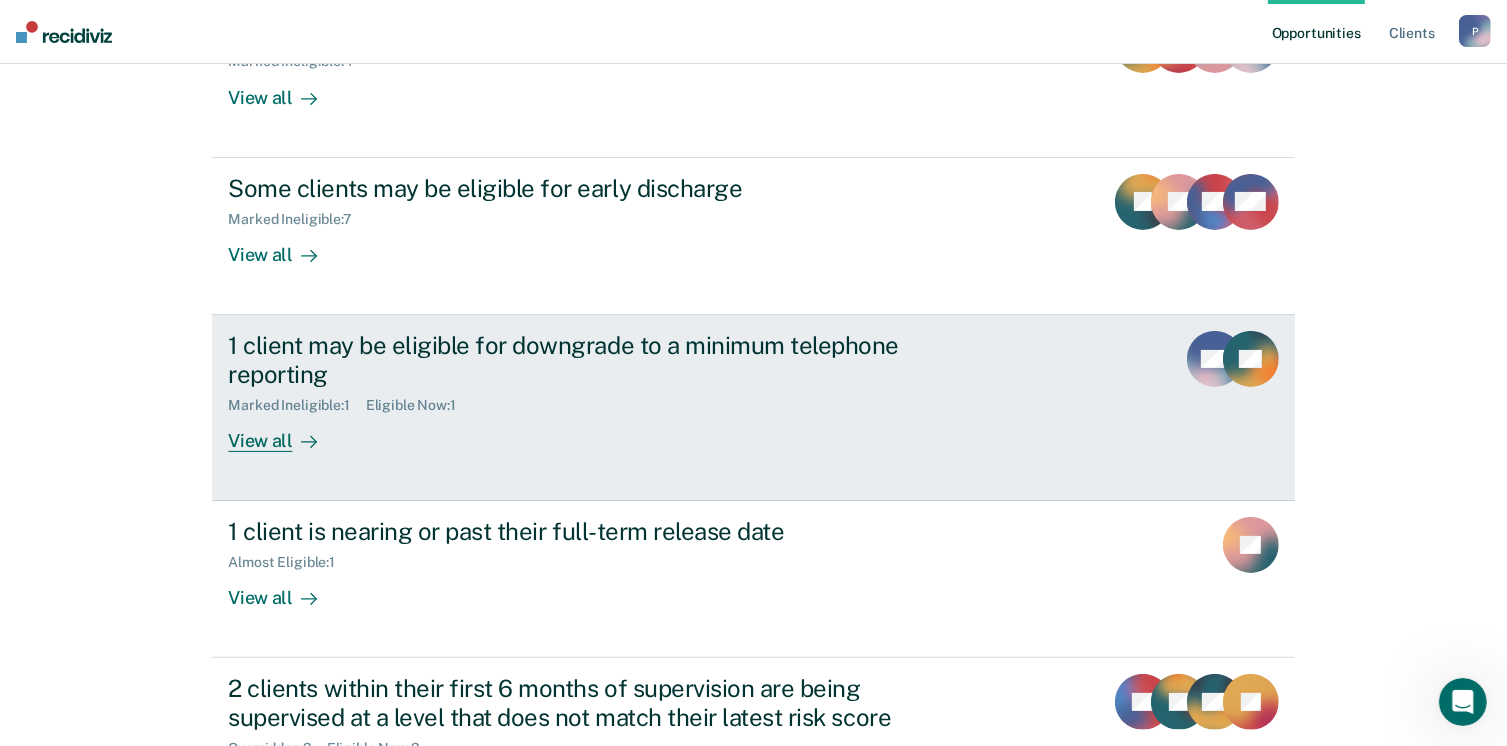 click on "View all" at bounding box center (284, 432) 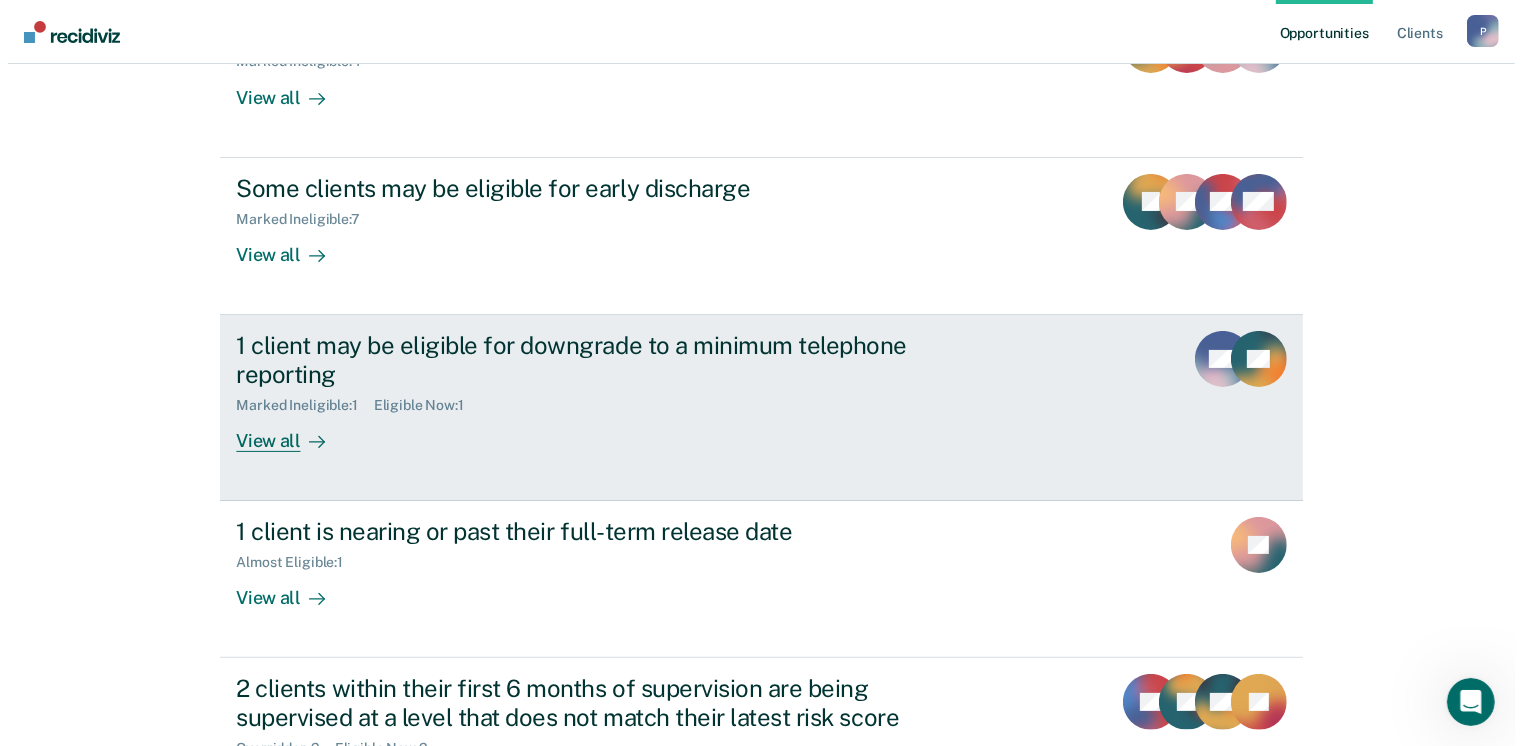 scroll, scrollTop: 0, scrollLeft: 0, axis: both 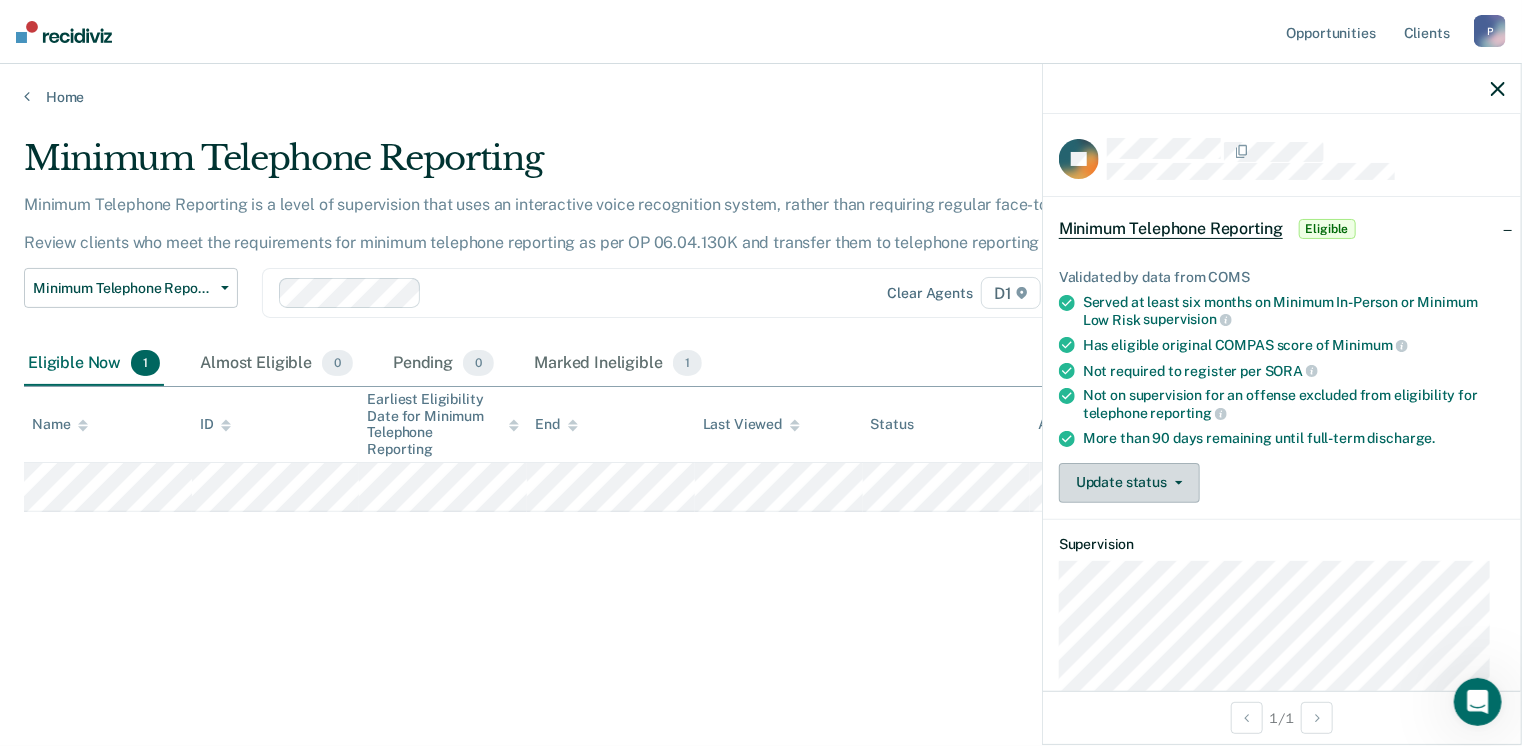 click on "Update status" at bounding box center [1129, 483] 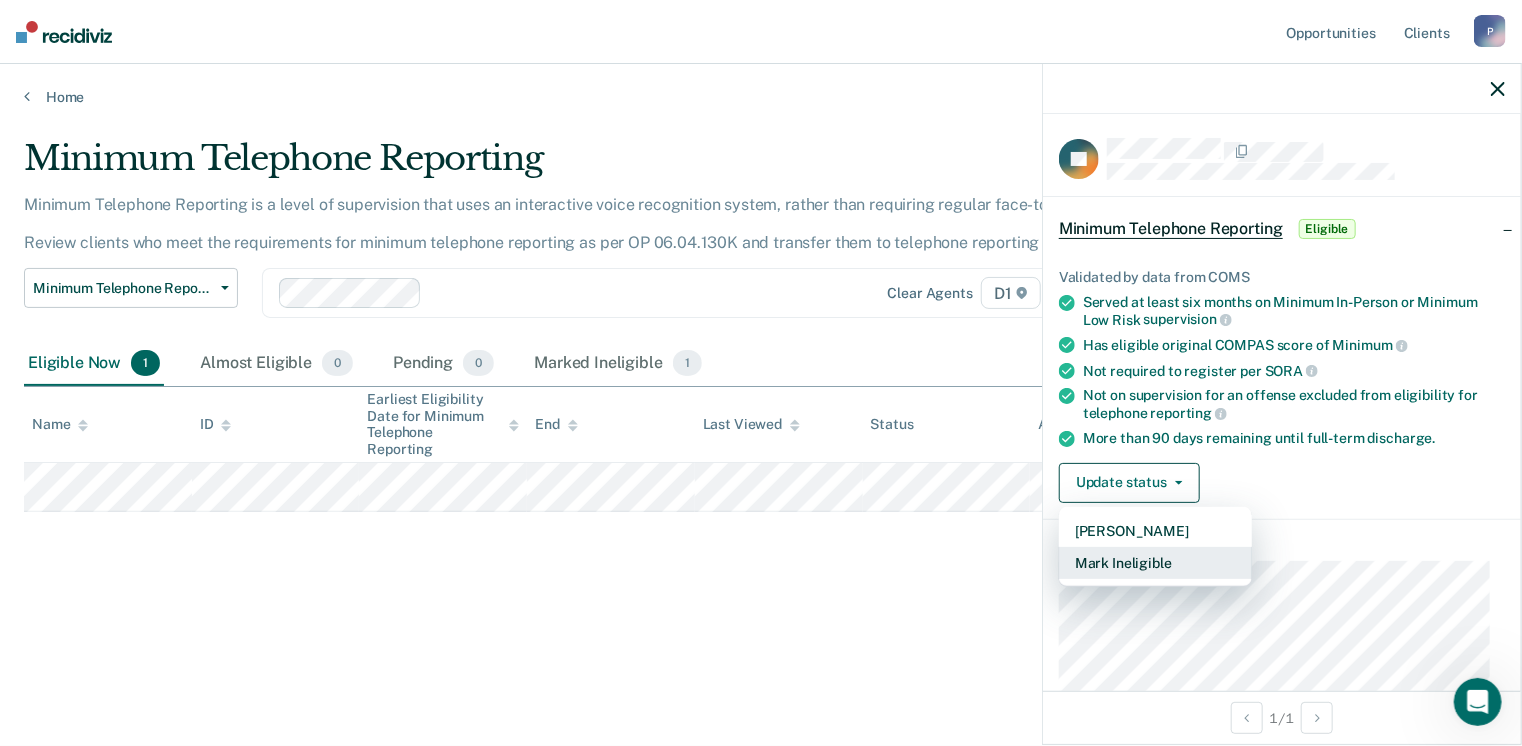 click on "Mark Ineligible" at bounding box center (1155, 563) 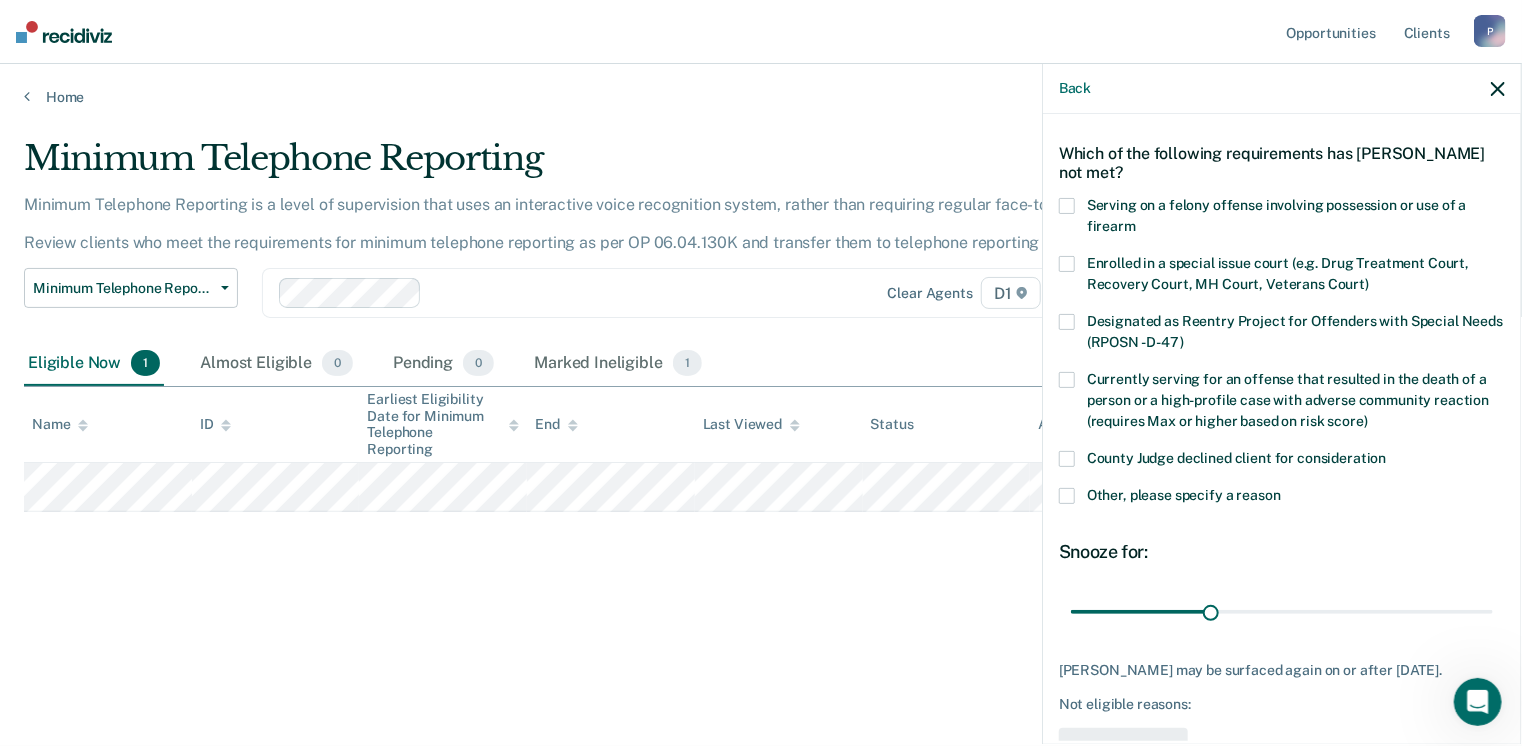 scroll, scrollTop: 129, scrollLeft: 0, axis: vertical 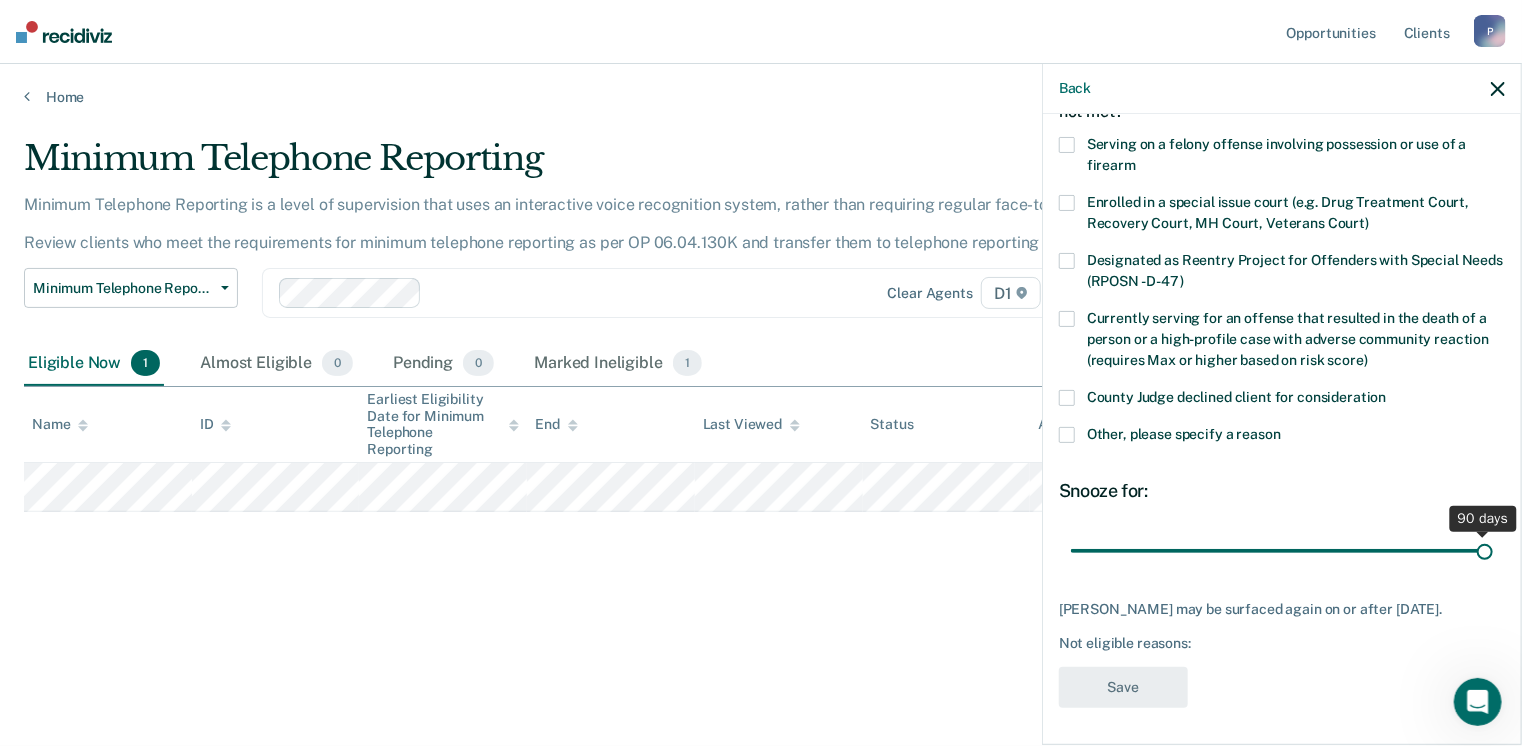 drag, startPoint x: 1204, startPoint y: 546, endPoint x: 1508, endPoint y: 534, distance: 304.23676 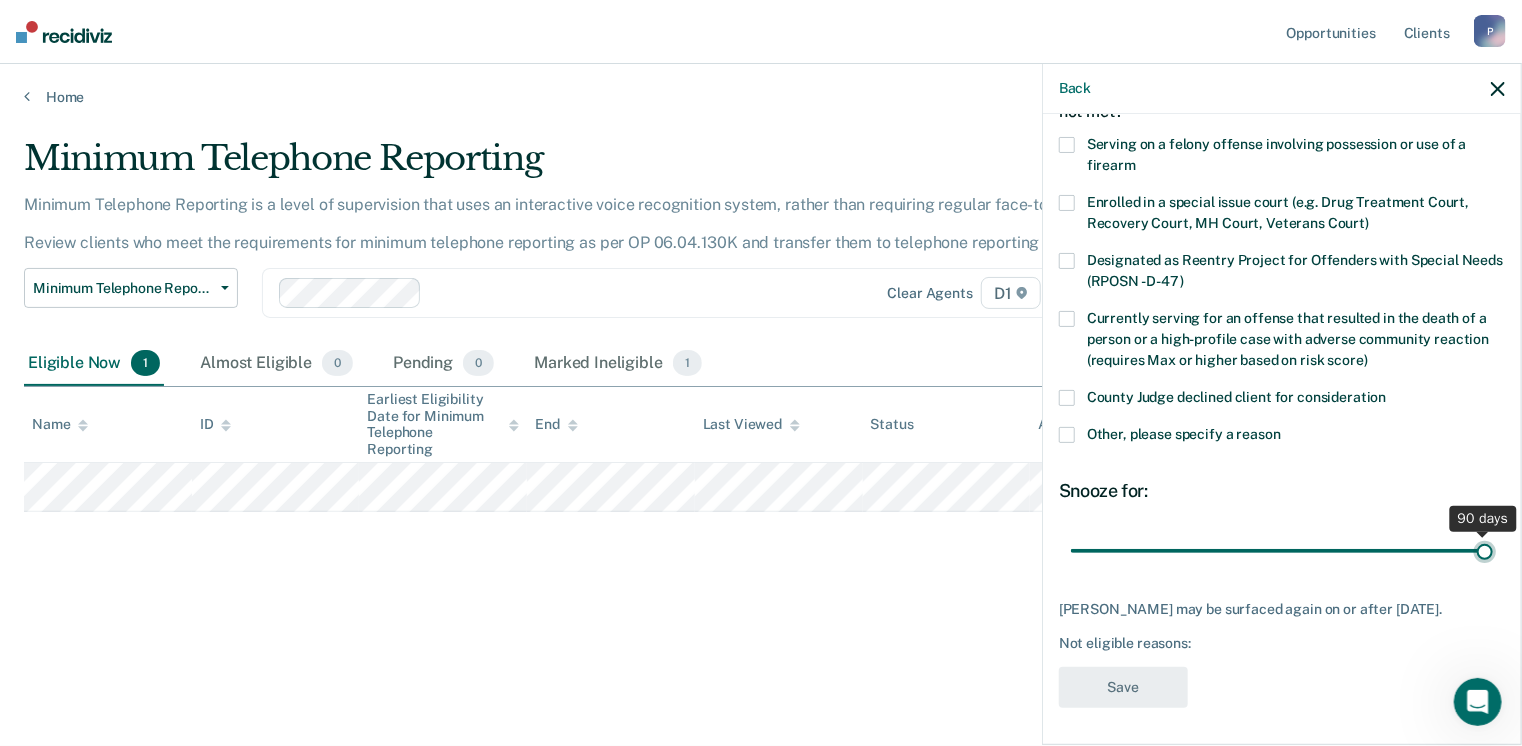 type on "90" 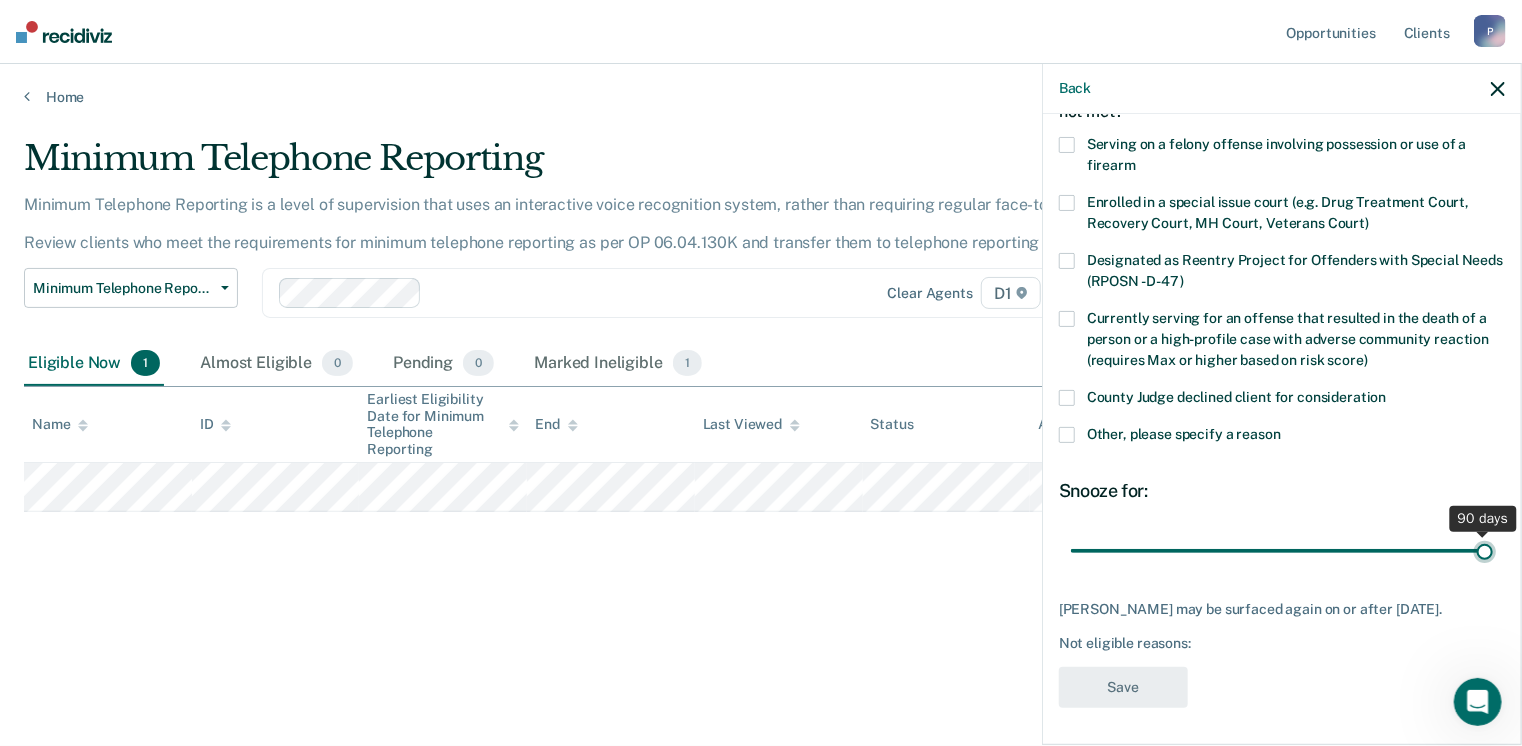 click at bounding box center (1282, 551) 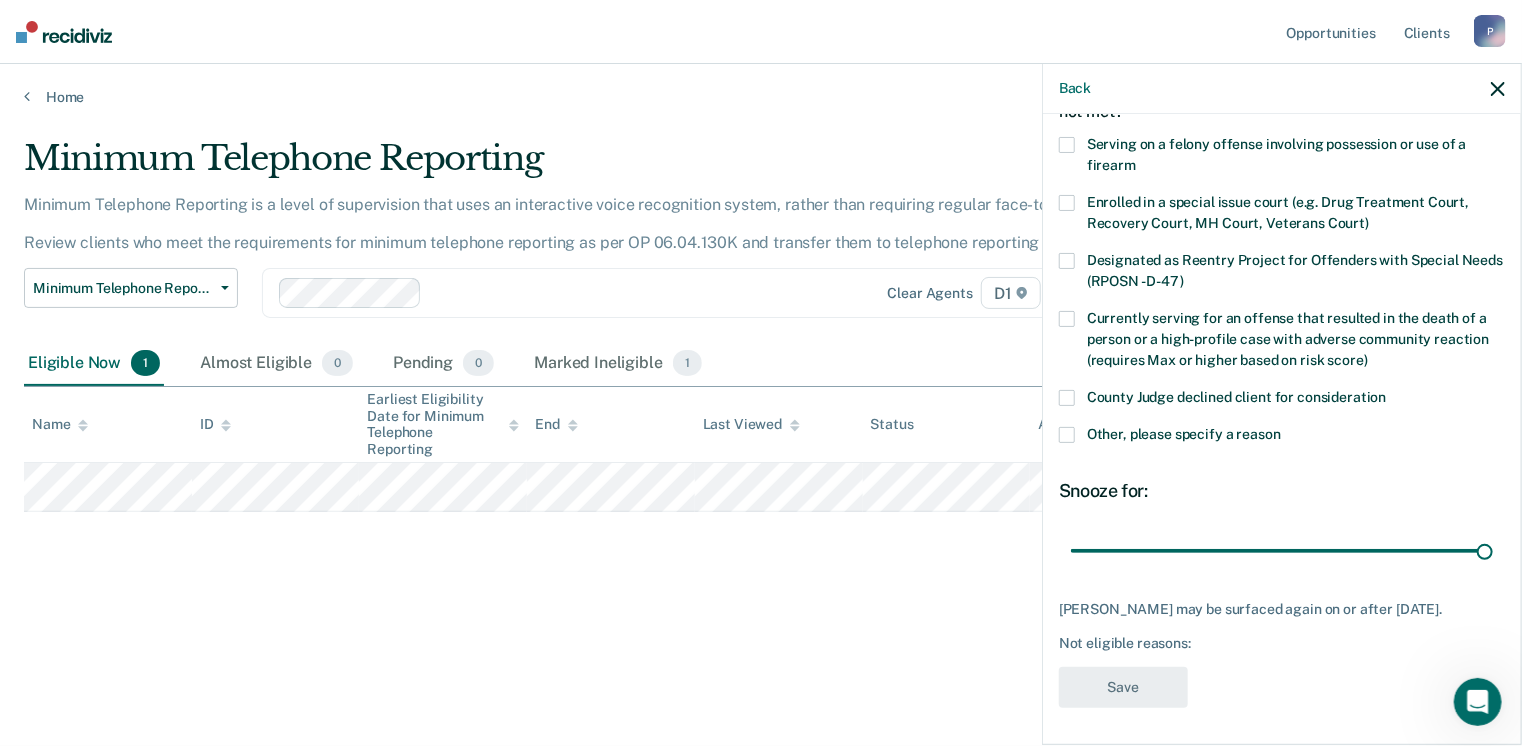click at bounding box center [1067, 435] 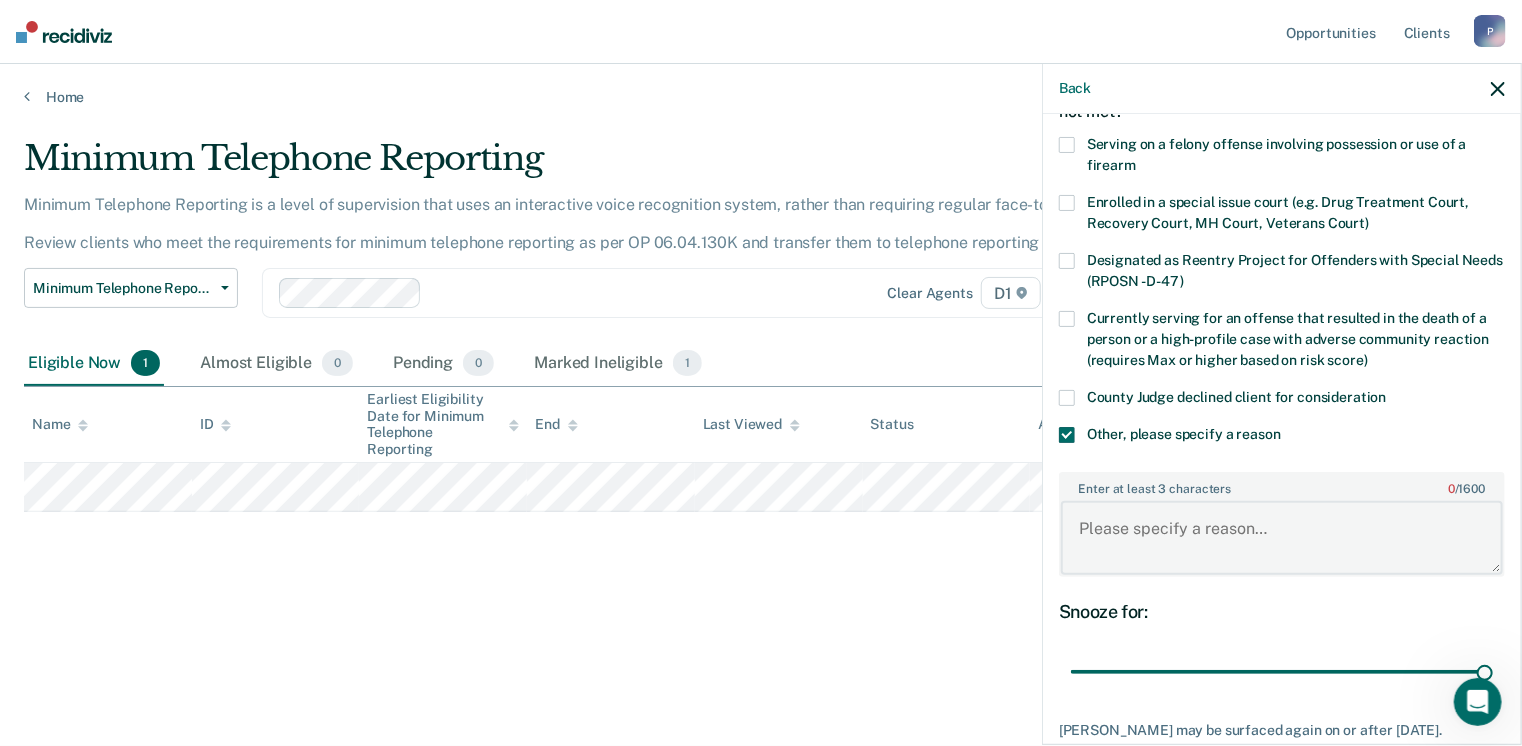 click on "Enter at least 3 characters 0  /  1600" at bounding box center (1282, 538) 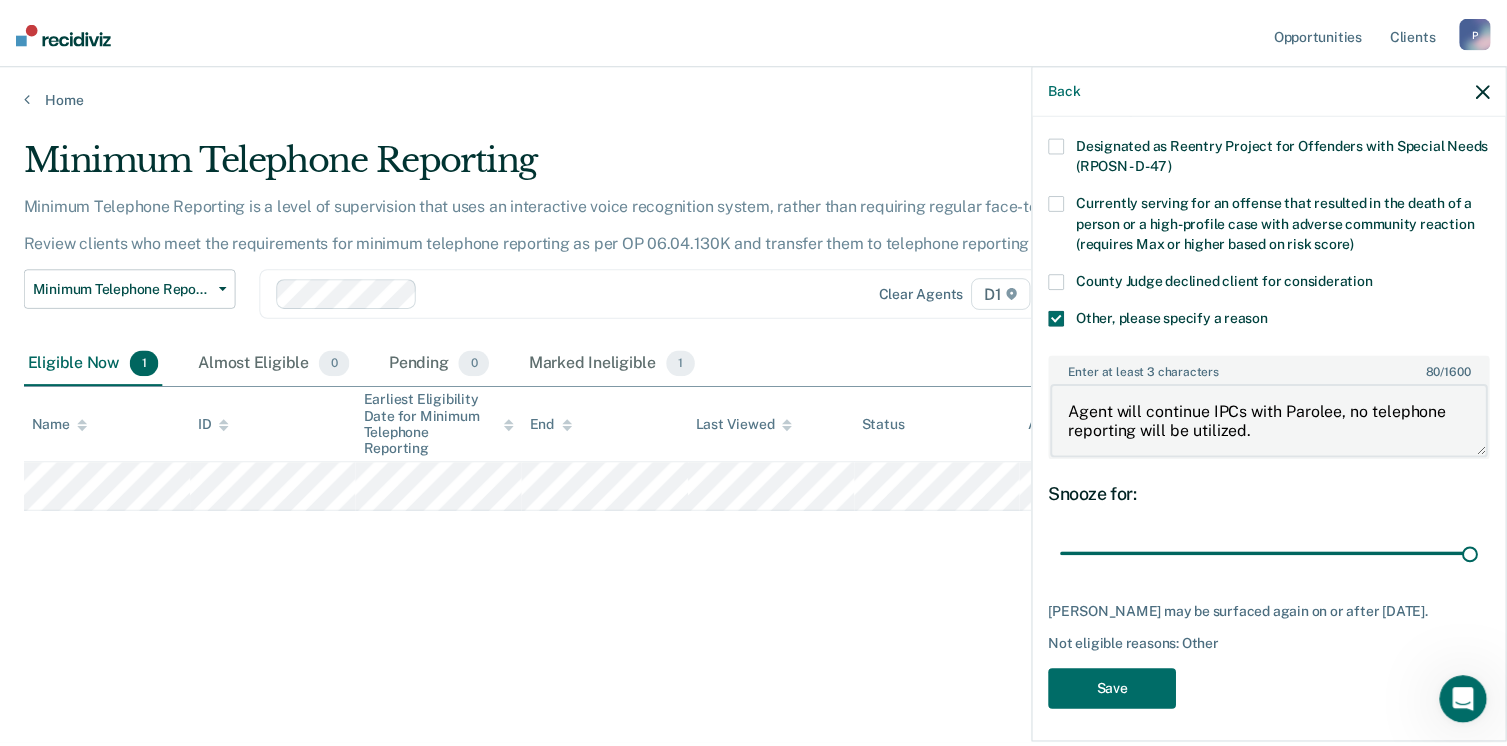 scroll, scrollTop: 248, scrollLeft: 0, axis: vertical 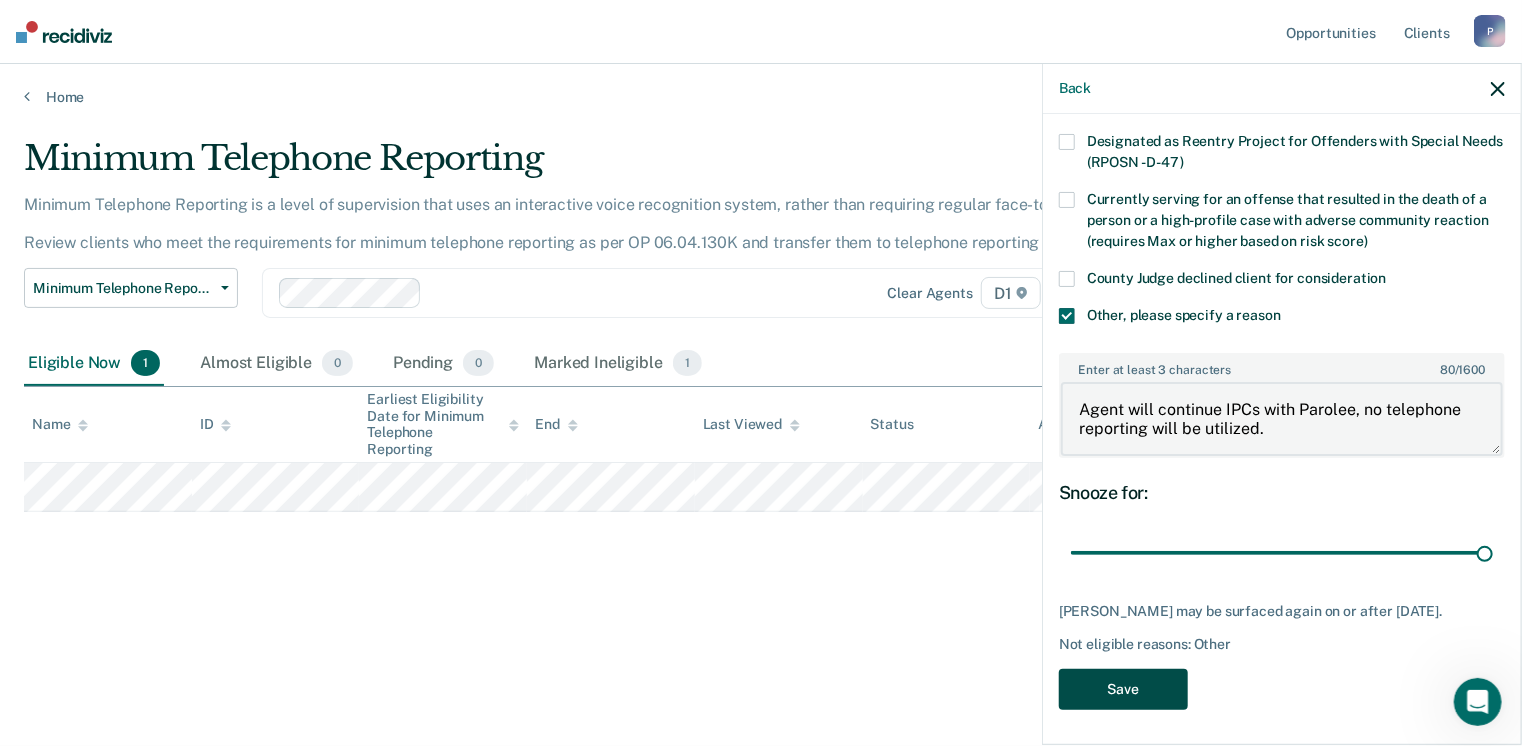 type on "Agent will continue IPCs with Parolee, no telephone reporting will be utilized." 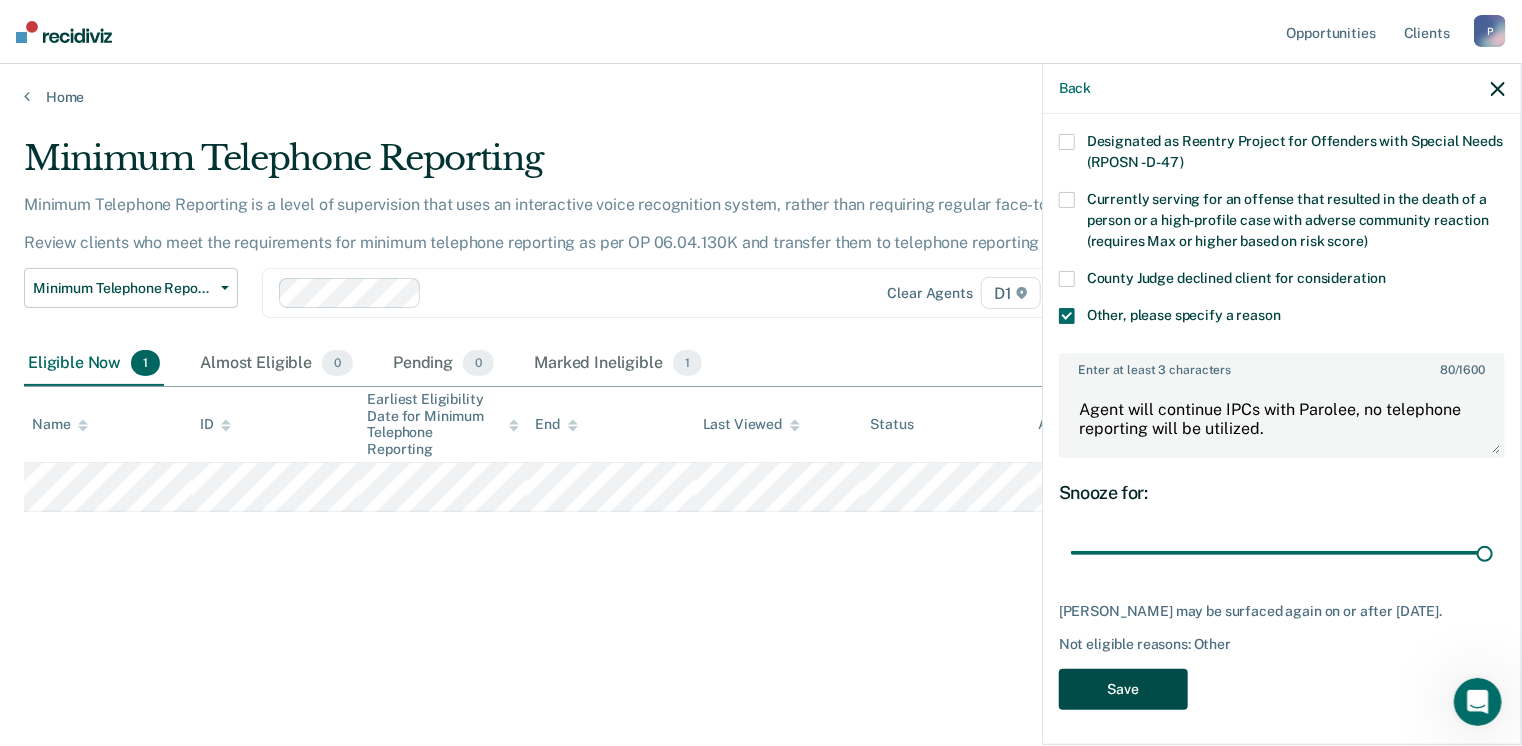 click on "Save" at bounding box center [1123, 689] 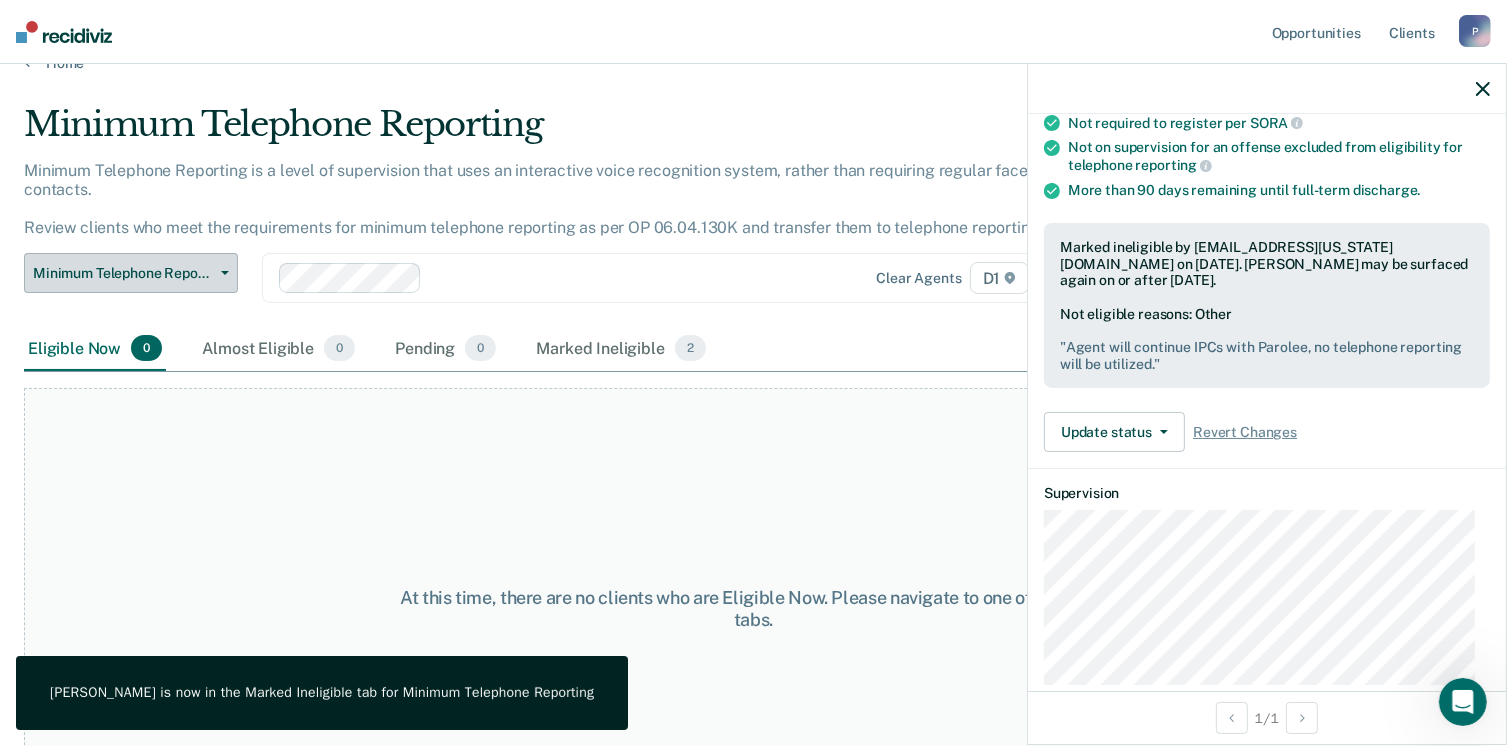 scroll, scrollTop: 0, scrollLeft: 0, axis: both 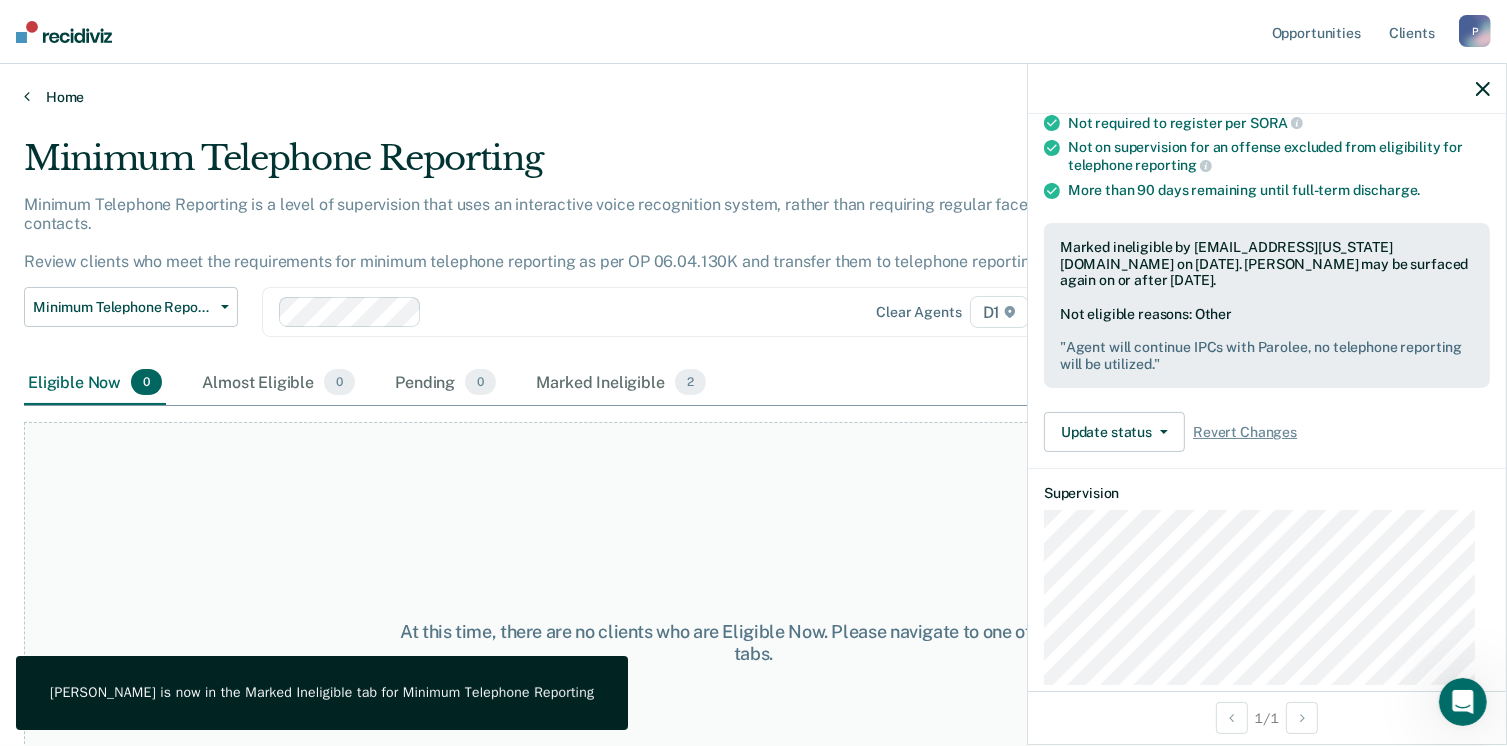 click on "Home" at bounding box center (753, 97) 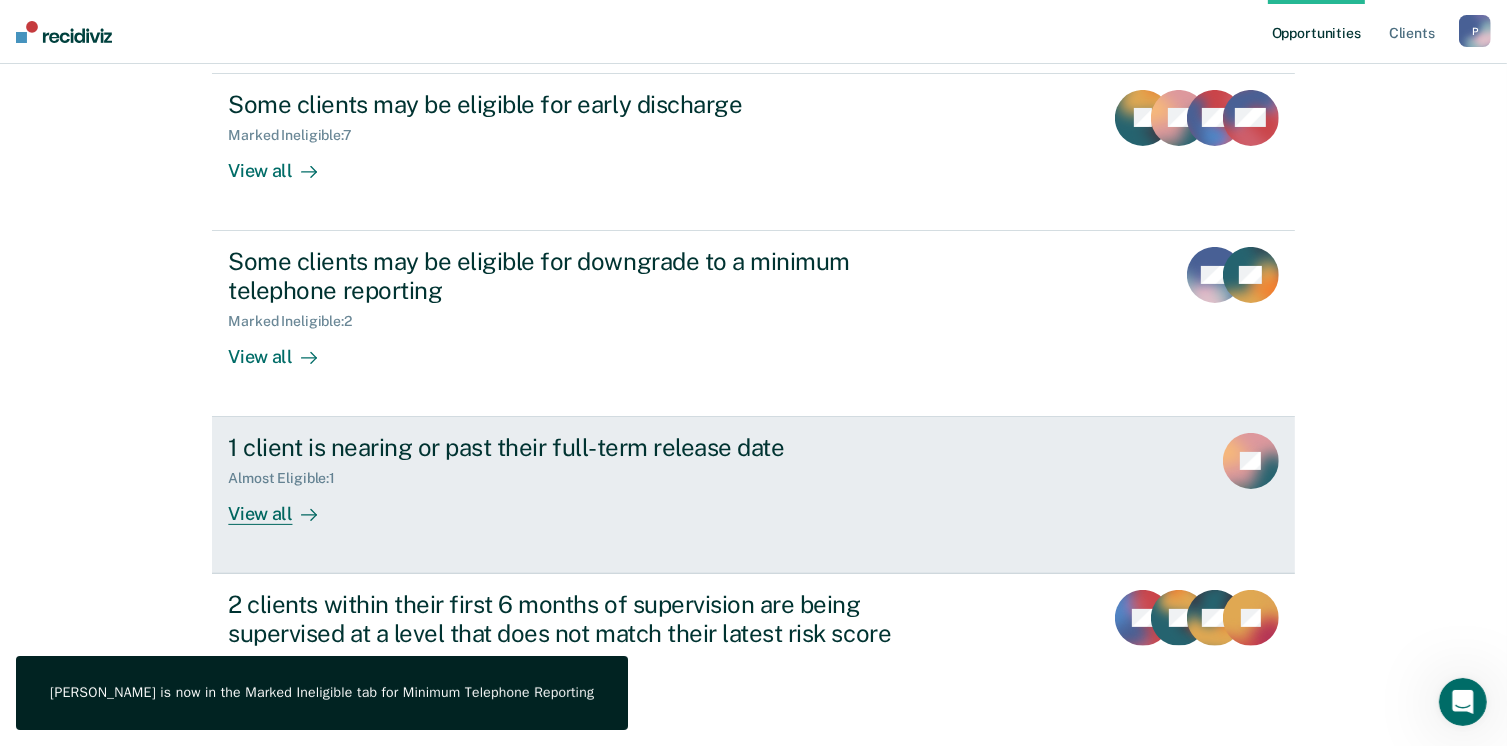 scroll, scrollTop: 400, scrollLeft: 0, axis: vertical 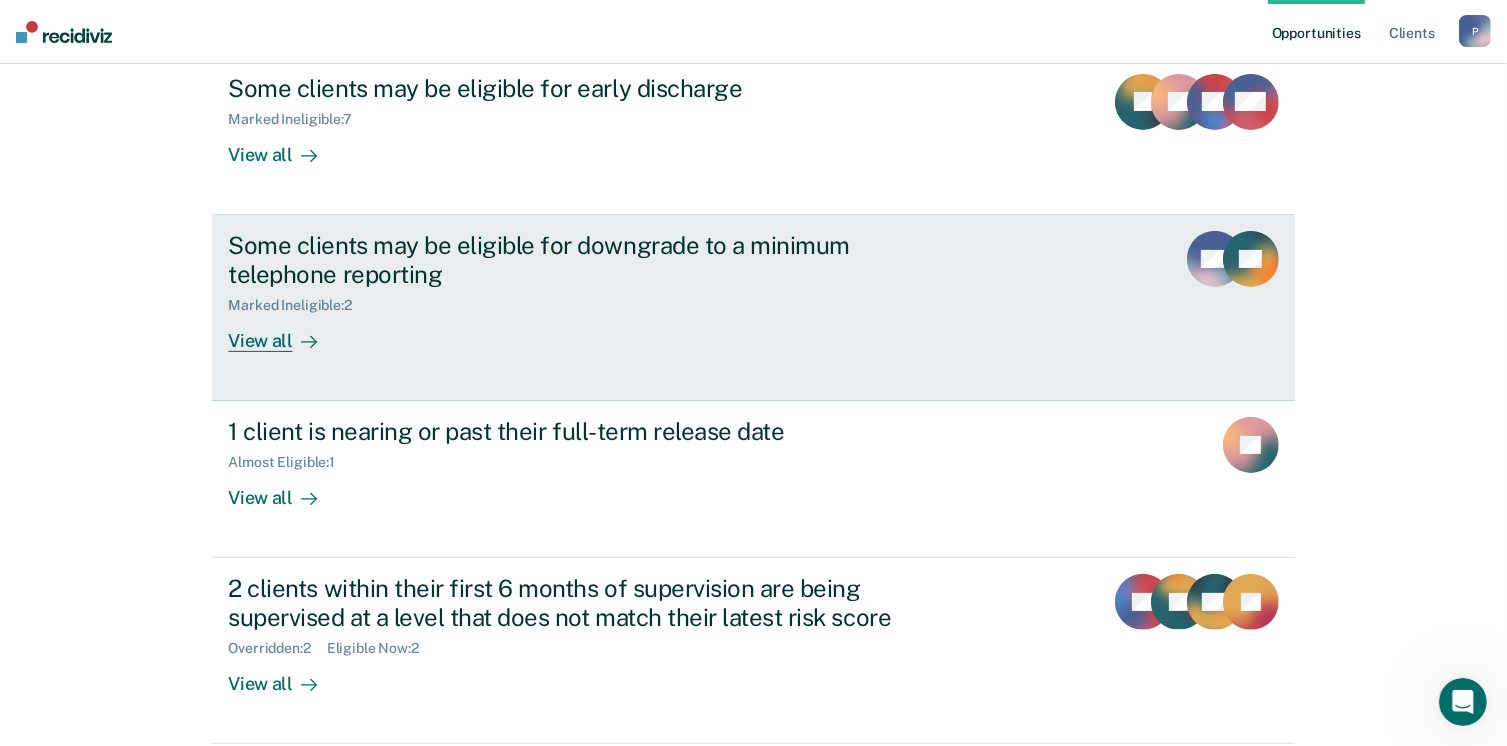 click on "View all" at bounding box center (284, 332) 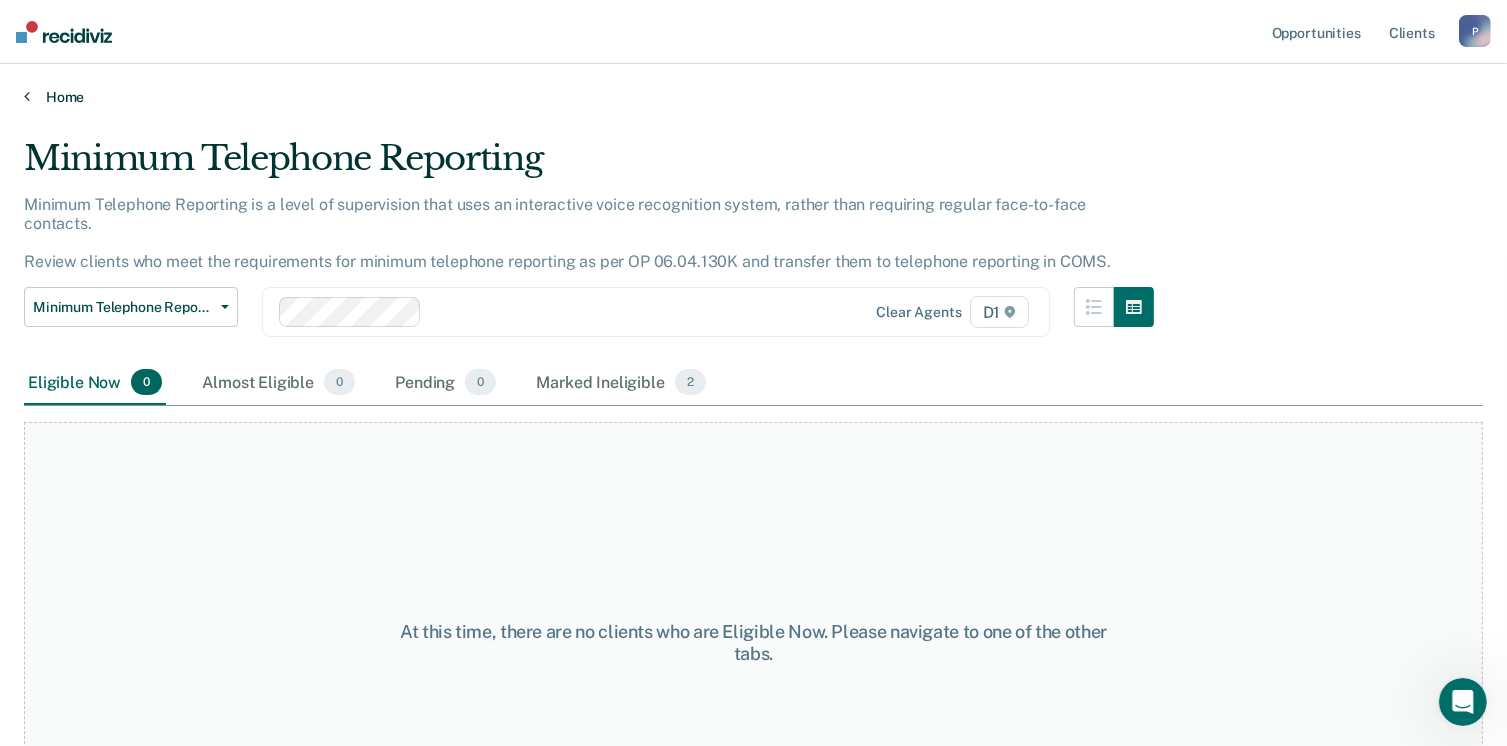 click on "Home" at bounding box center (753, 97) 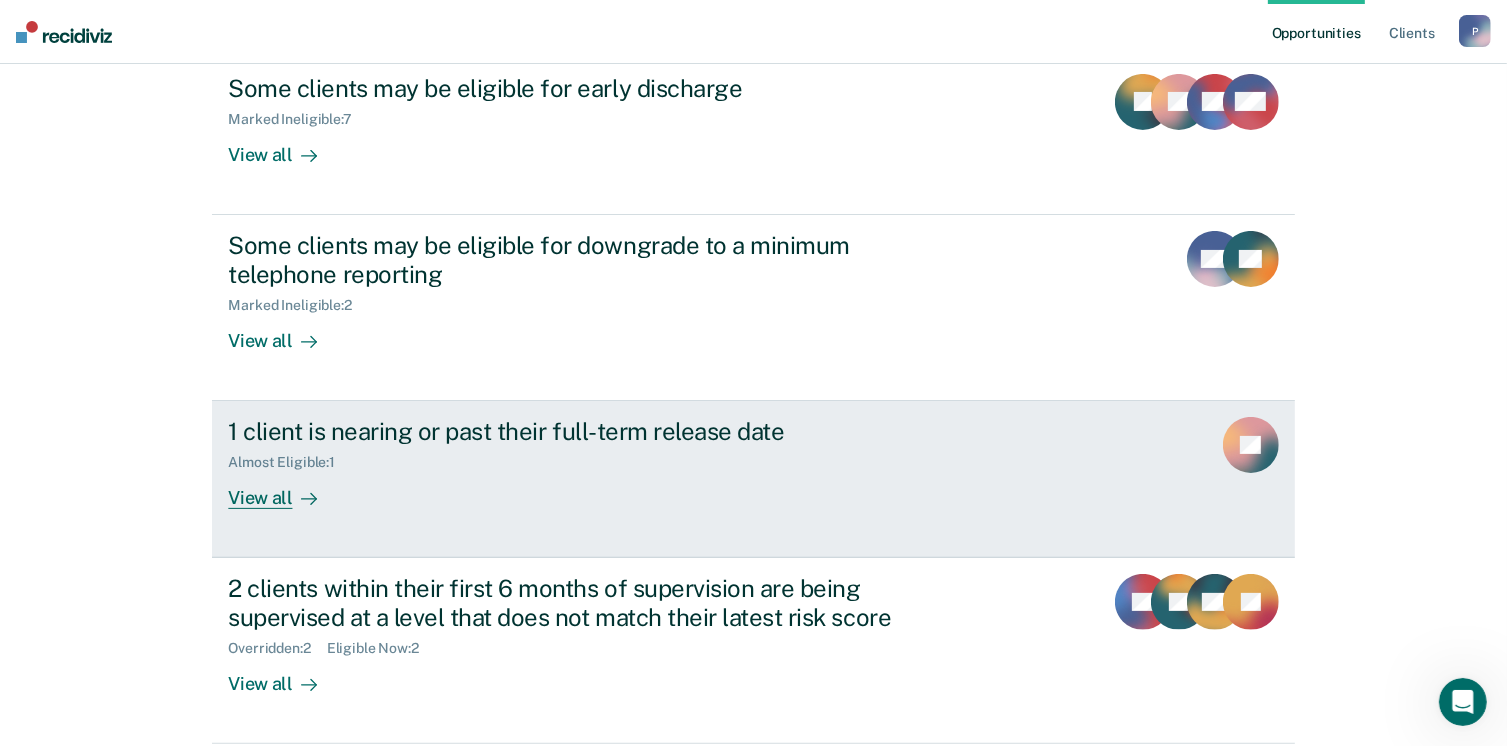 scroll, scrollTop: 476, scrollLeft: 0, axis: vertical 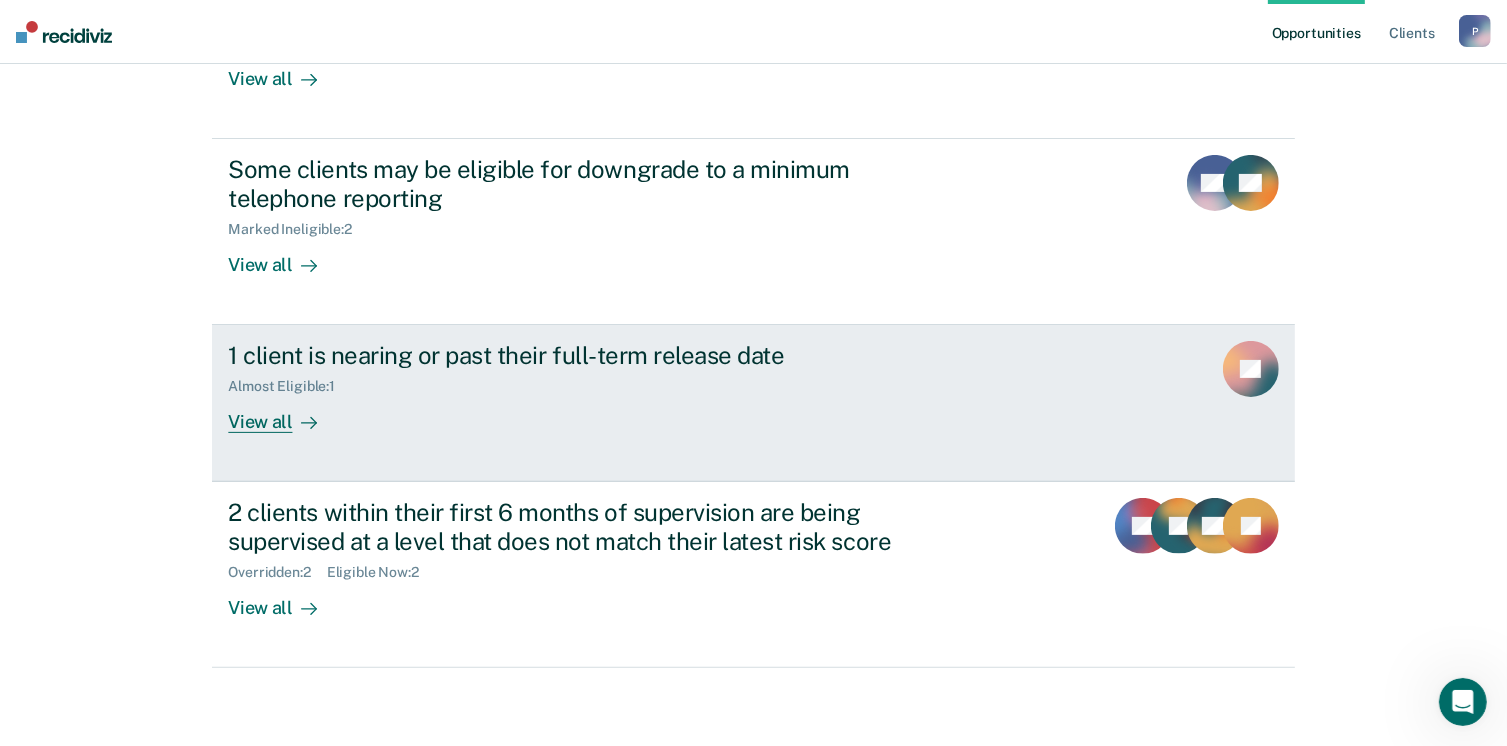 click on "View all" at bounding box center (284, 414) 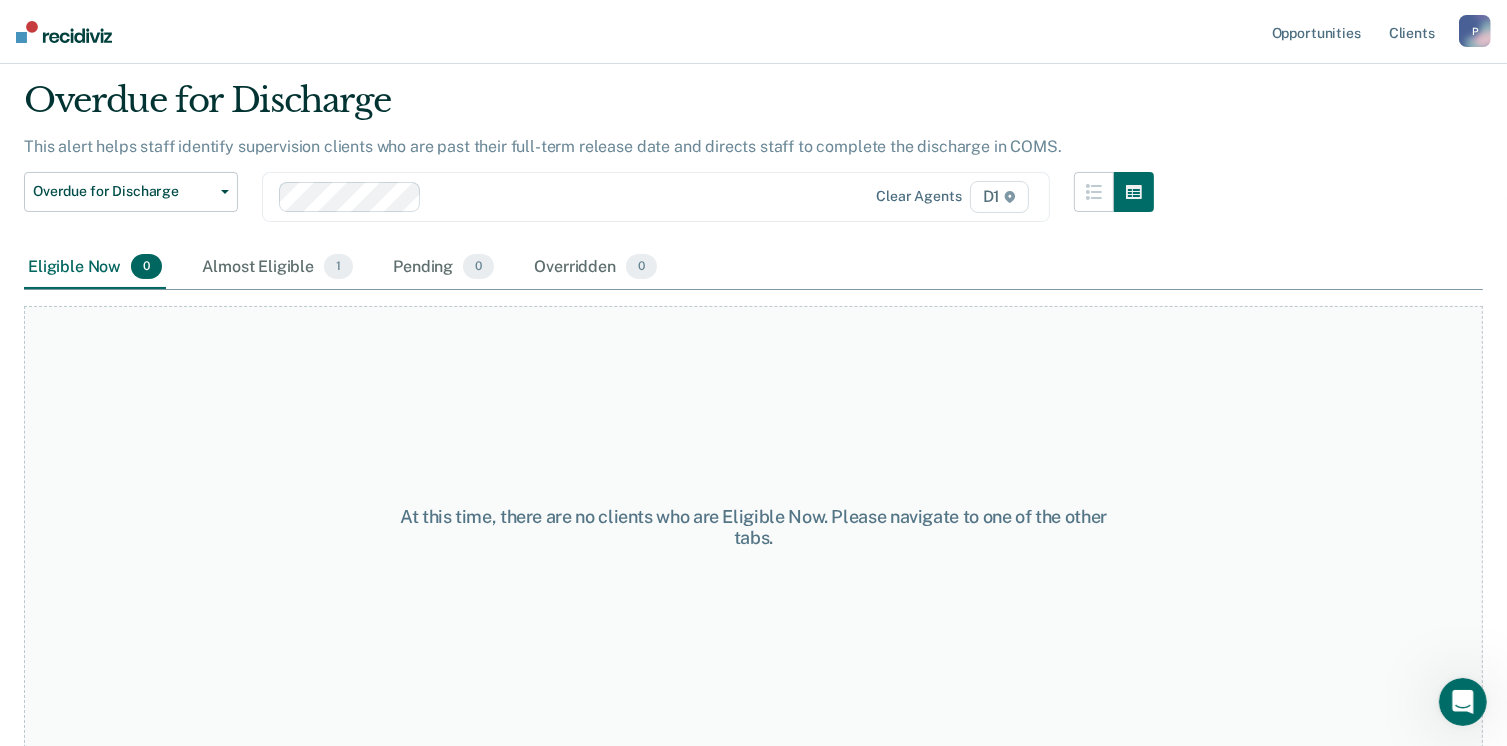 scroll, scrollTop: 0, scrollLeft: 0, axis: both 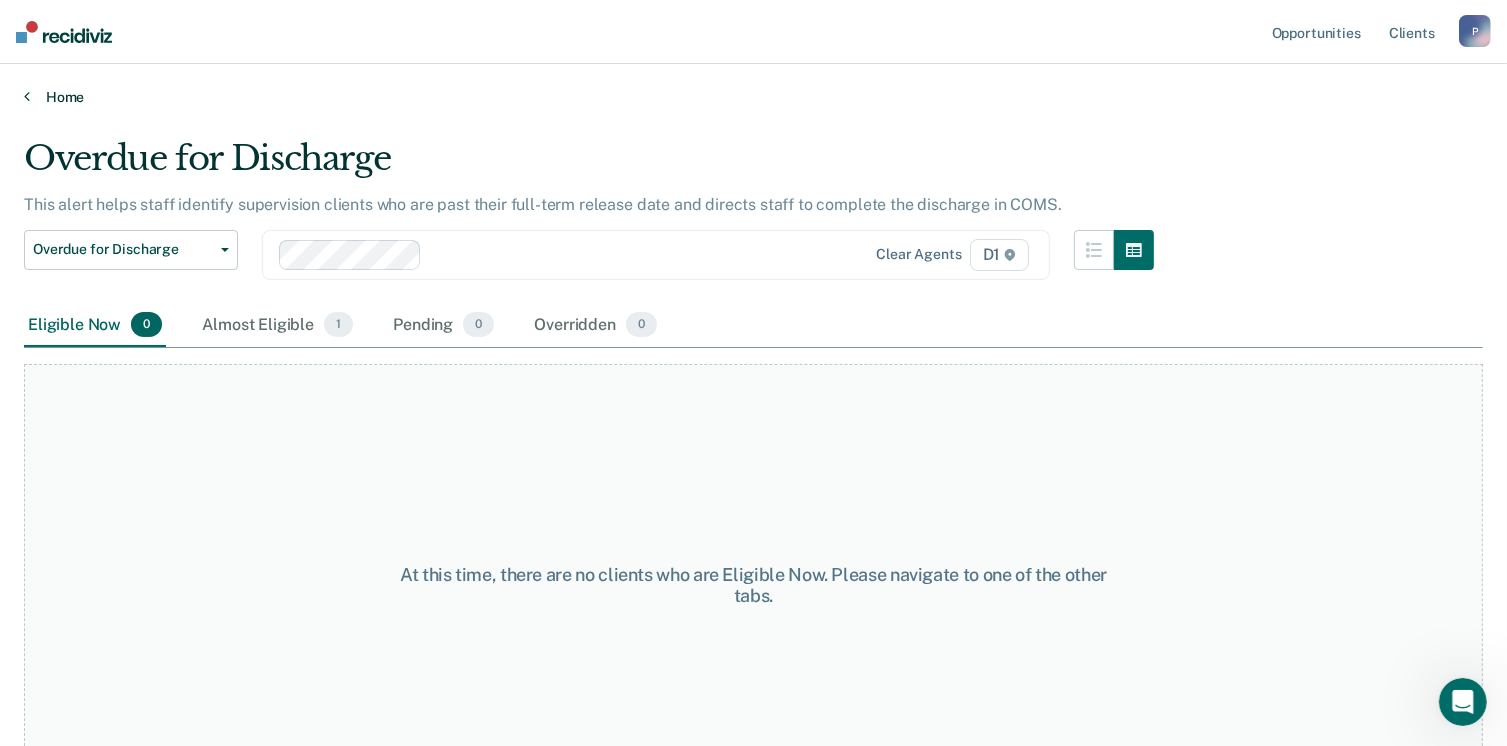 click on "Home" at bounding box center [753, 97] 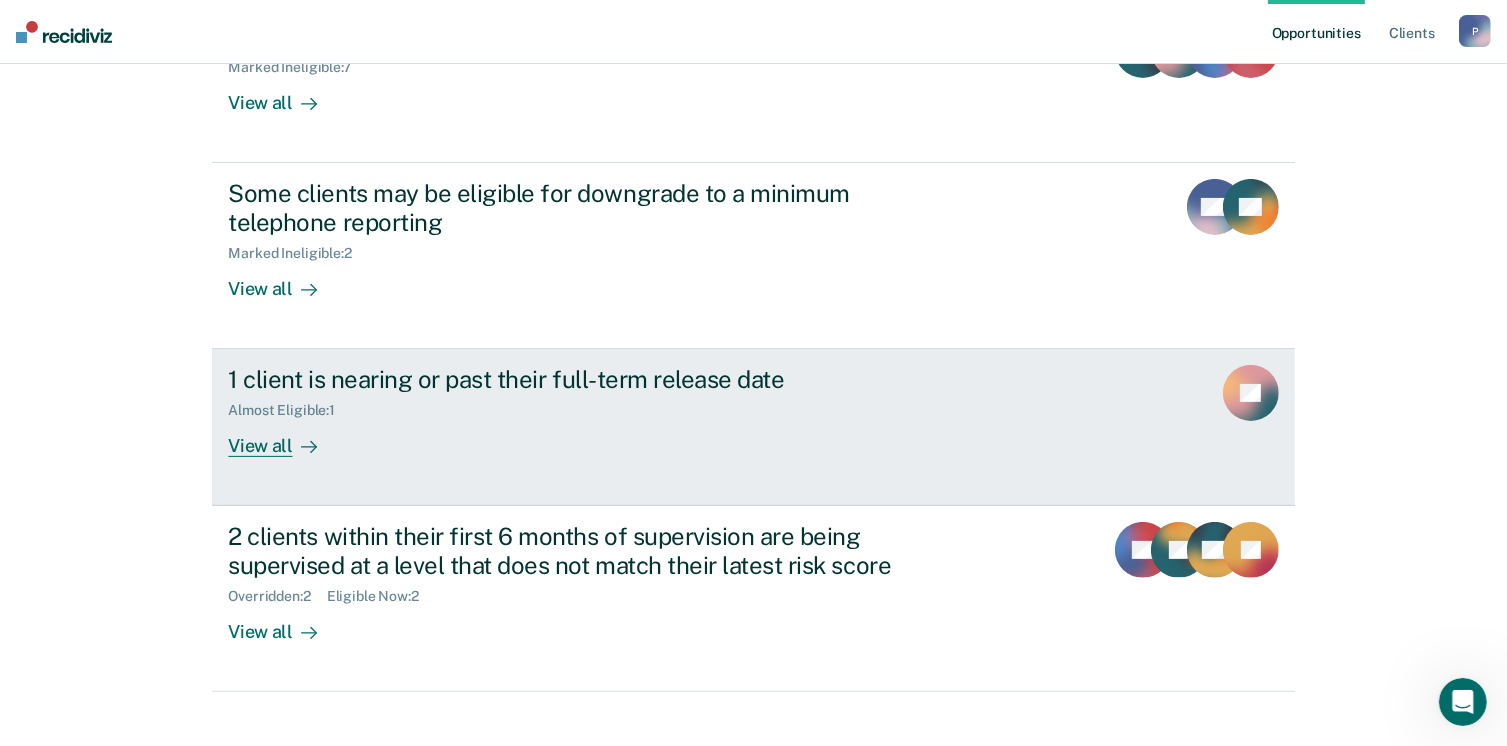 scroll, scrollTop: 476, scrollLeft: 0, axis: vertical 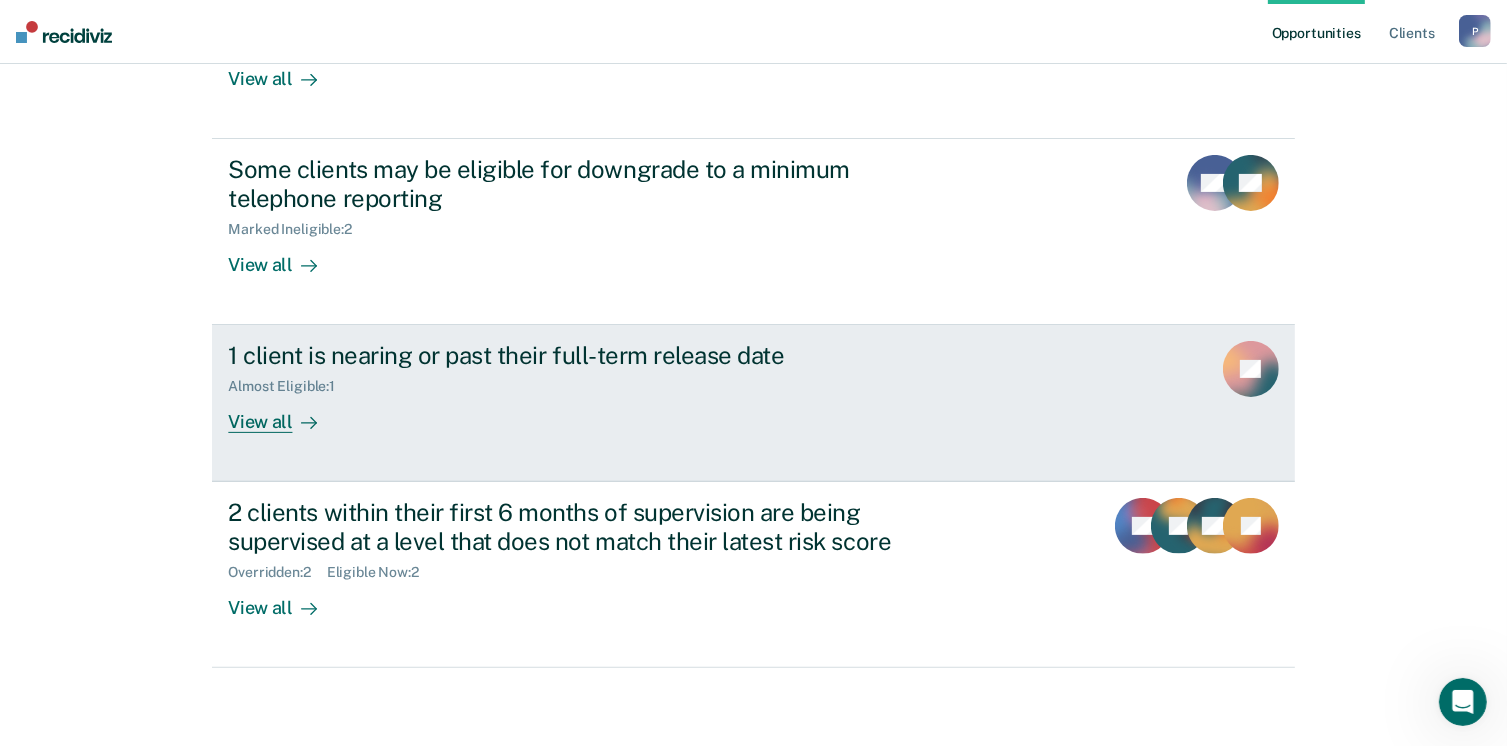 click on "View all" at bounding box center (284, 414) 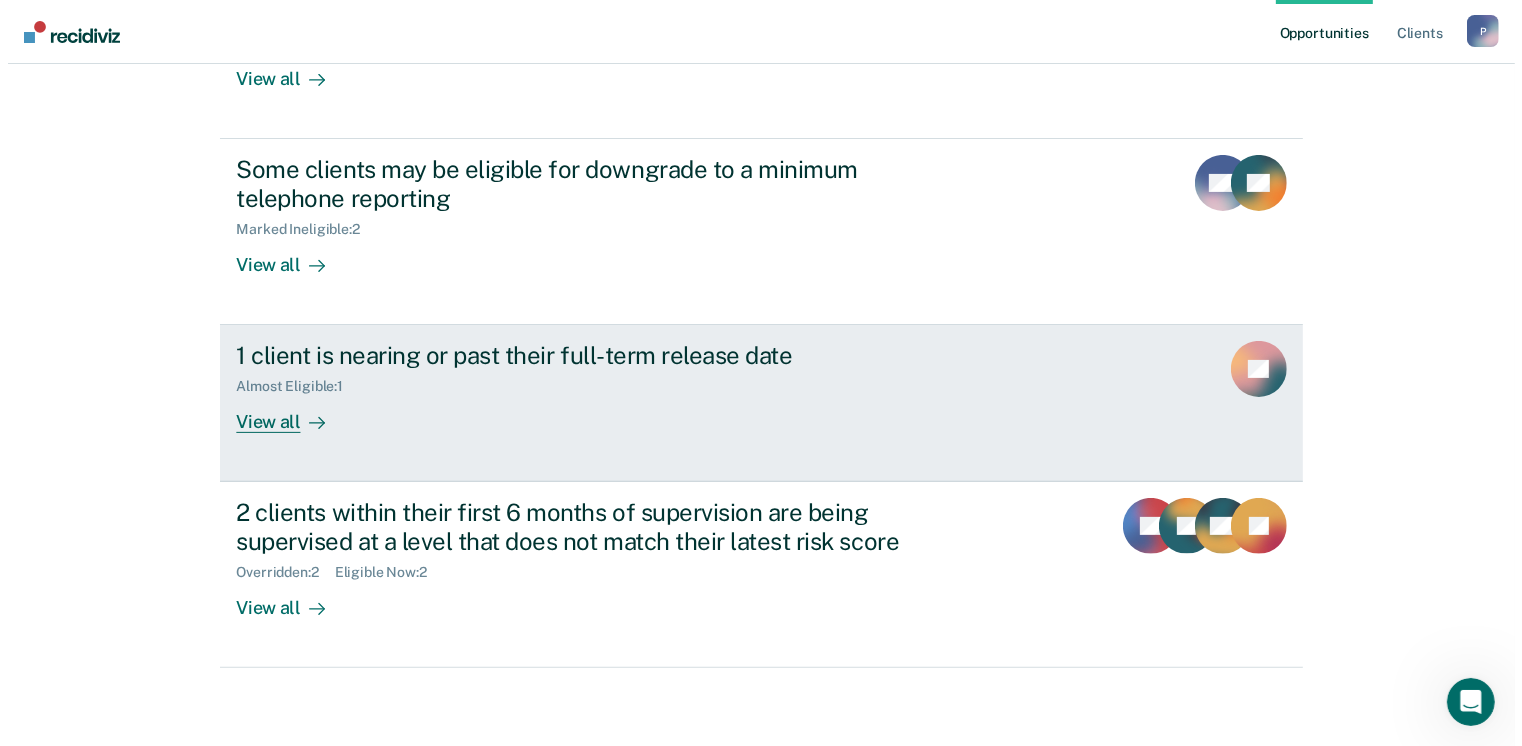 scroll, scrollTop: 0, scrollLeft: 0, axis: both 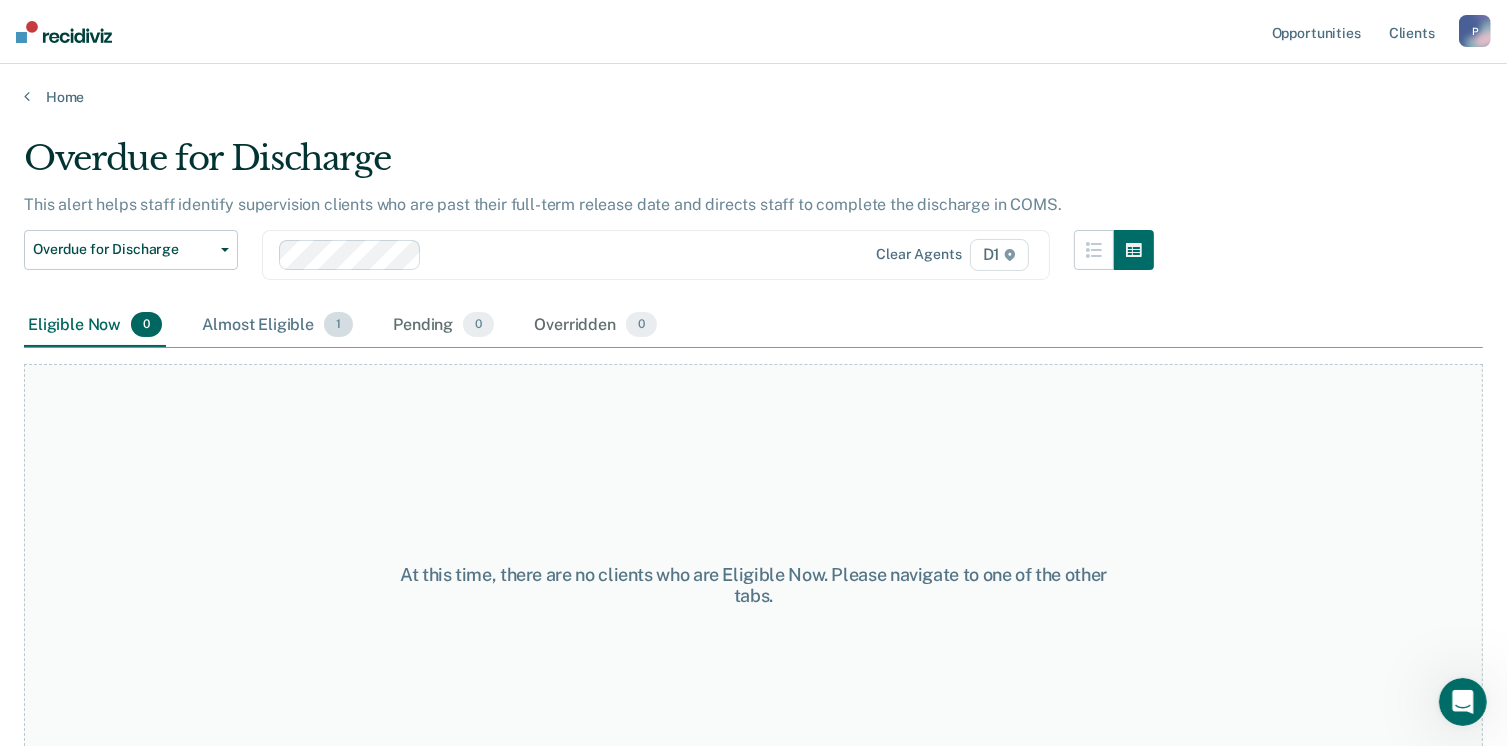 click on "Almost Eligible 1" at bounding box center (277, 326) 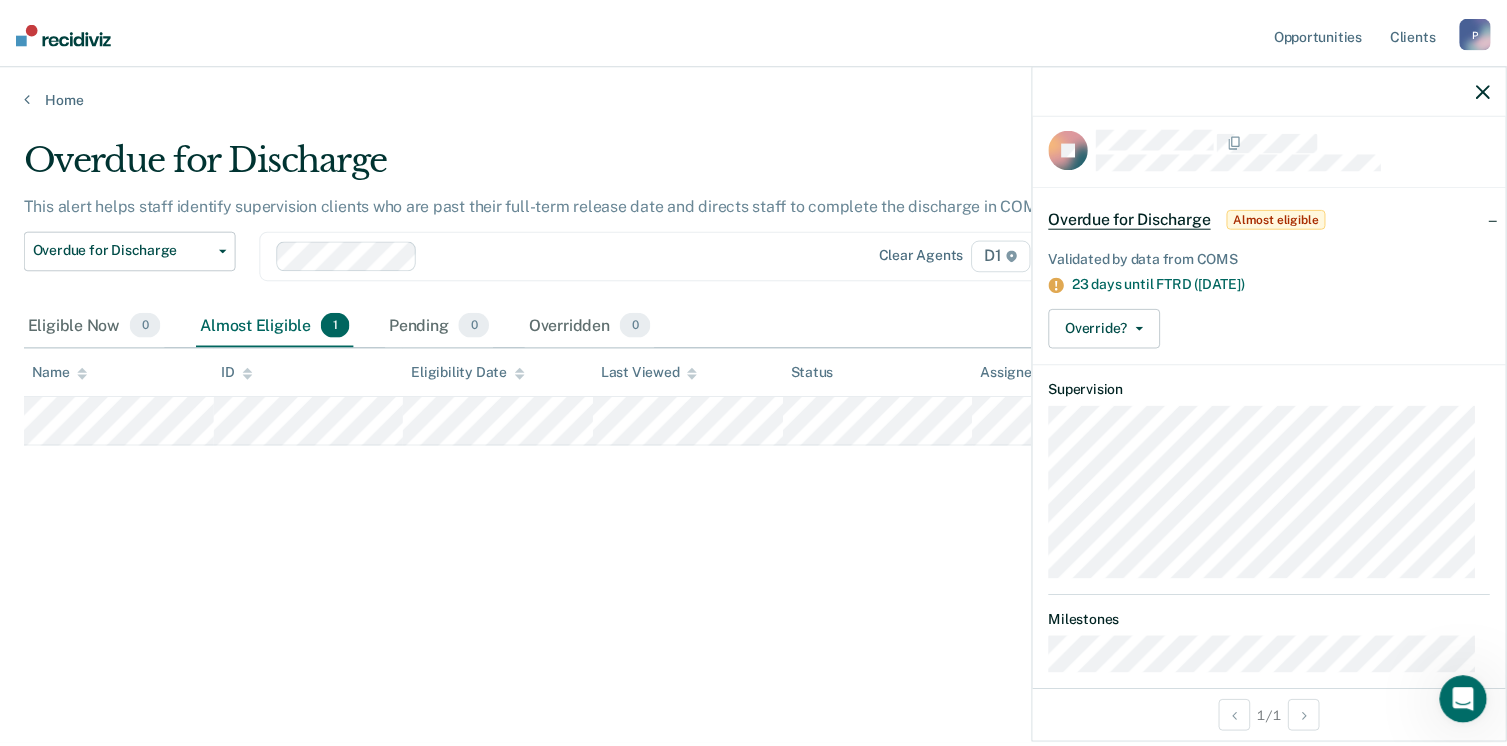 scroll, scrollTop: 0, scrollLeft: 0, axis: both 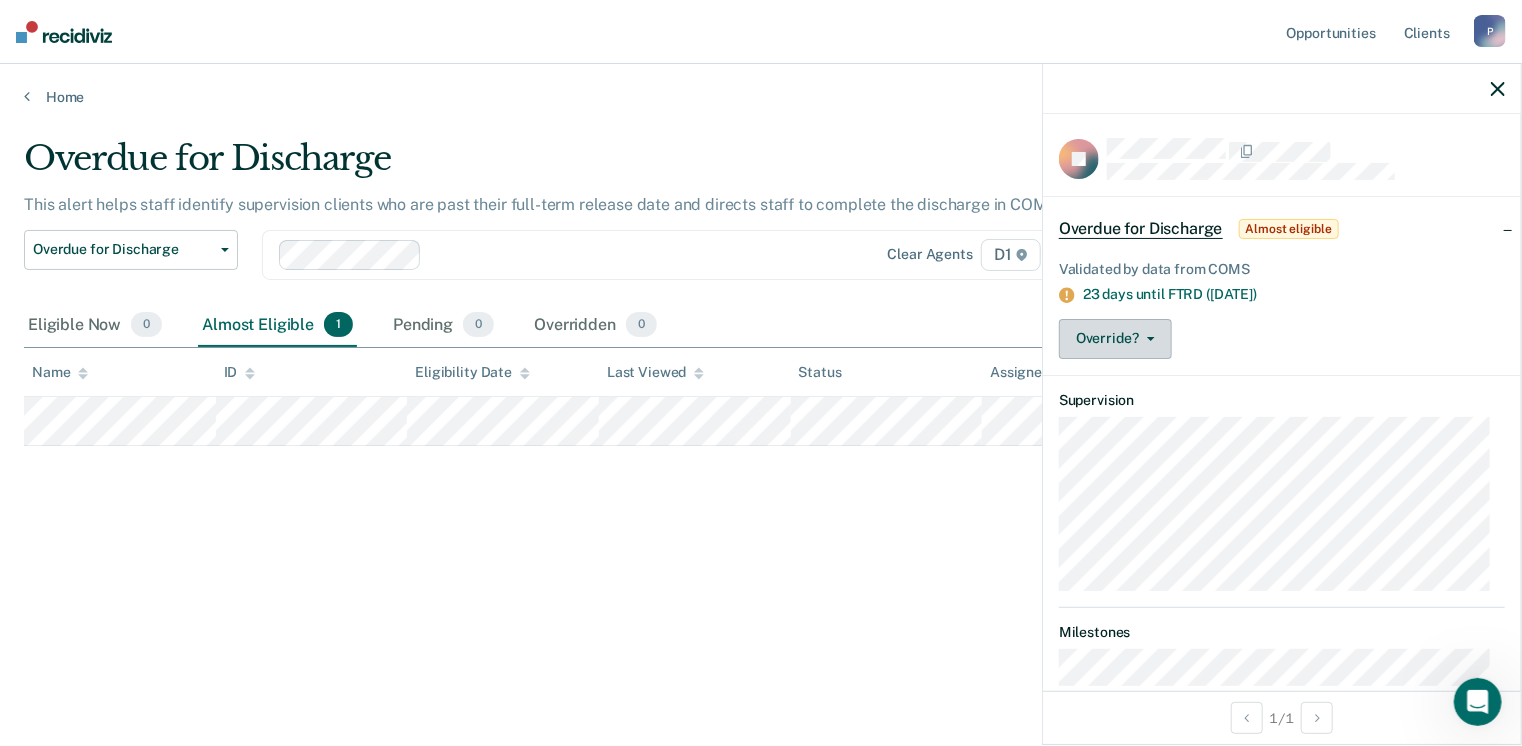 click 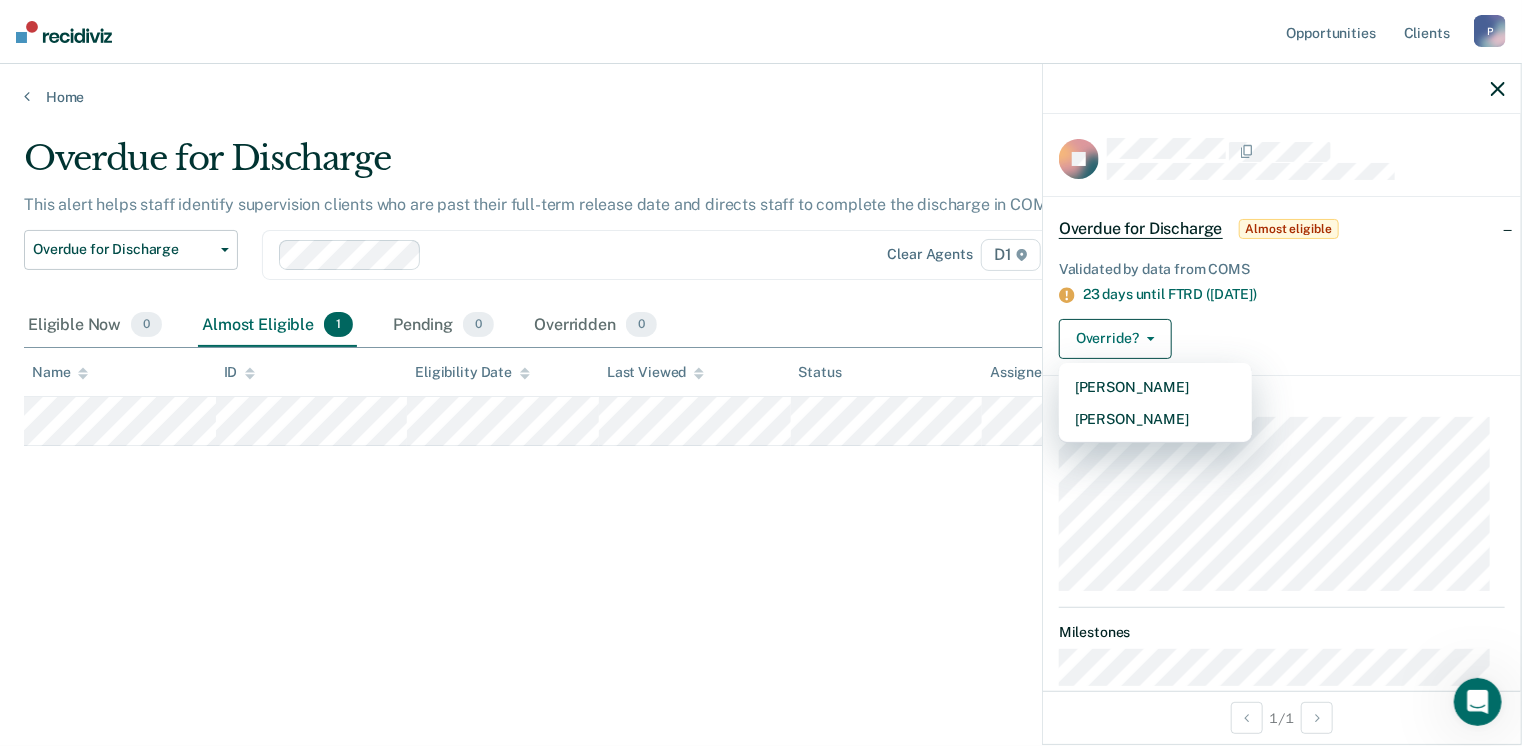 click on "Overdue for Discharge   This alert helps staff identify supervision clients who are past their full-term release date and directs staff to complete the discharge in COMS. Overdue for Discharge Classification Review Early Discharge Minimum Telephone Reporting Overdue for Discharge Supervision Level Mismatch Clear   agents D1   Eligible Now 0 Almost Eligible 1 Pending 0 Overridden 0
To pick up a draggable item, press the space bar.
While dragging, use the arrow keys to move the item.
Press space again to drop the item in its new position, or press escape to cancel.
Name ID Eligibility Date Last Viewed Status Assigned to" at bounding box center (761, 367) 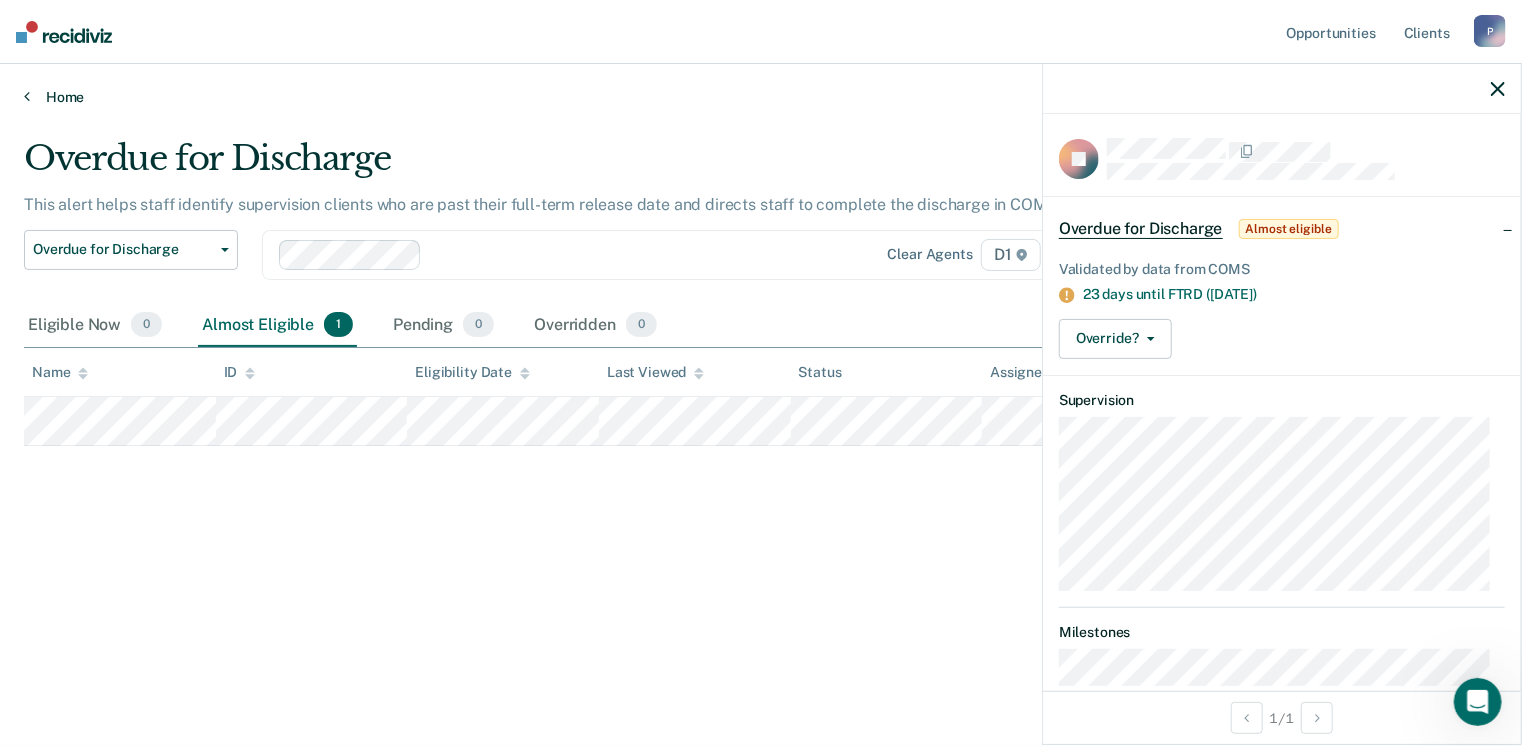 click on "Home" at bounding box center [761, 97] 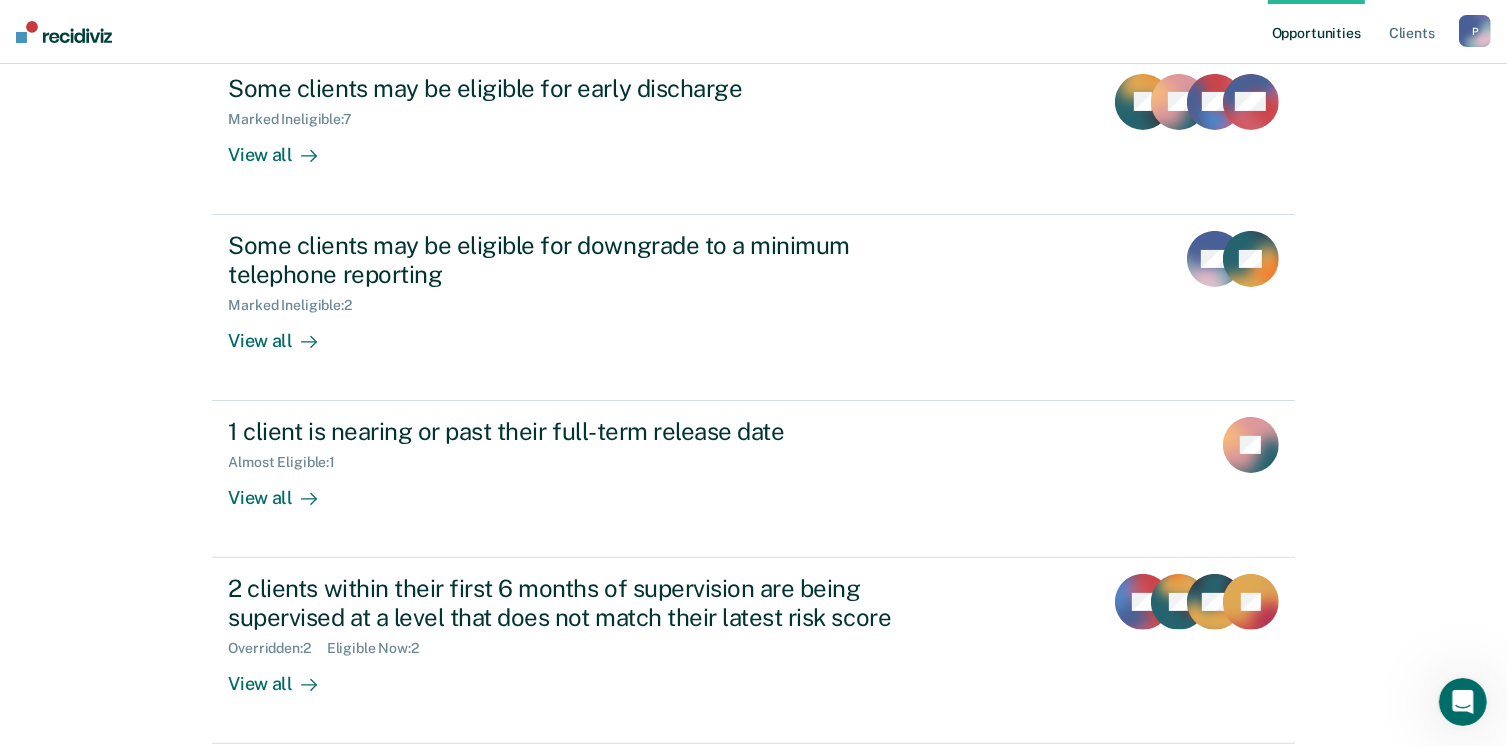 scroll, scrollTop: 476, scrollLeft: 0, axis: vertical 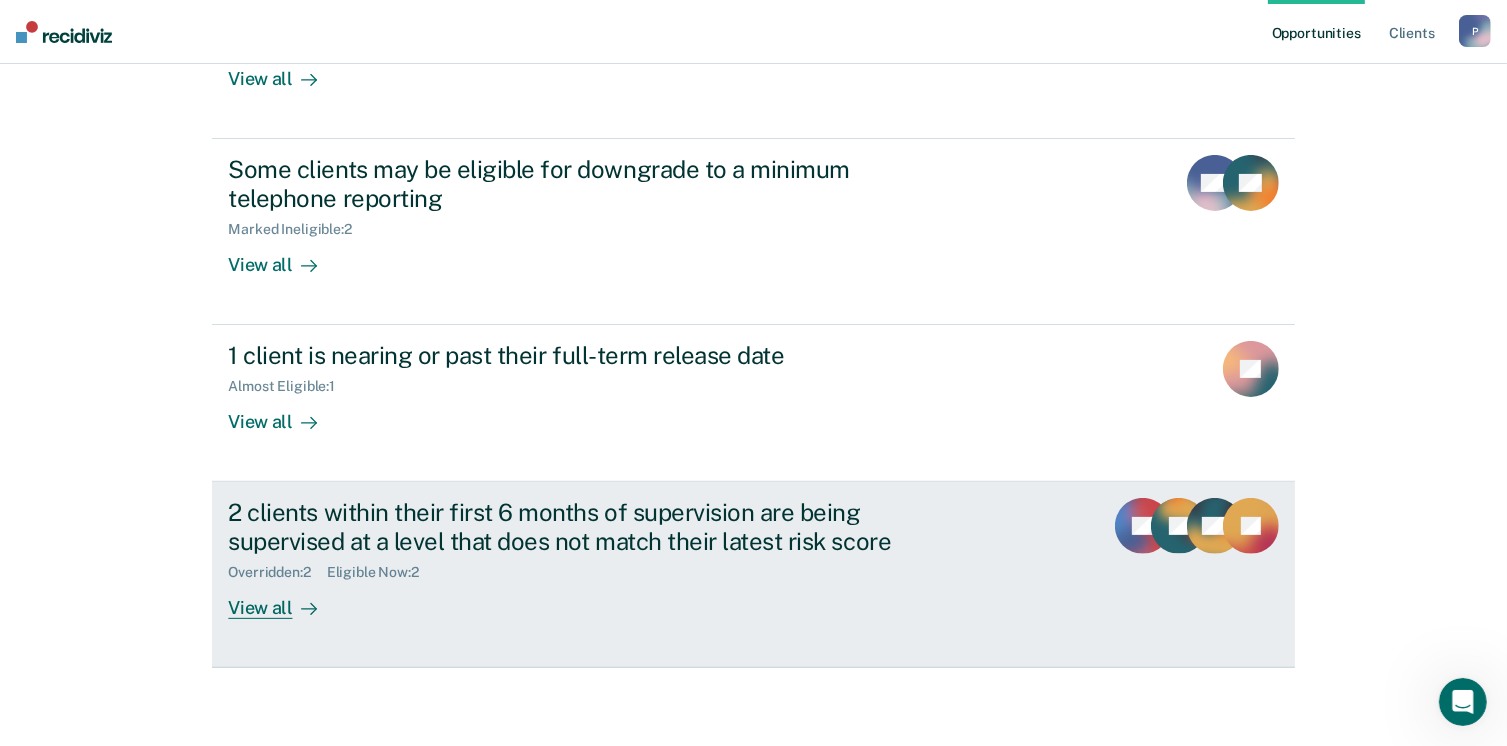 click on "View all" at bounding box center (284, 600) 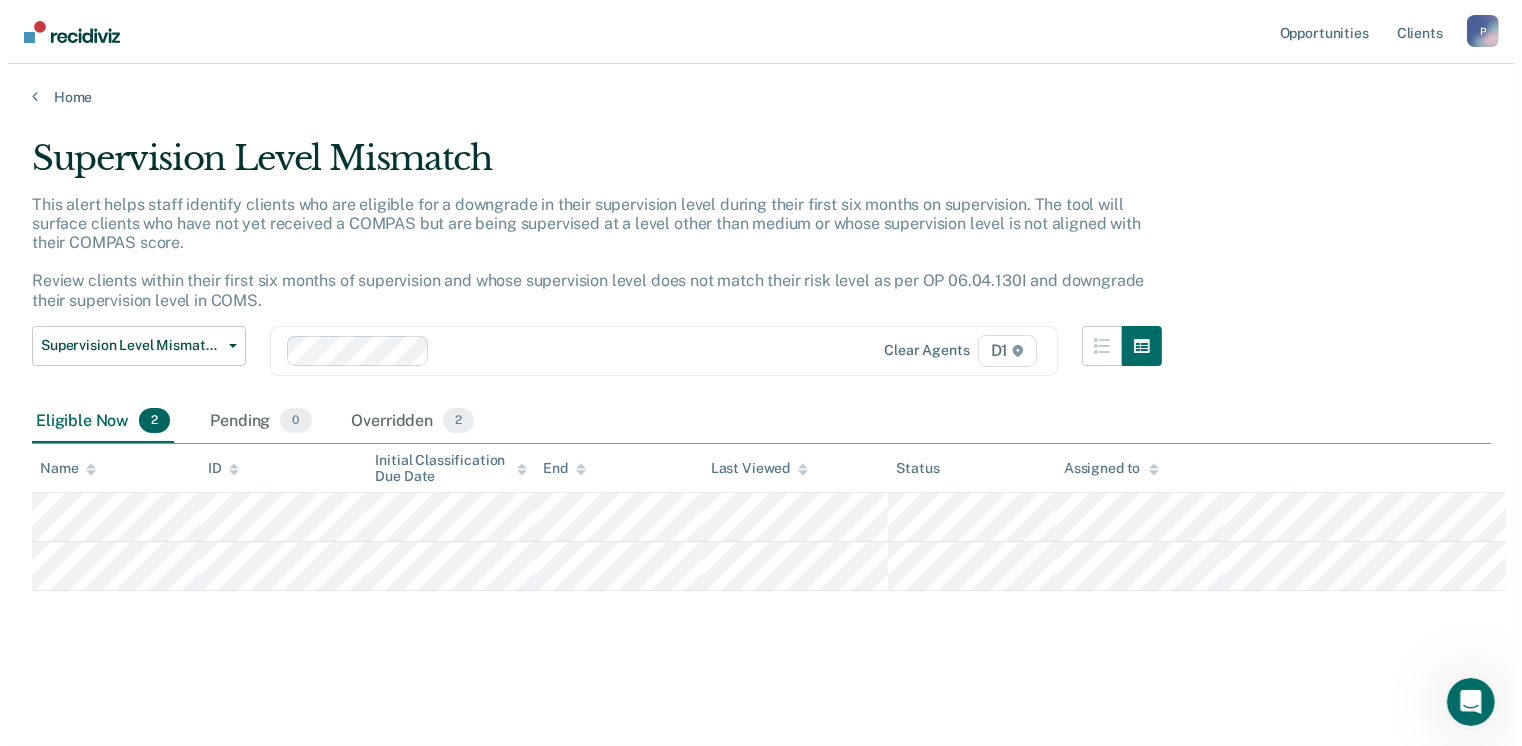 scroll, scrollTop: 0, scrollLeft: 0, axis: both 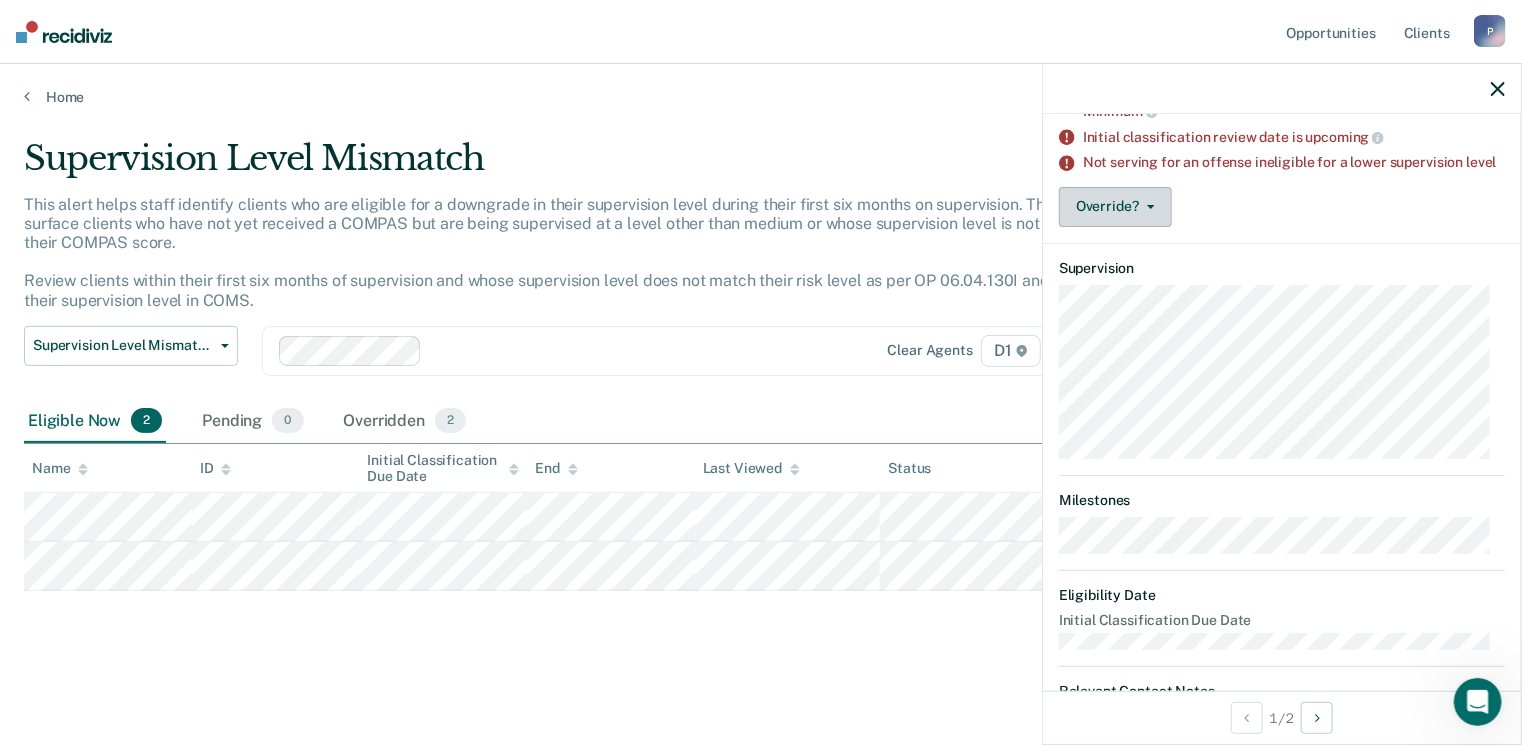 click on "Override?" at bounding box center (1115, 207) 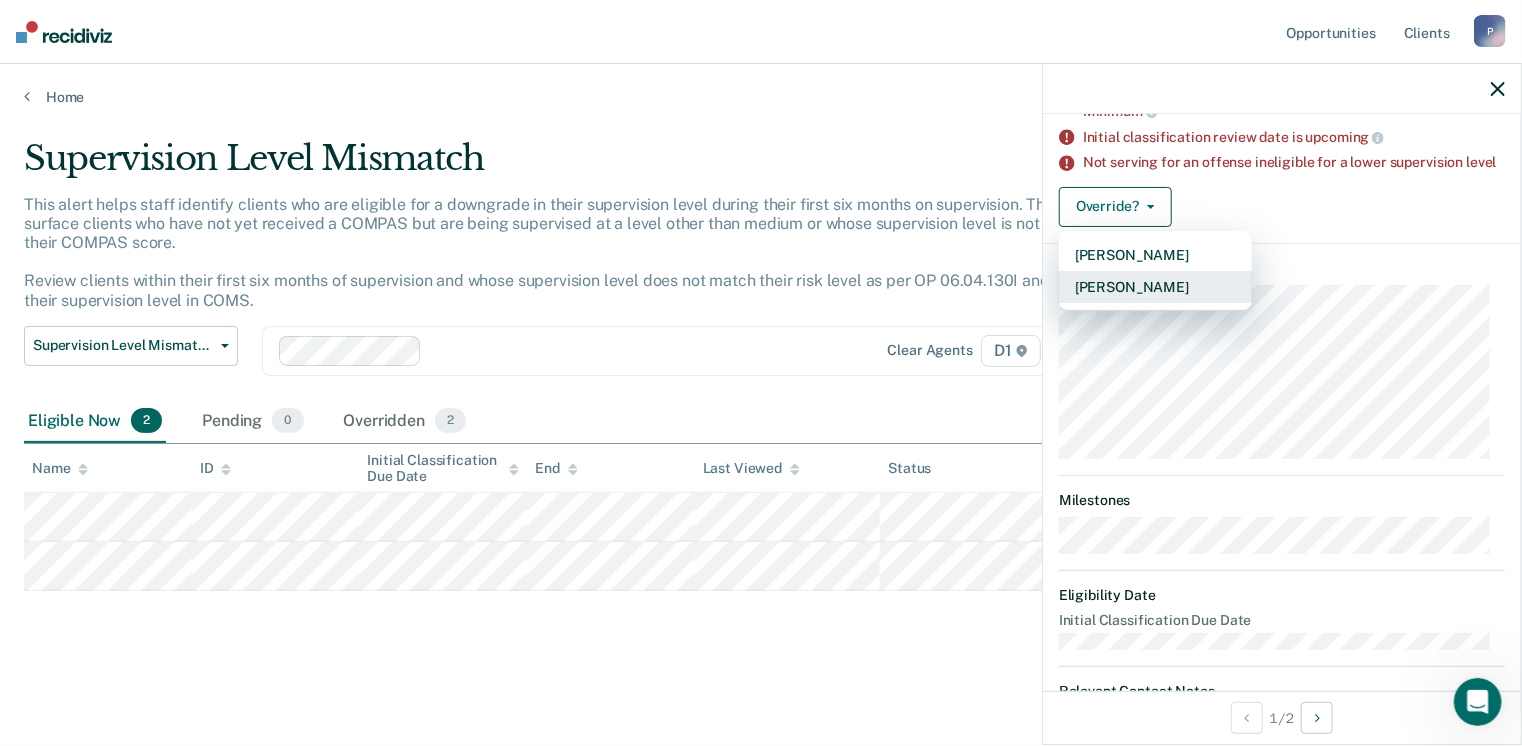 click on "[PERSON_NAME]" at bounding box center (1155, 287) 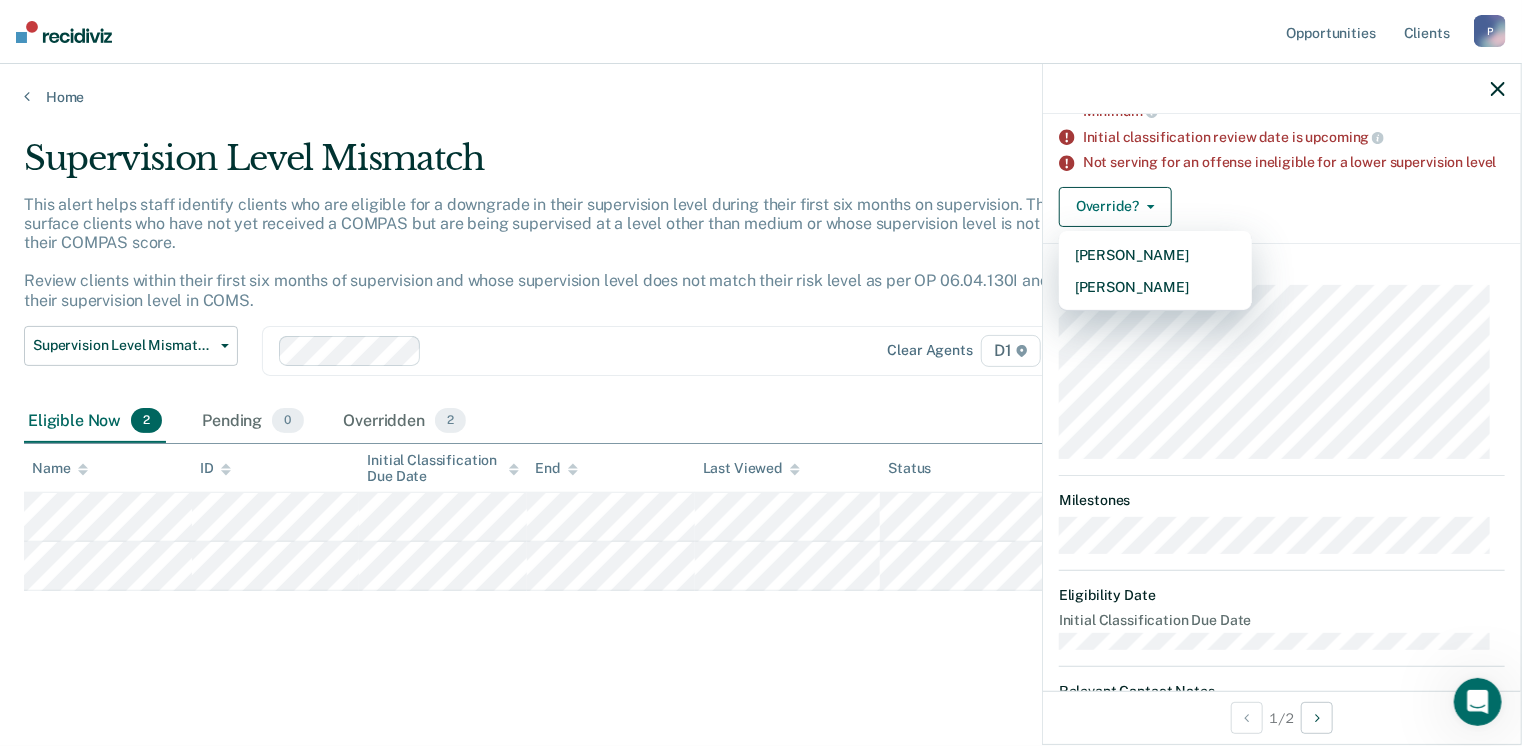 scroll, scrollTop: 0, scrollLeft: 0, axis: both 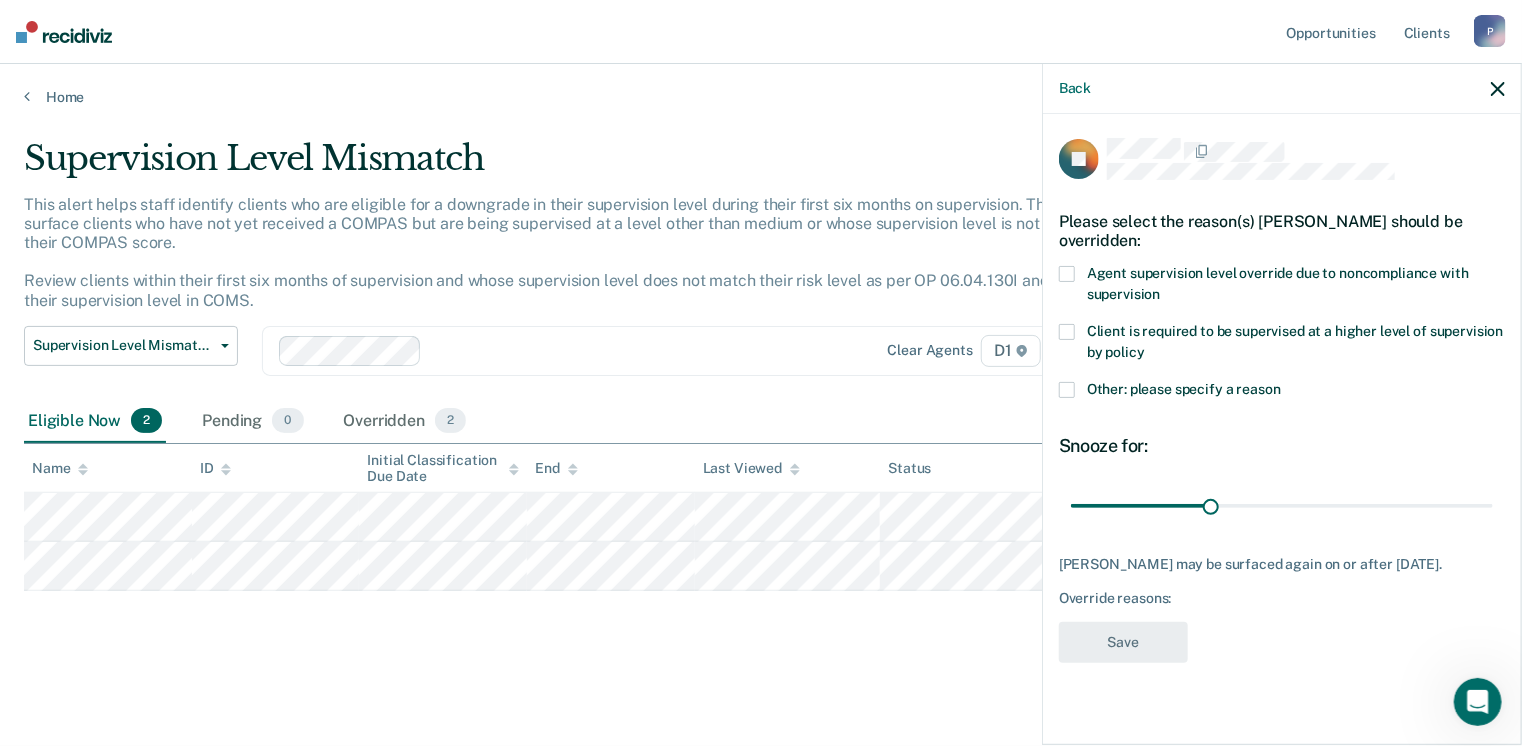 click at bounding box center (1067, 390) 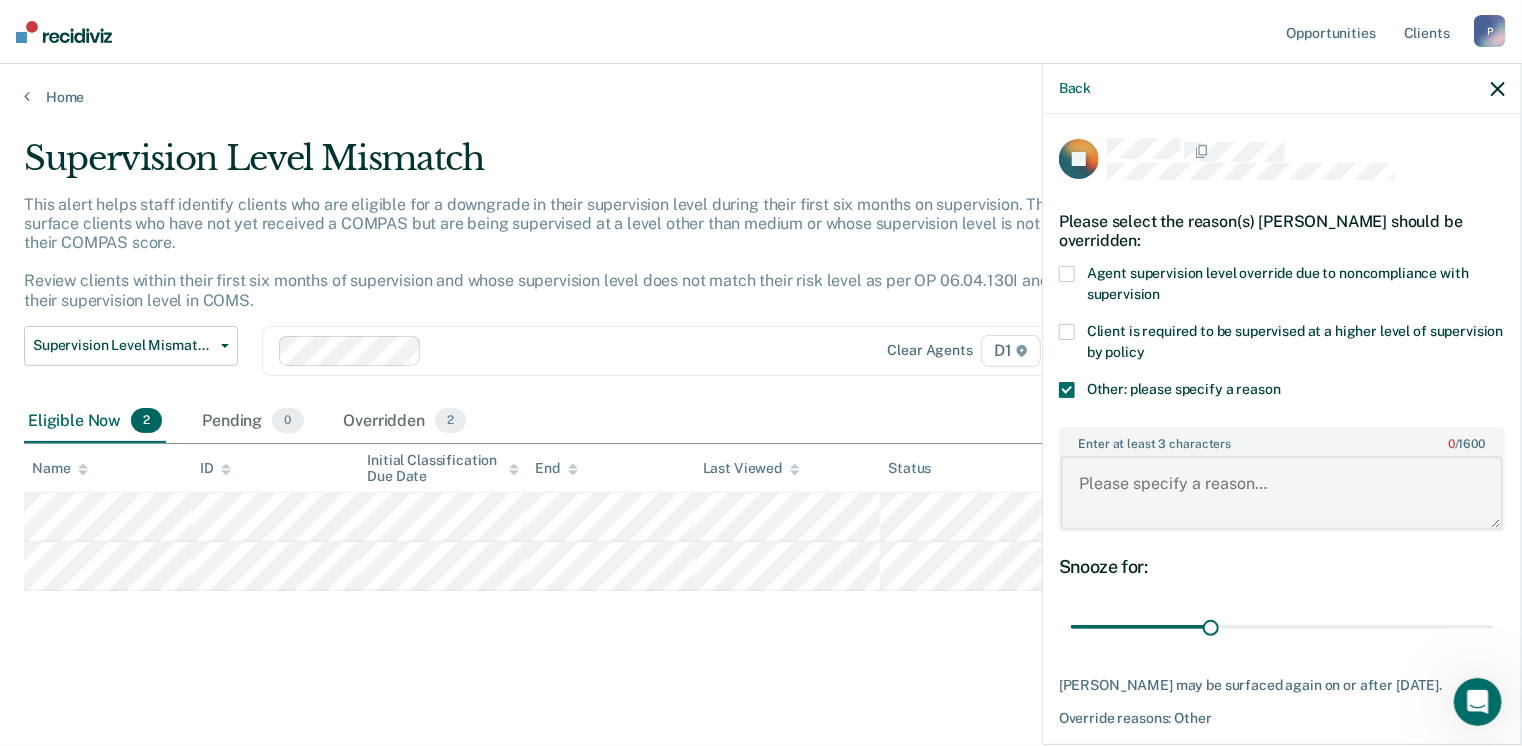 click on "Enter at least 3 characters 0  /  1600" at bounding box center [1282, 493] 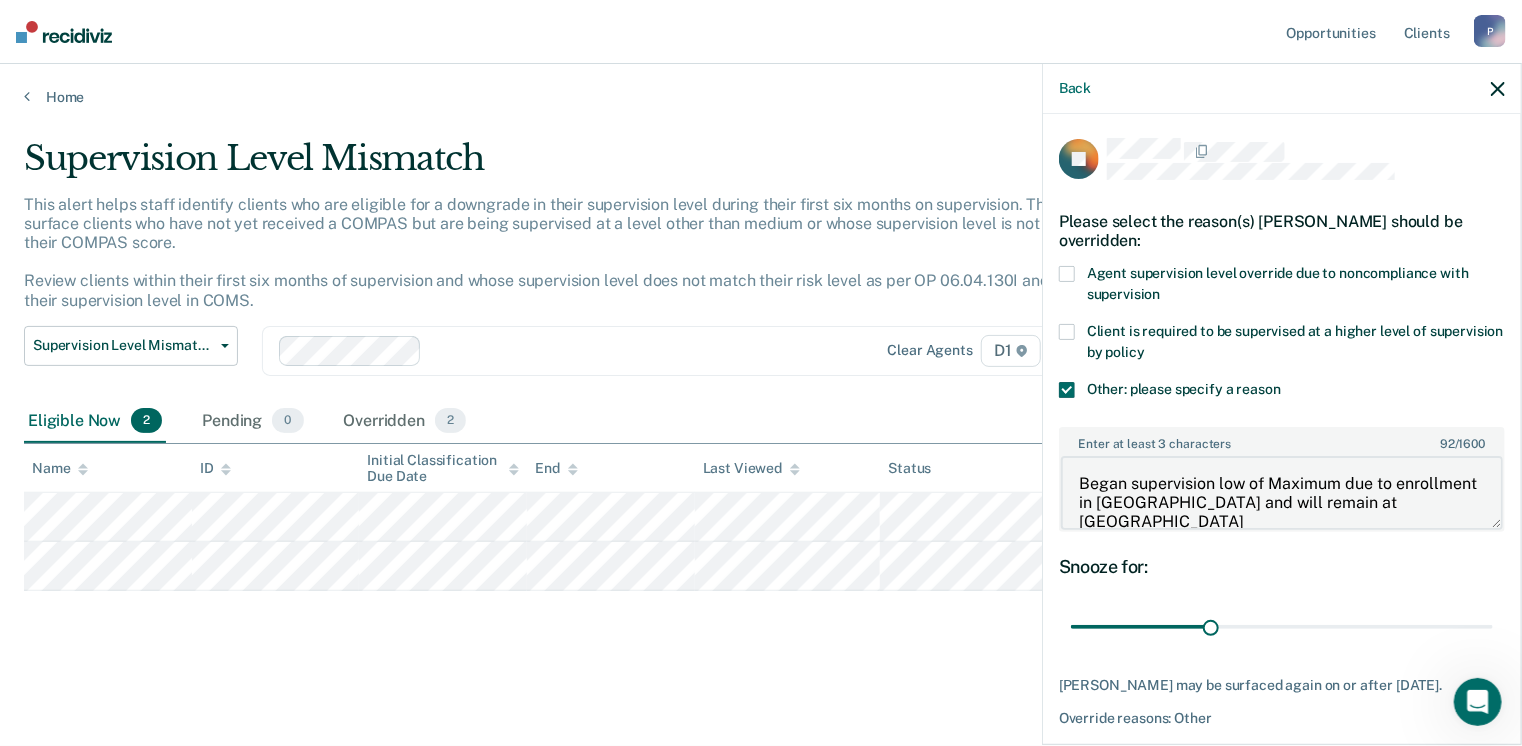 scroll, scrollTop: 4, scrollLeft: 0, axis: vertical 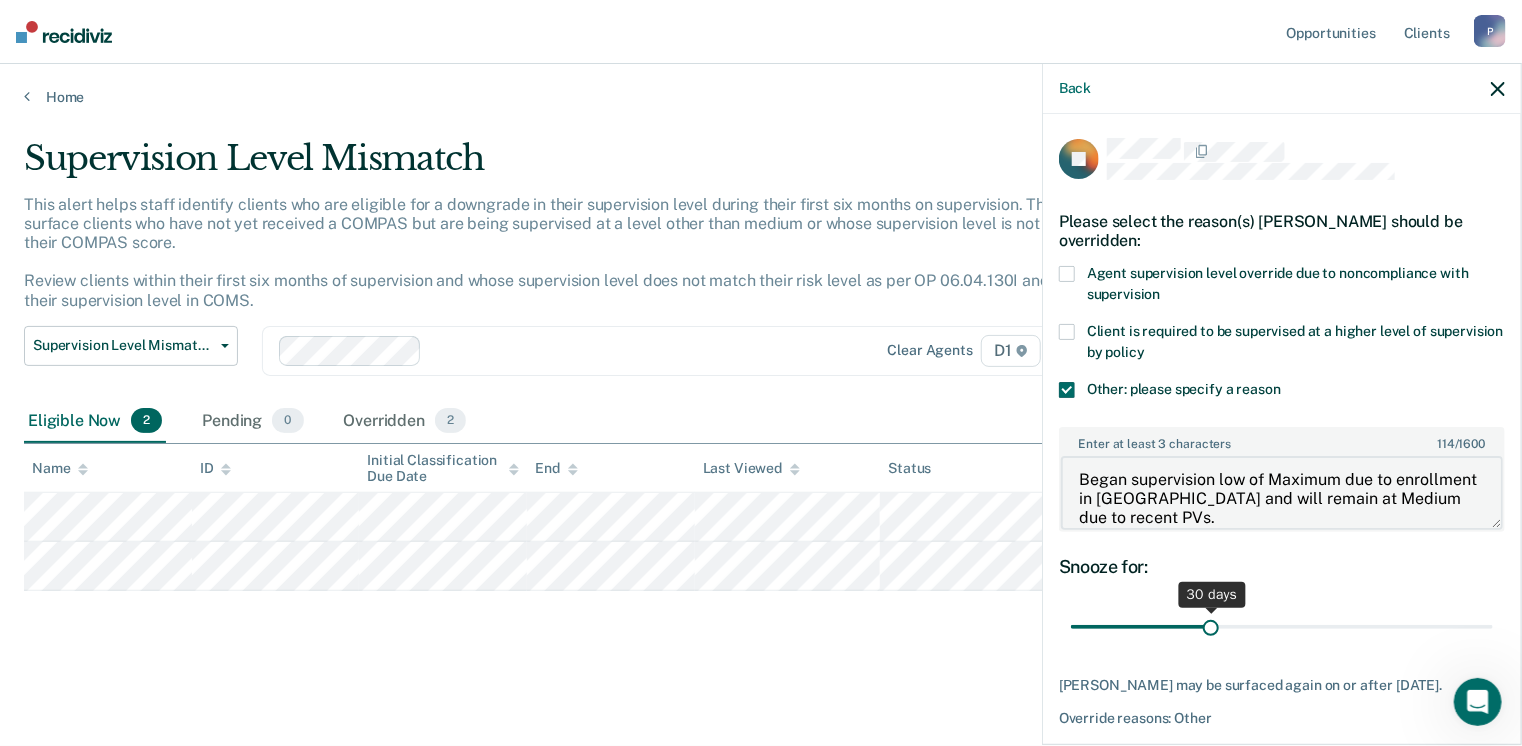 type on "Began supervision low of Maximum due to enrollment in [GEOGRAPHIC_DATA] and will remain at Medium due to recent PVs." 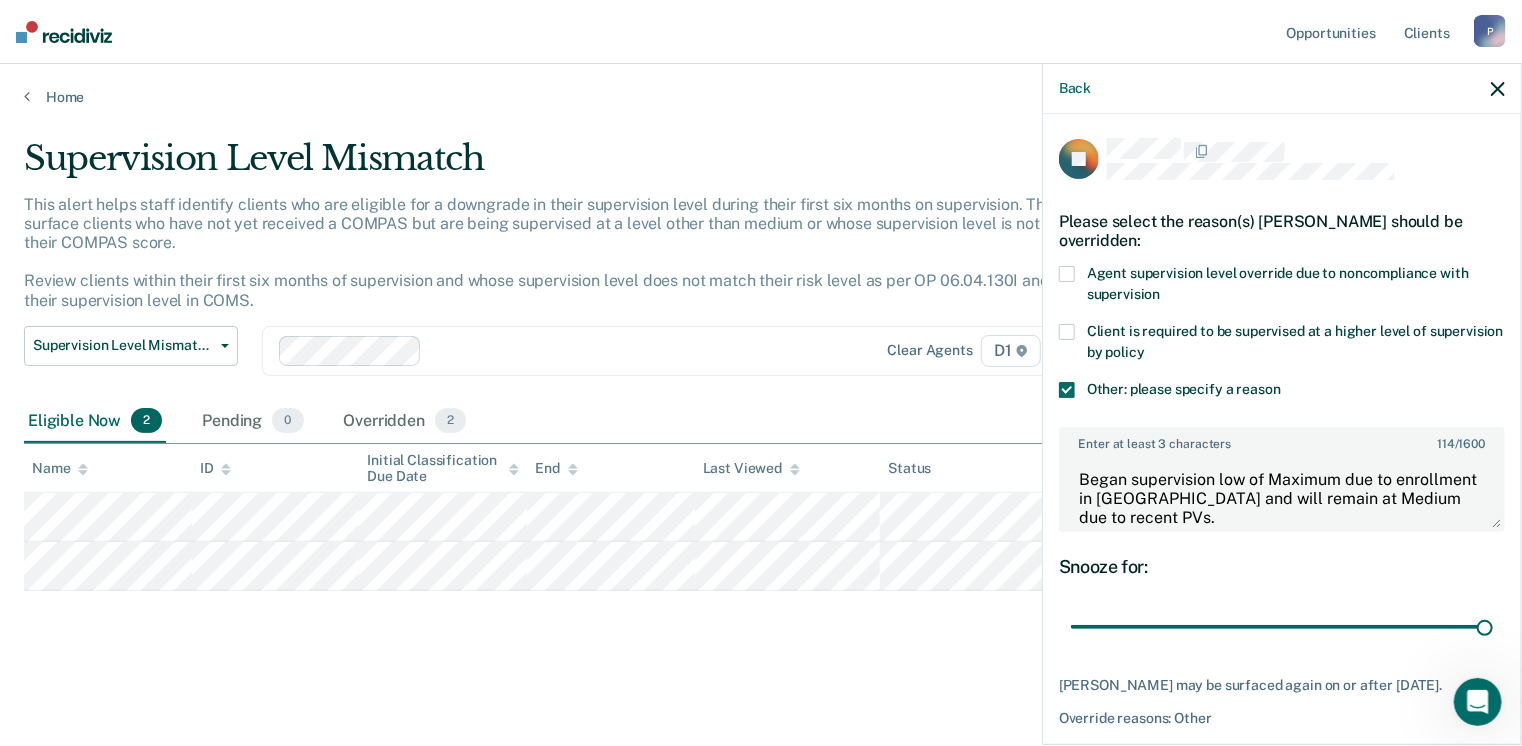 drag, startPoint x: 1205, startPoint y: 610, endPoint x: 1498, endPoint y: 606, distance: 293.0273 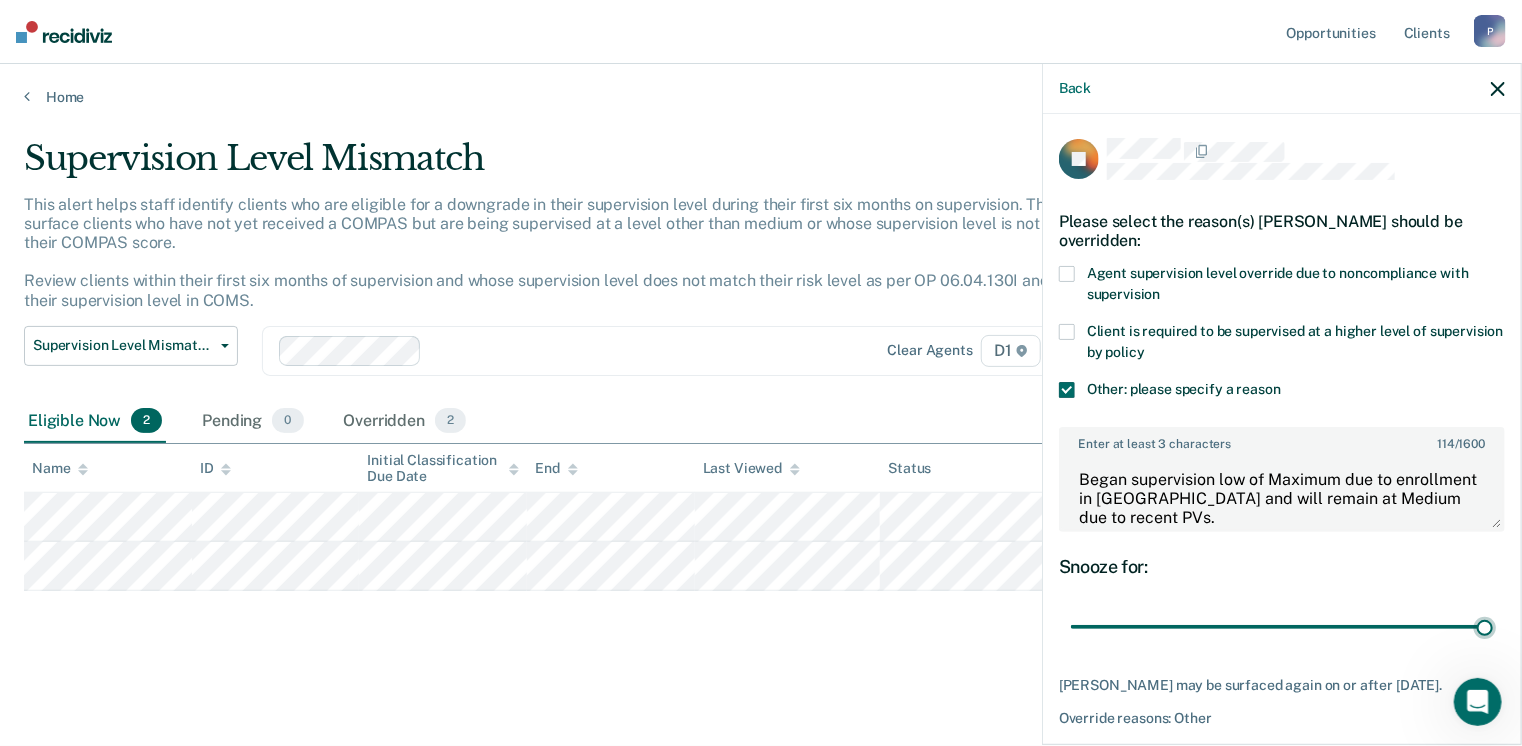 type on "90" 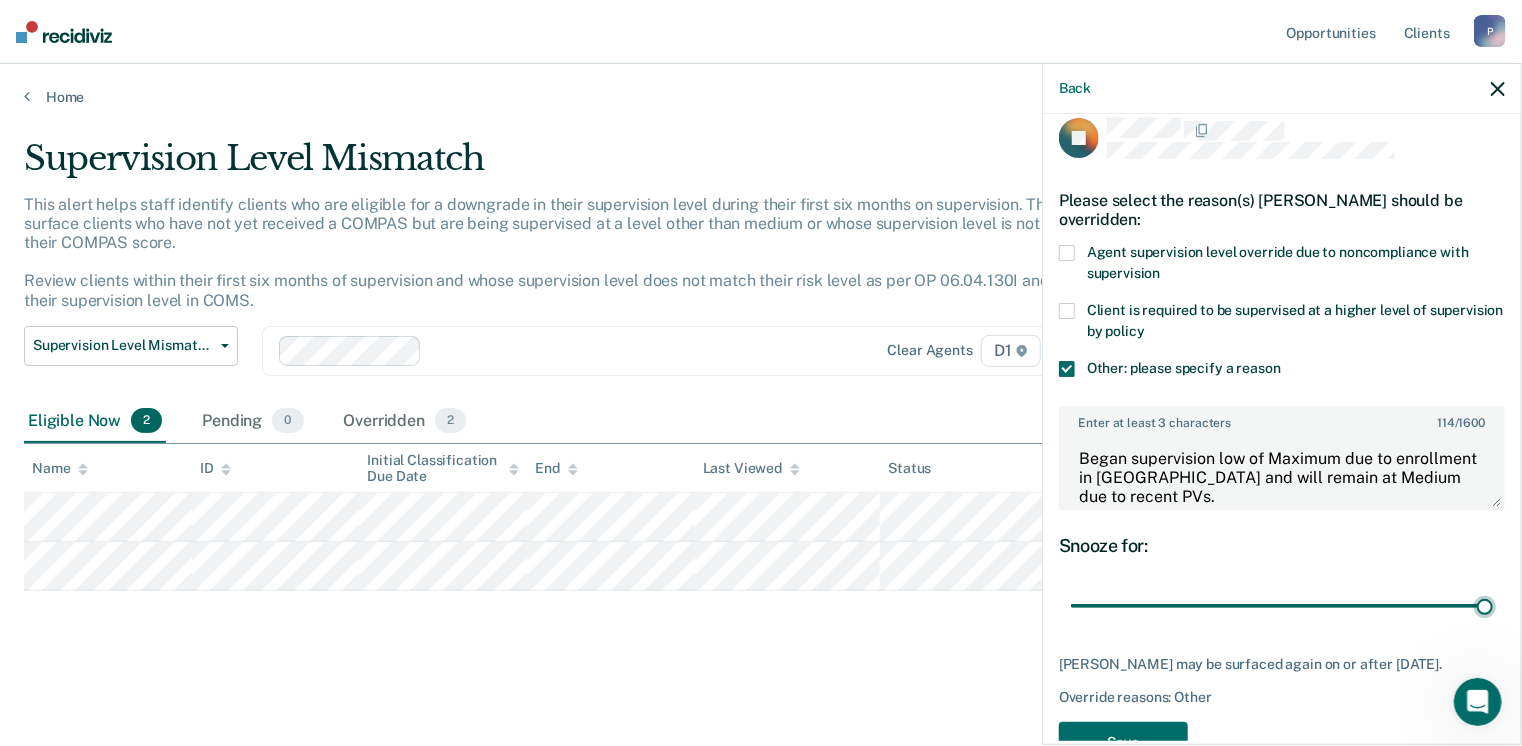 scroll, scrollTop: 55, scrollLeft: 0, axis: vertical 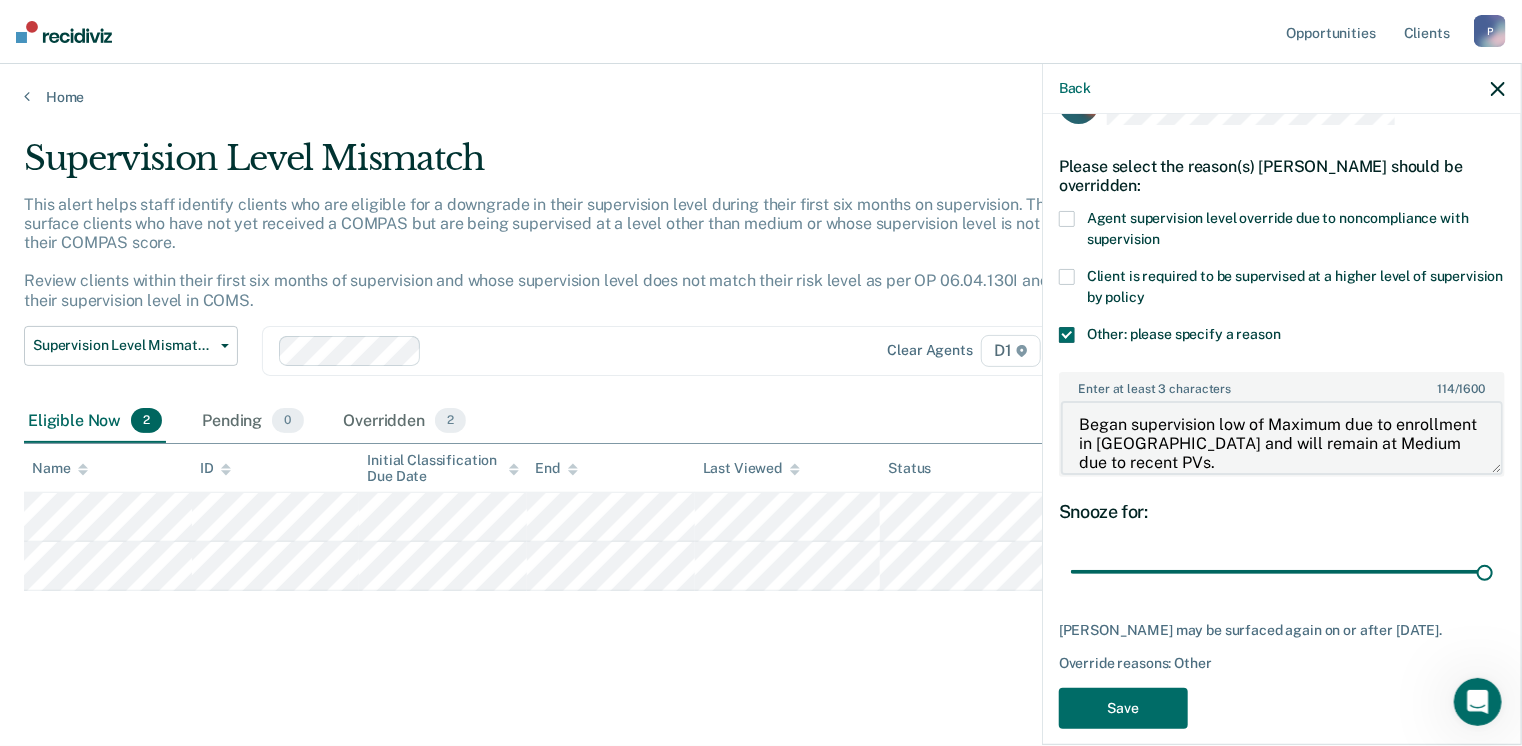 click on "Began supervision low of Maximum due to enrollment in [GEOGRAPHIC_DATA] and will remain at Medium due to recent PVs." at bounding box center (1282, 438) 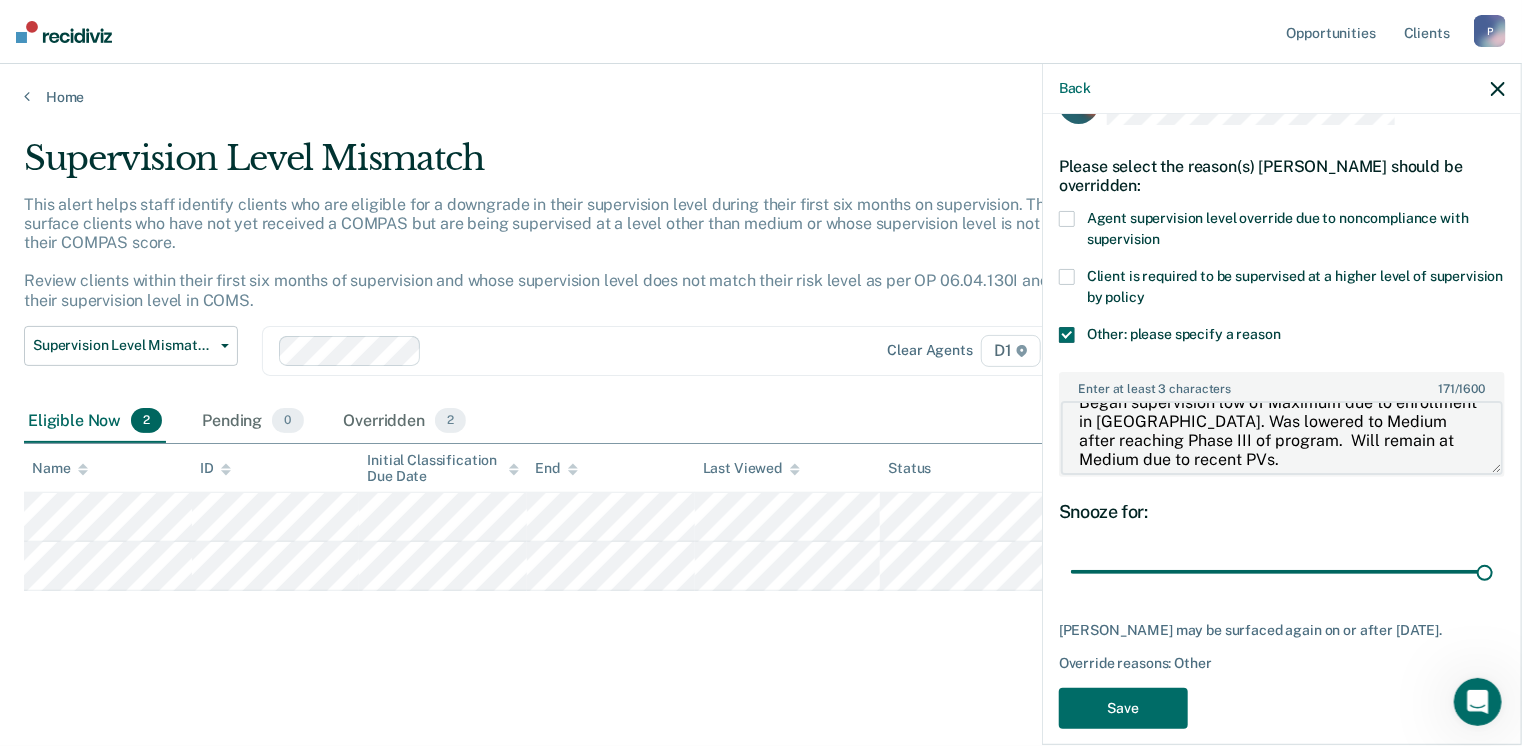 scroll, scrollTop: 38, scrollLeft: 0, axis: vertical 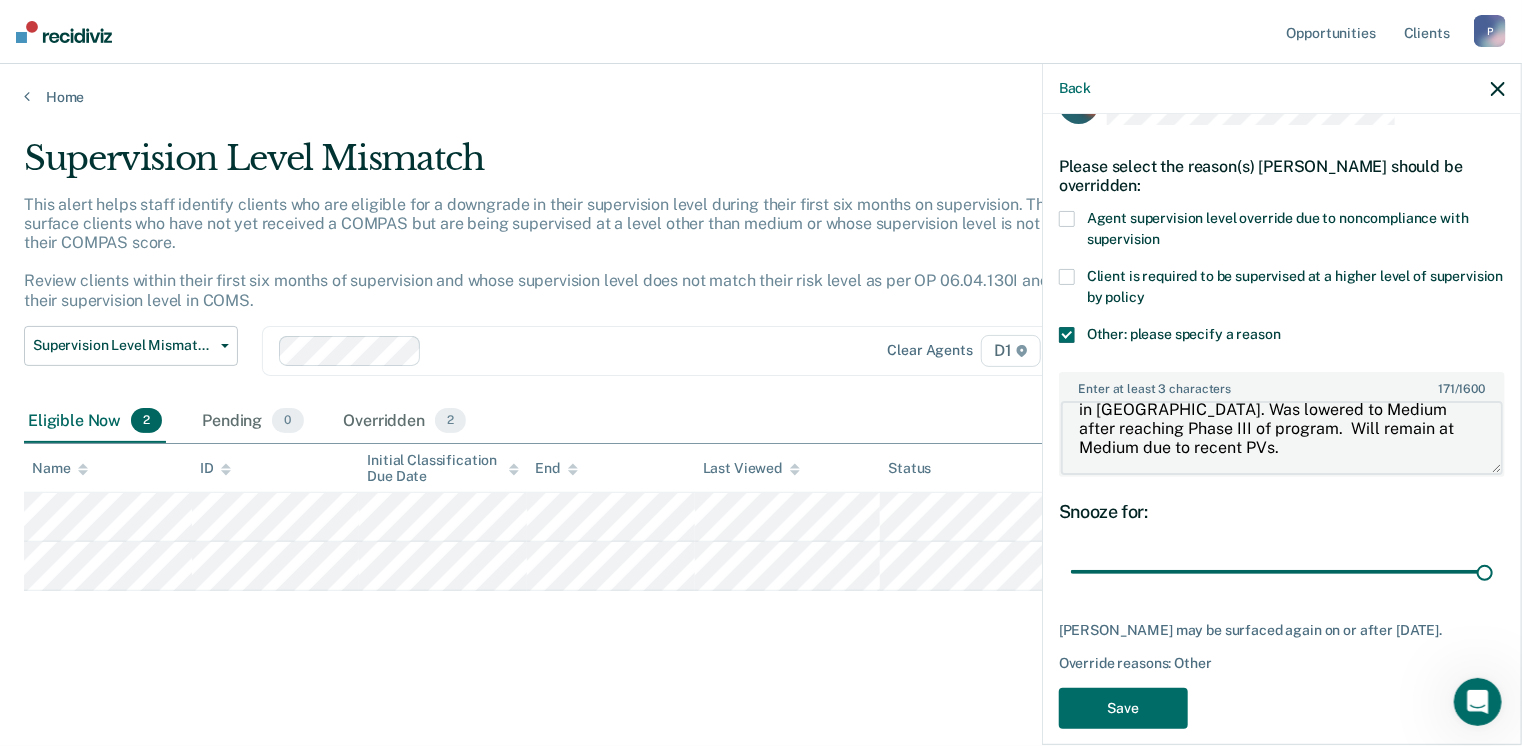 click on "Began supervision low of Maximum due to enrollment in [GEOGRAPHIC_DATA]. Was lowered to Medium after reaching Phase III of program.  Will remain at Medium due to recent PVs." at bounding box center (1282, 438) 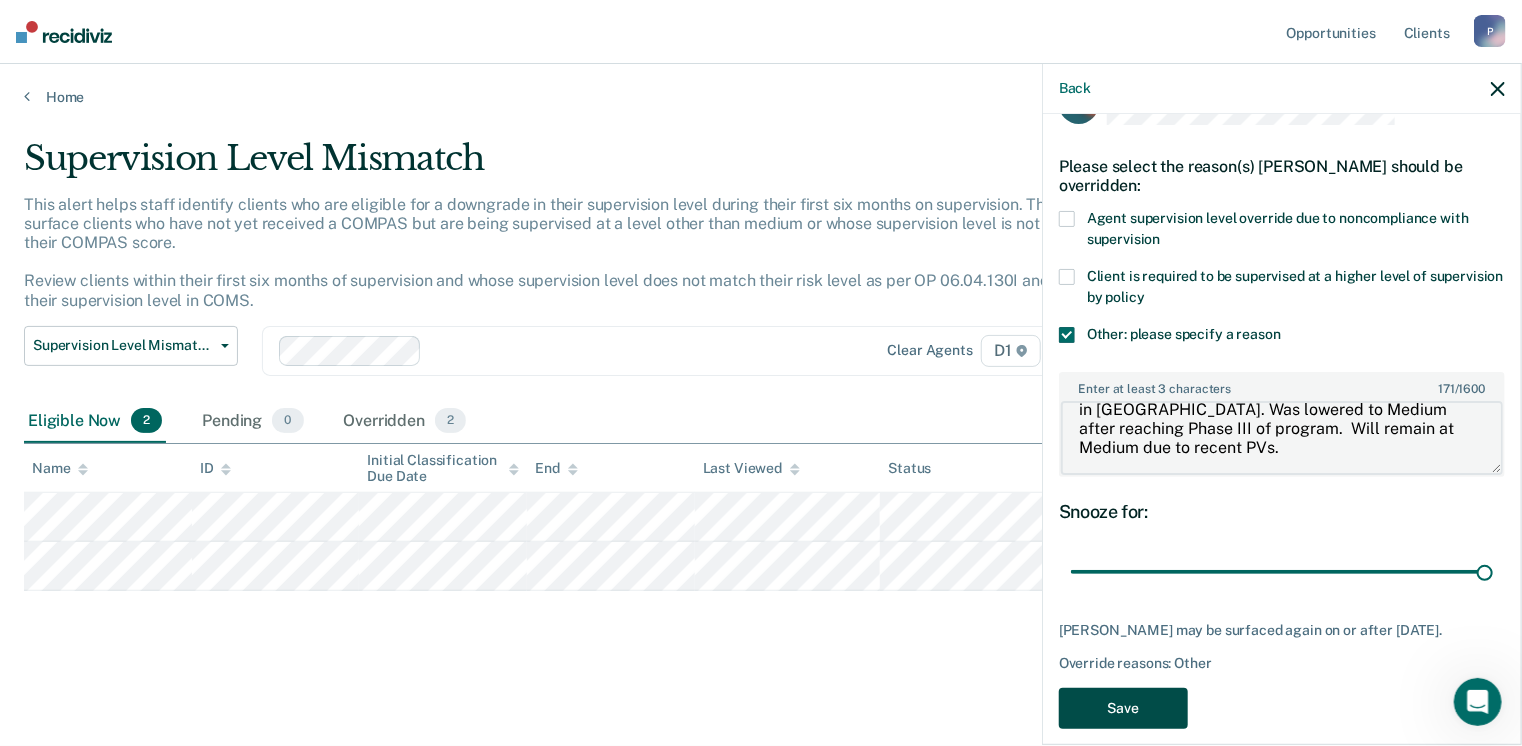 type on "Began supervision low of Maximum due to enrollment in [GEOGRAPHIC_DATA]. Was lowered to Medium after reaching Phase III of program.  Will remain at Medium due to recent PVs." 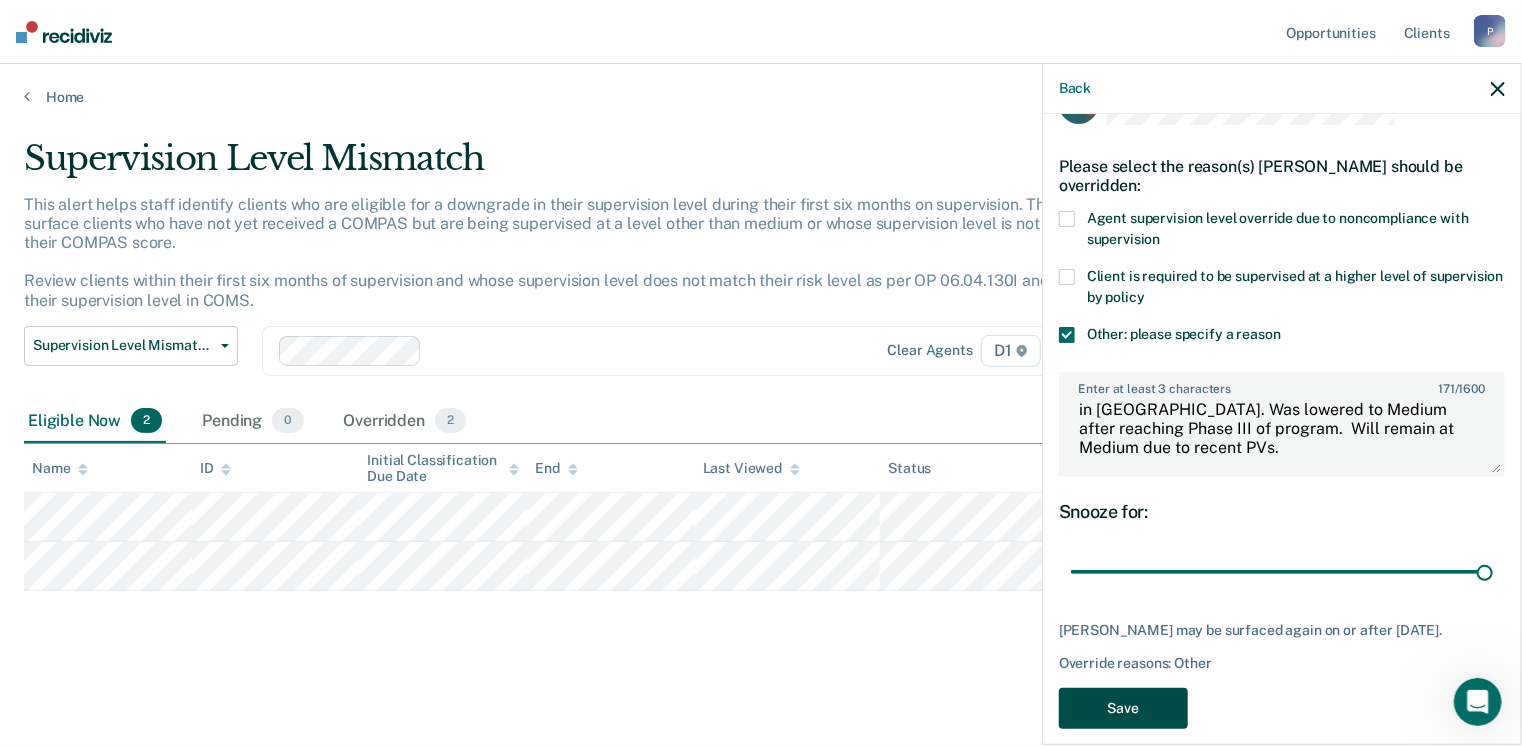 click on "Save" at bounding box center (1123, 708) 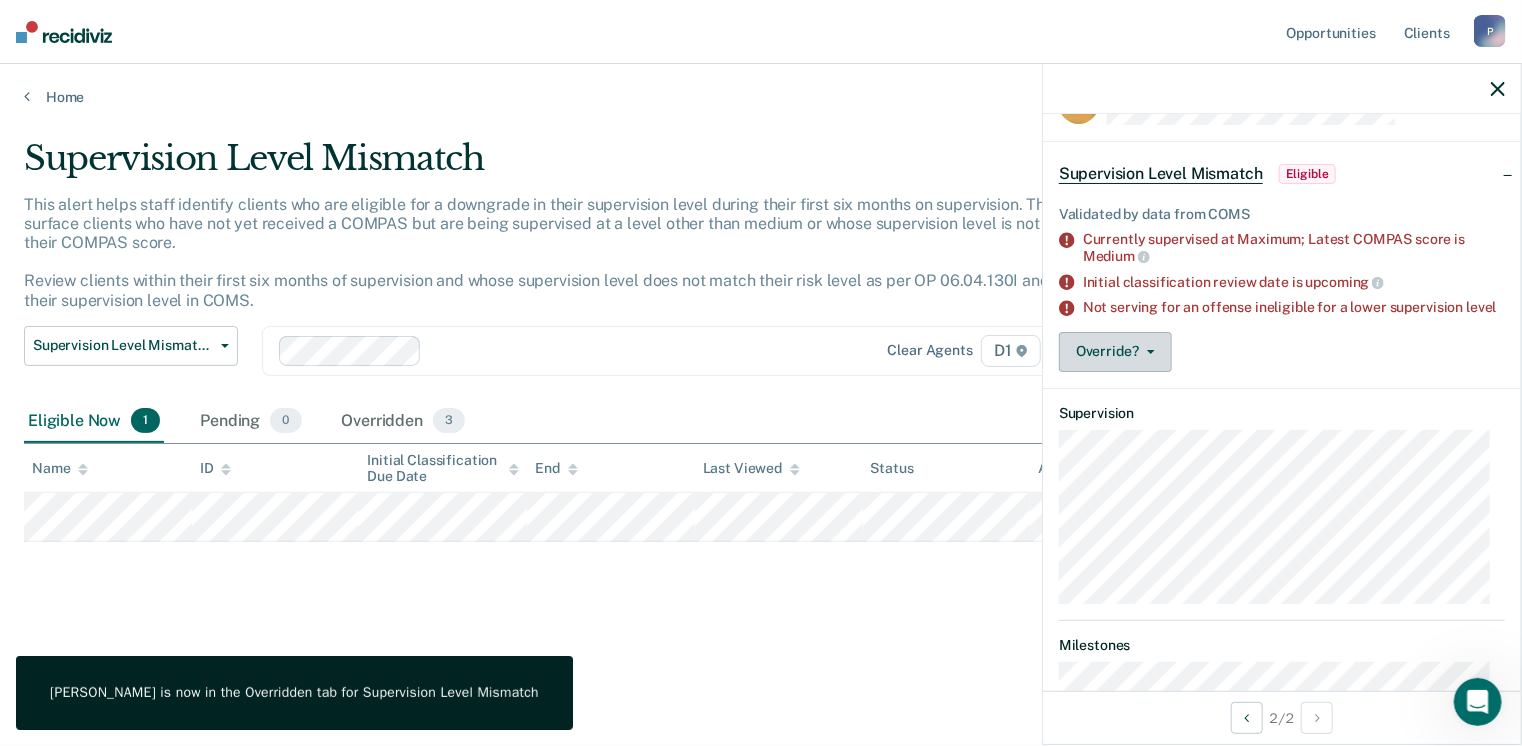 click on "Override?" at bounding box center (1115, 352) 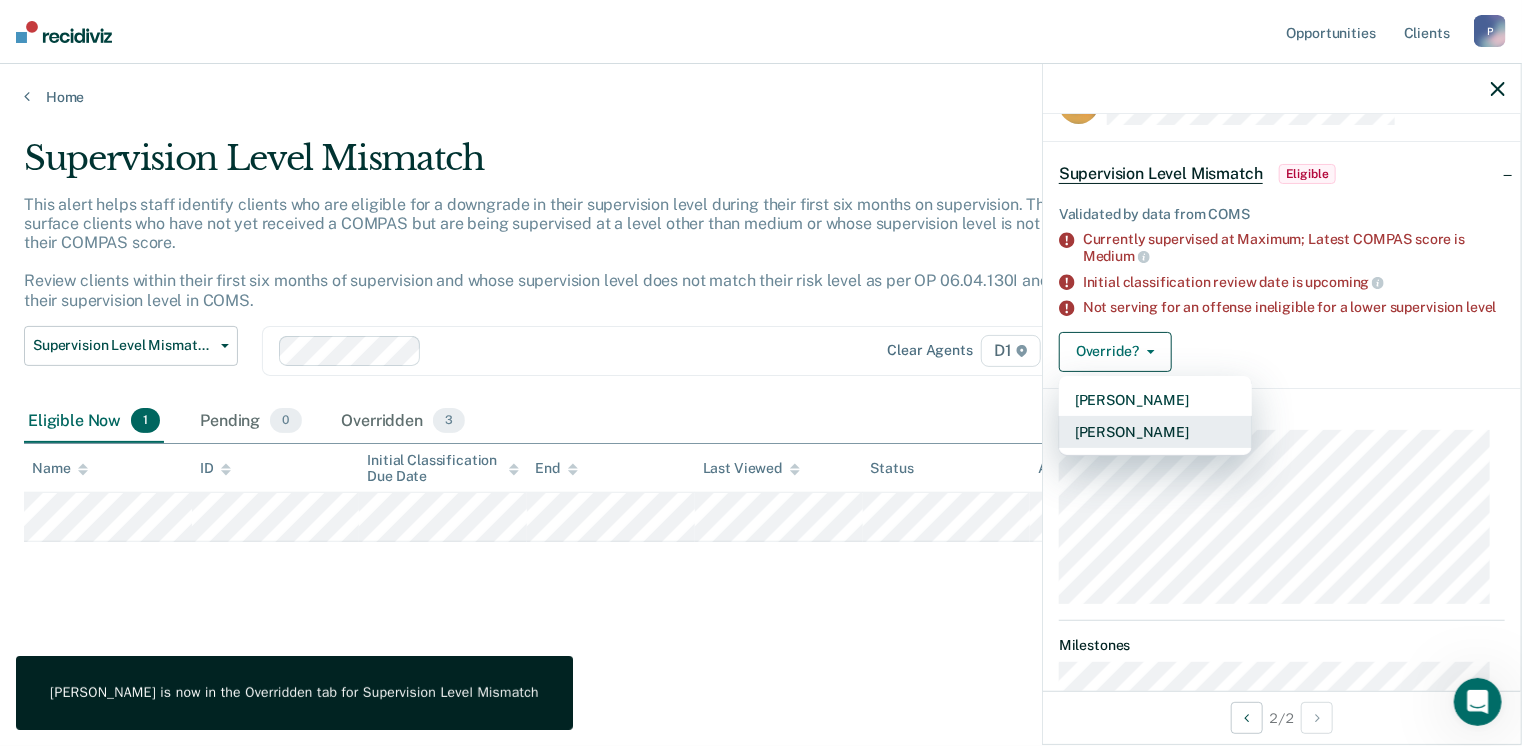 click on "[PERSON_NAME]" at bounding box center [1155, 432] 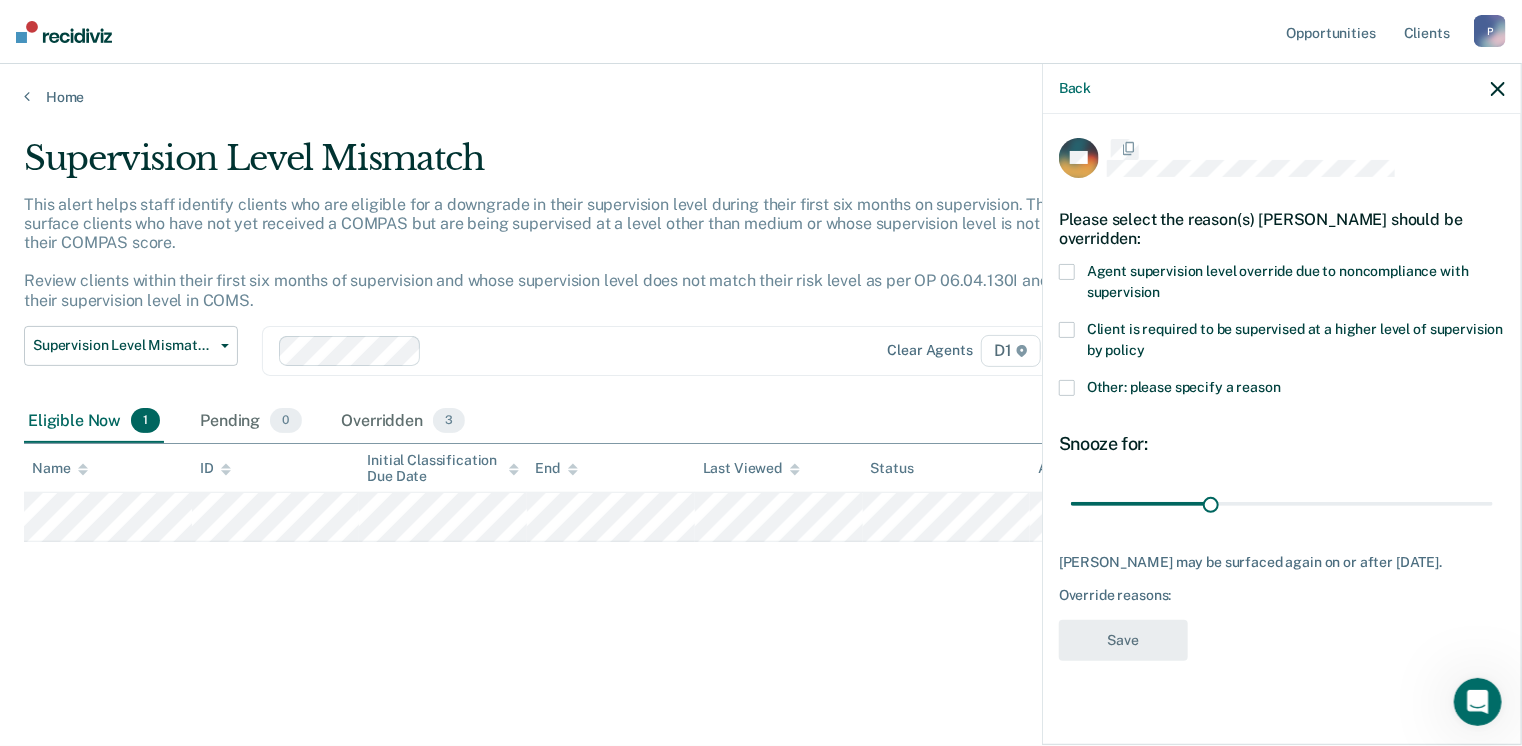 scroll, scrollTop: 0, scrollLeft: 0, axis: both 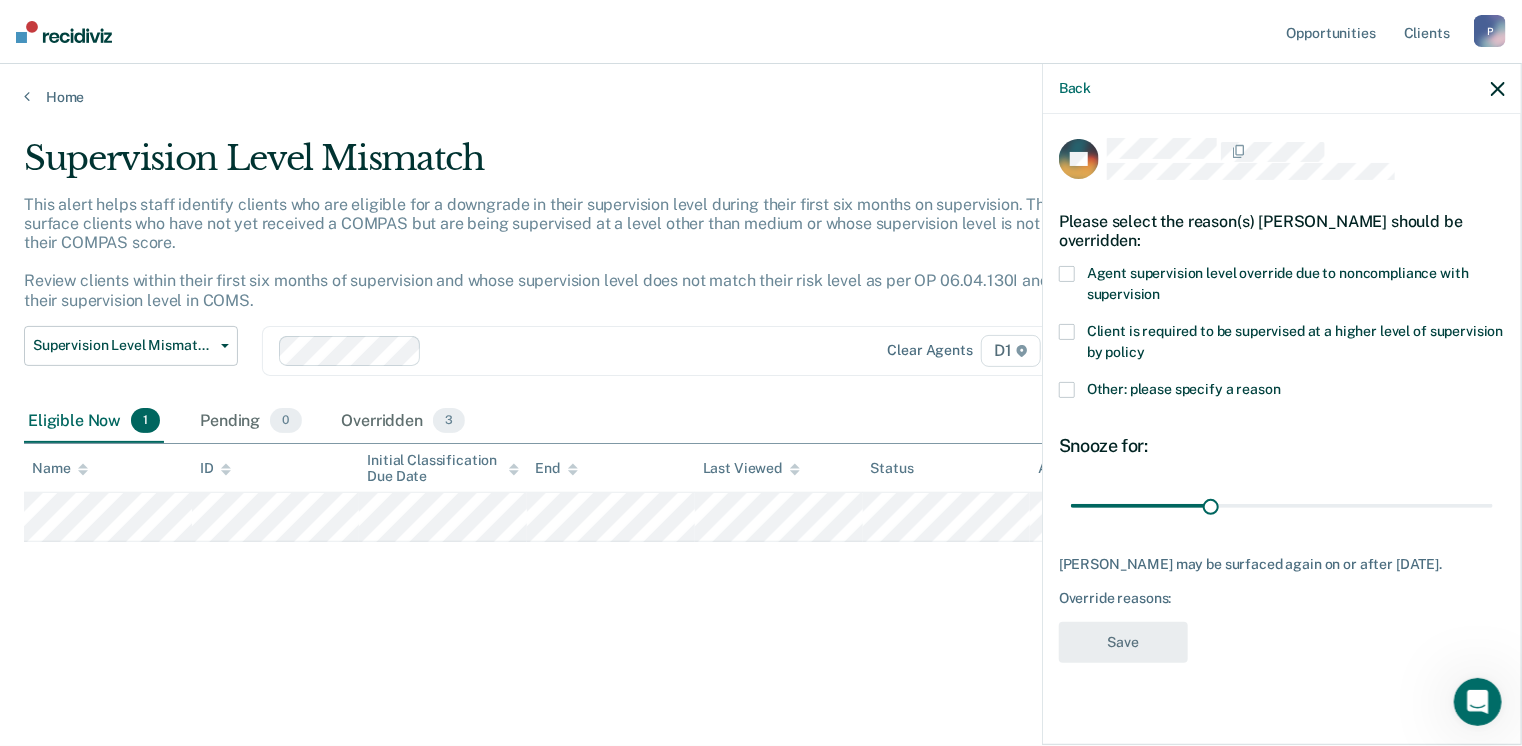 click at bounding box center [1067, 390] 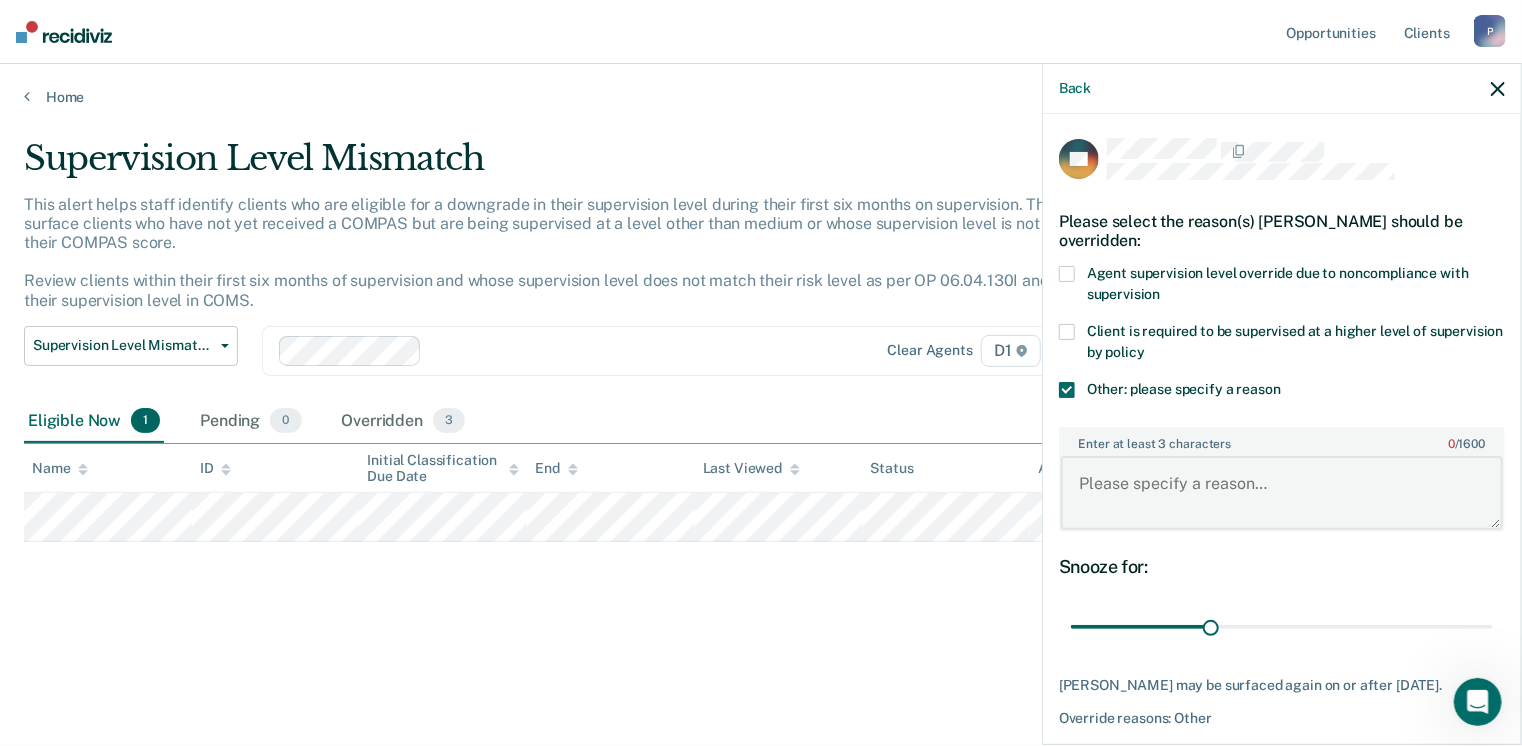 click on "Enter at least 3 characters 0  /  1600" at bounding box center (1282, 493) 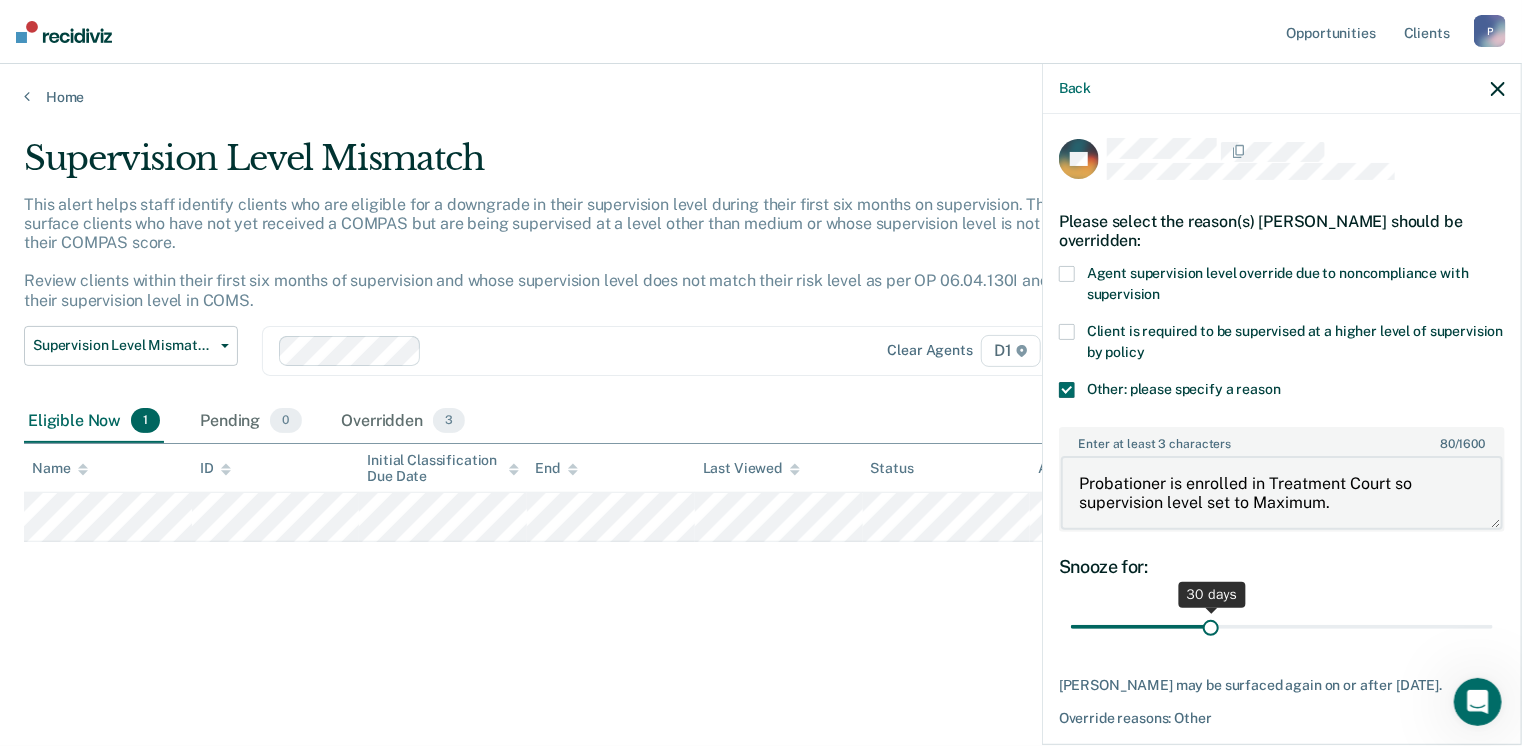 type on "Probationer is enrolled in Treatment Court so supervision level set to Maximum." 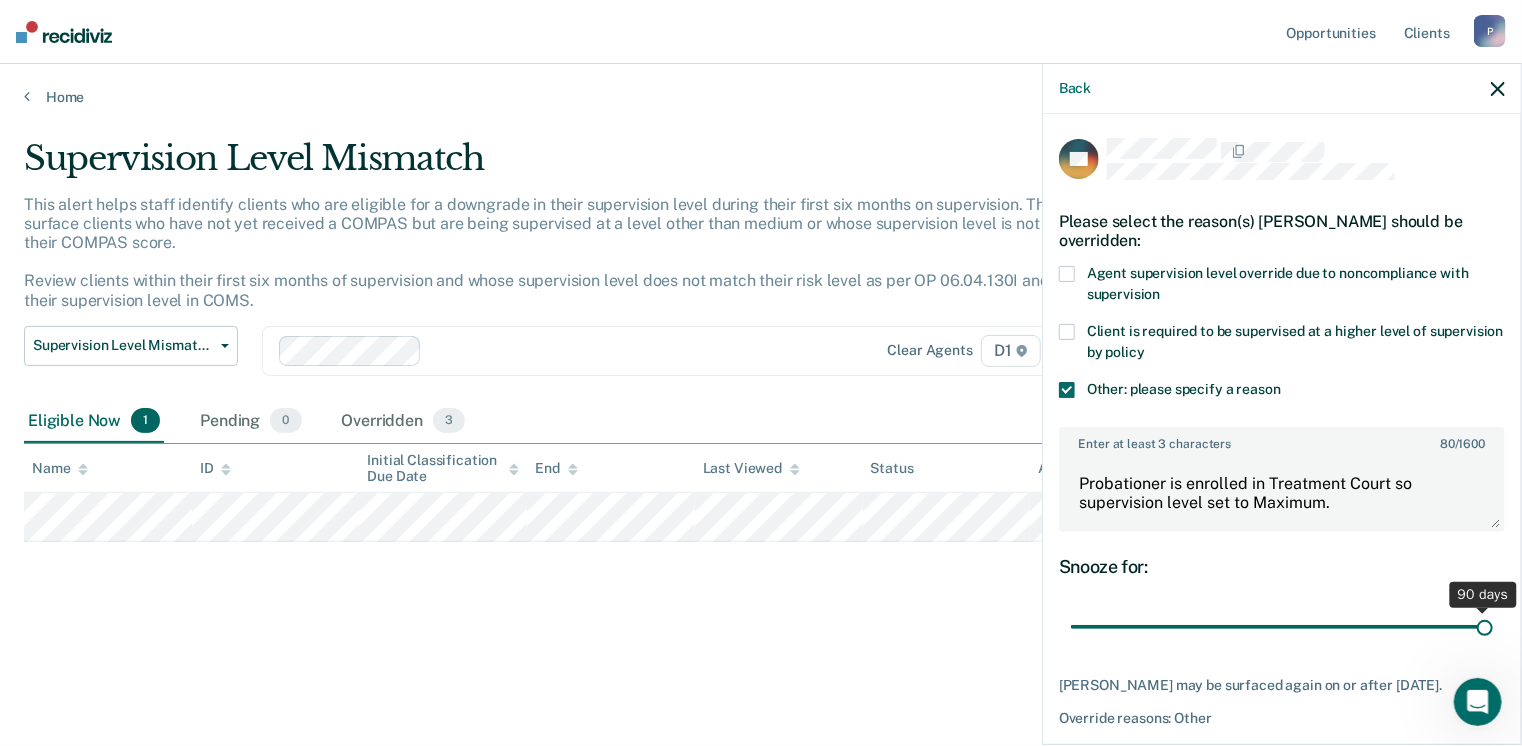 drag, startPoint x: 1204, startPoint y: 625, endPoint x: 1528, endPoint y: 623, distance: 324.00616 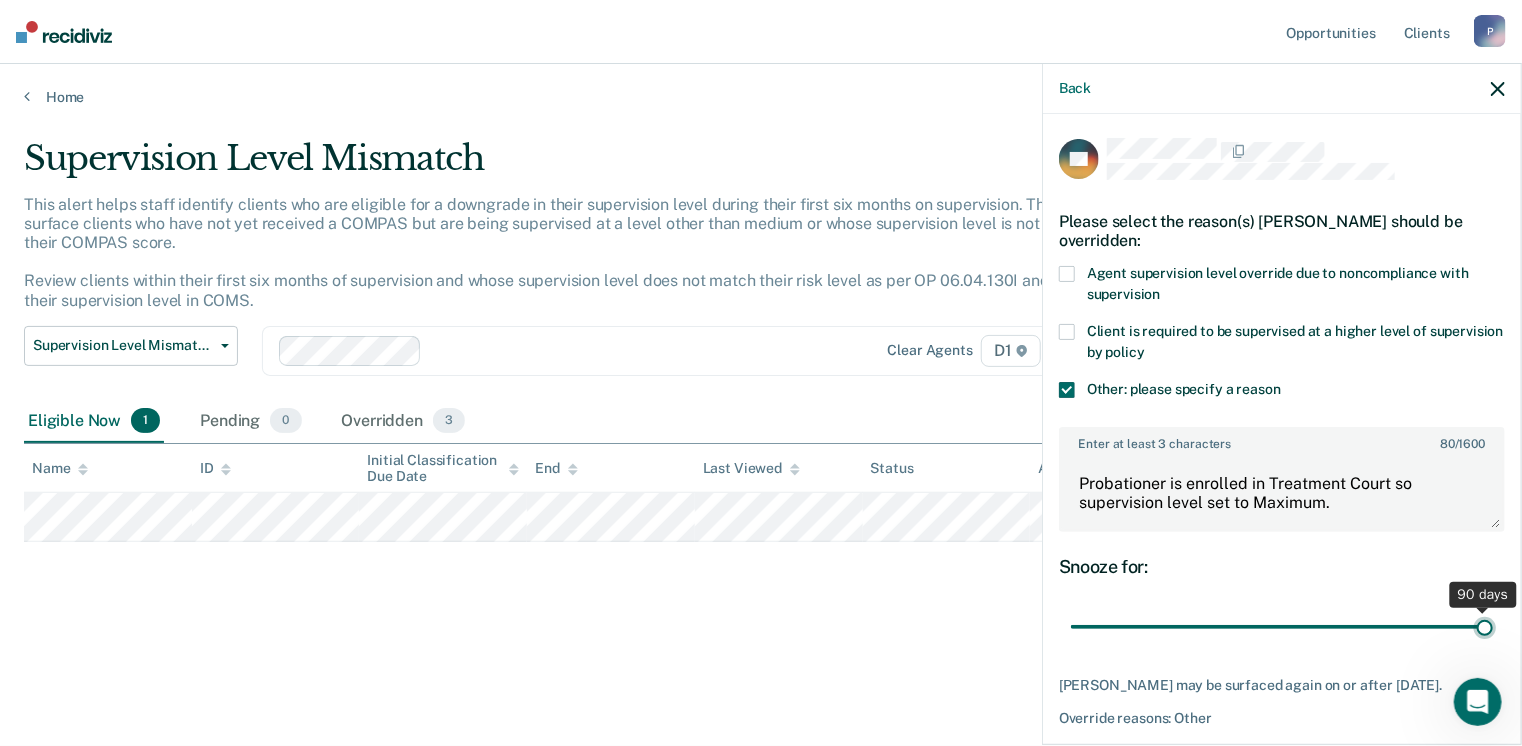 type on "90" 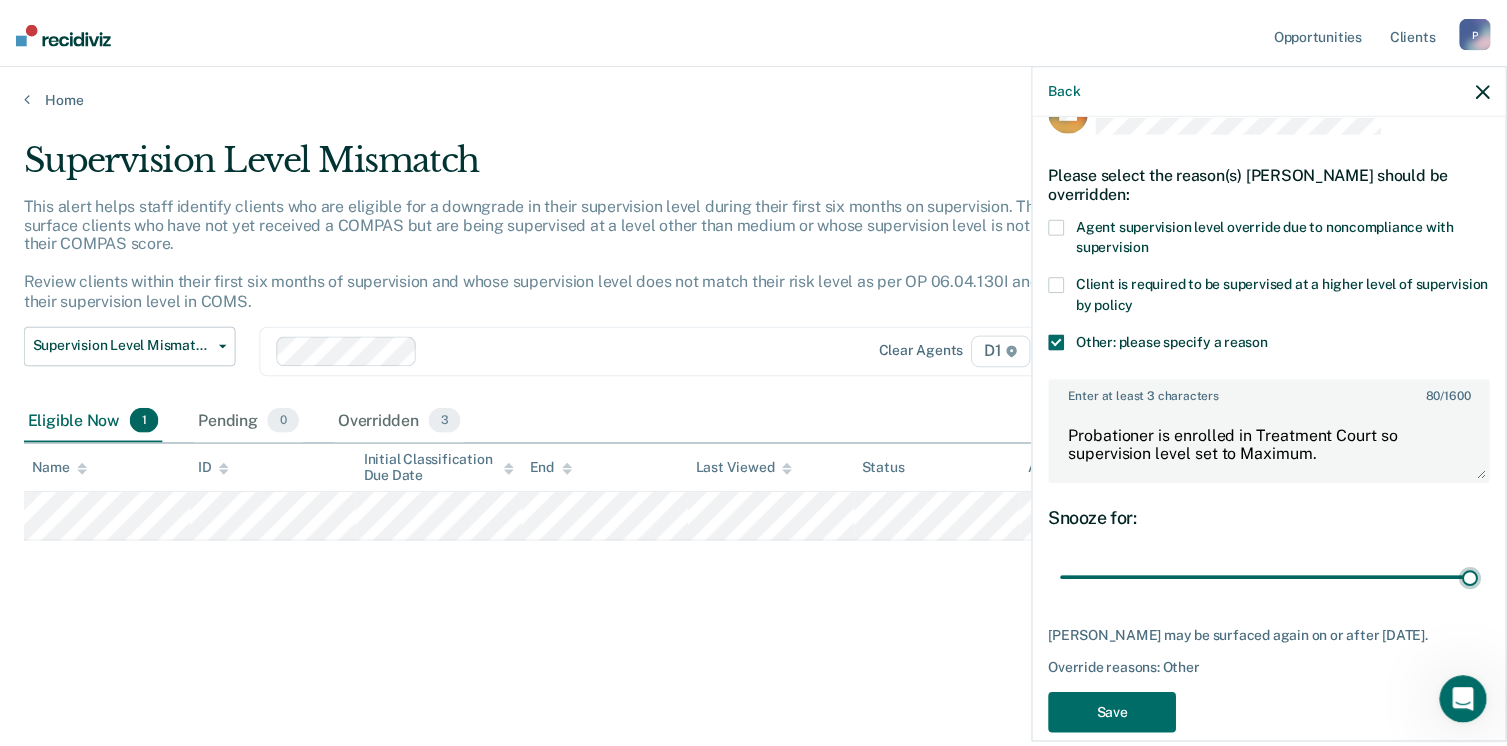 scroll, scrollTop: 74, scrollLeft: 0, axis: vertical 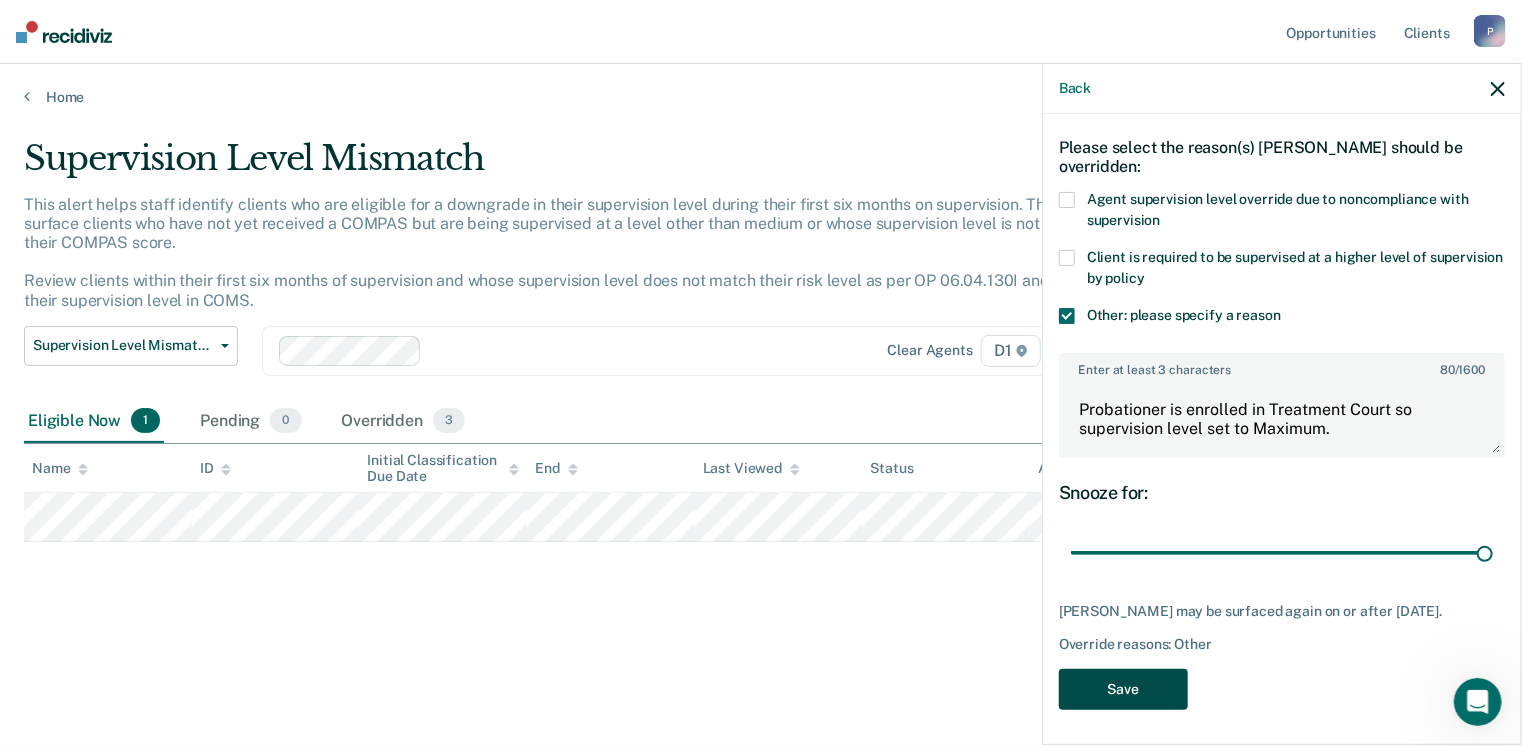click on "Save" at bounding box center (1123, 689) 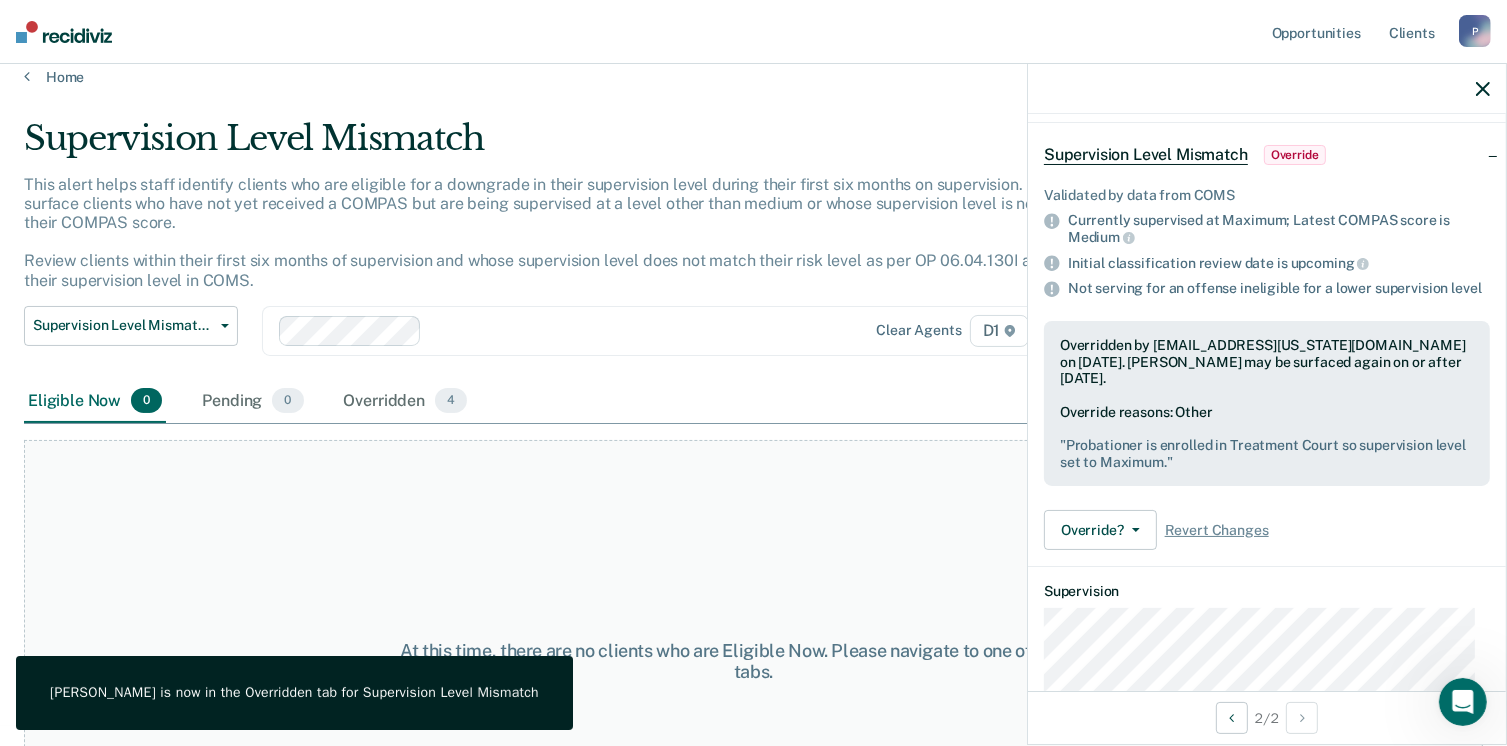 scroll, scrollTop: 0, scrollLeft: 0, axis: both 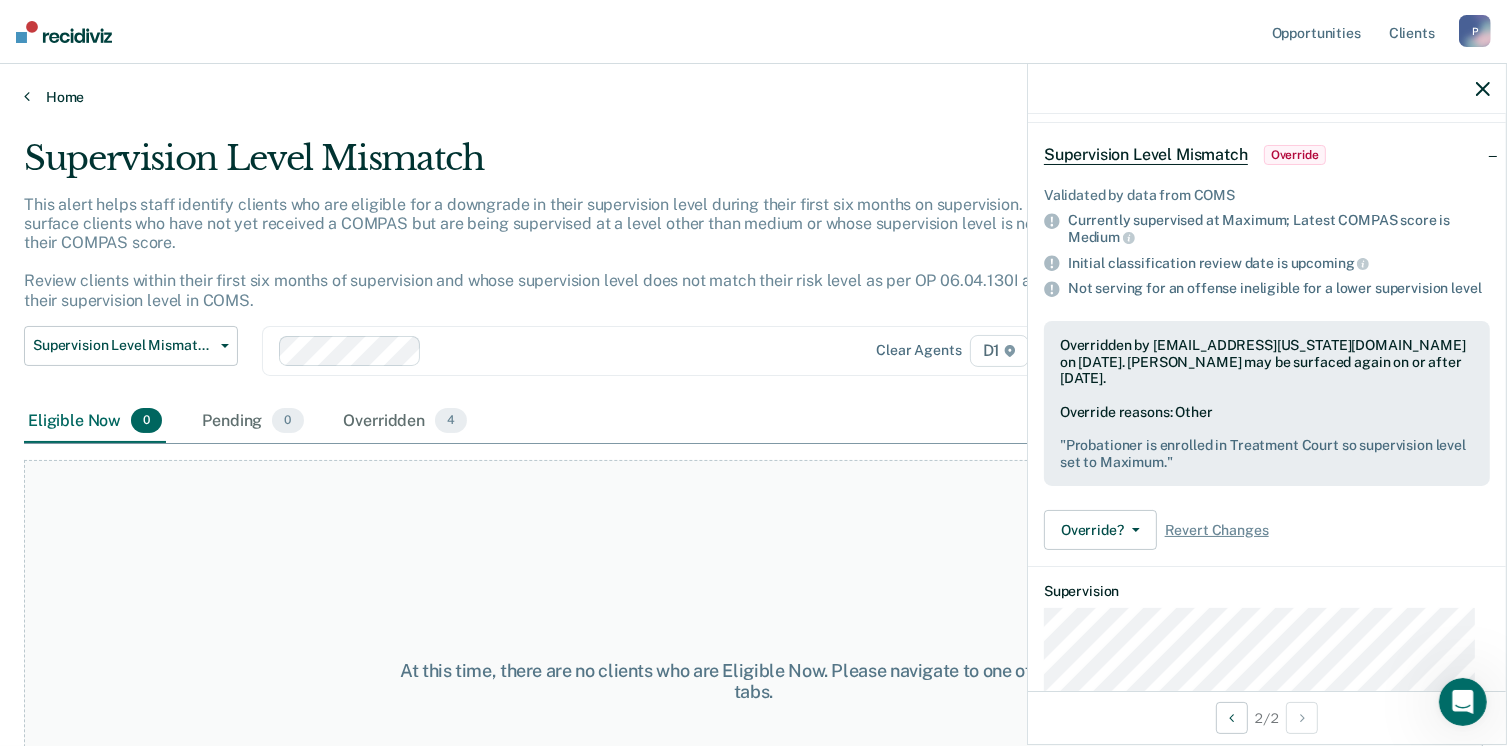 click on "Home" at bounding box center (753, 97) 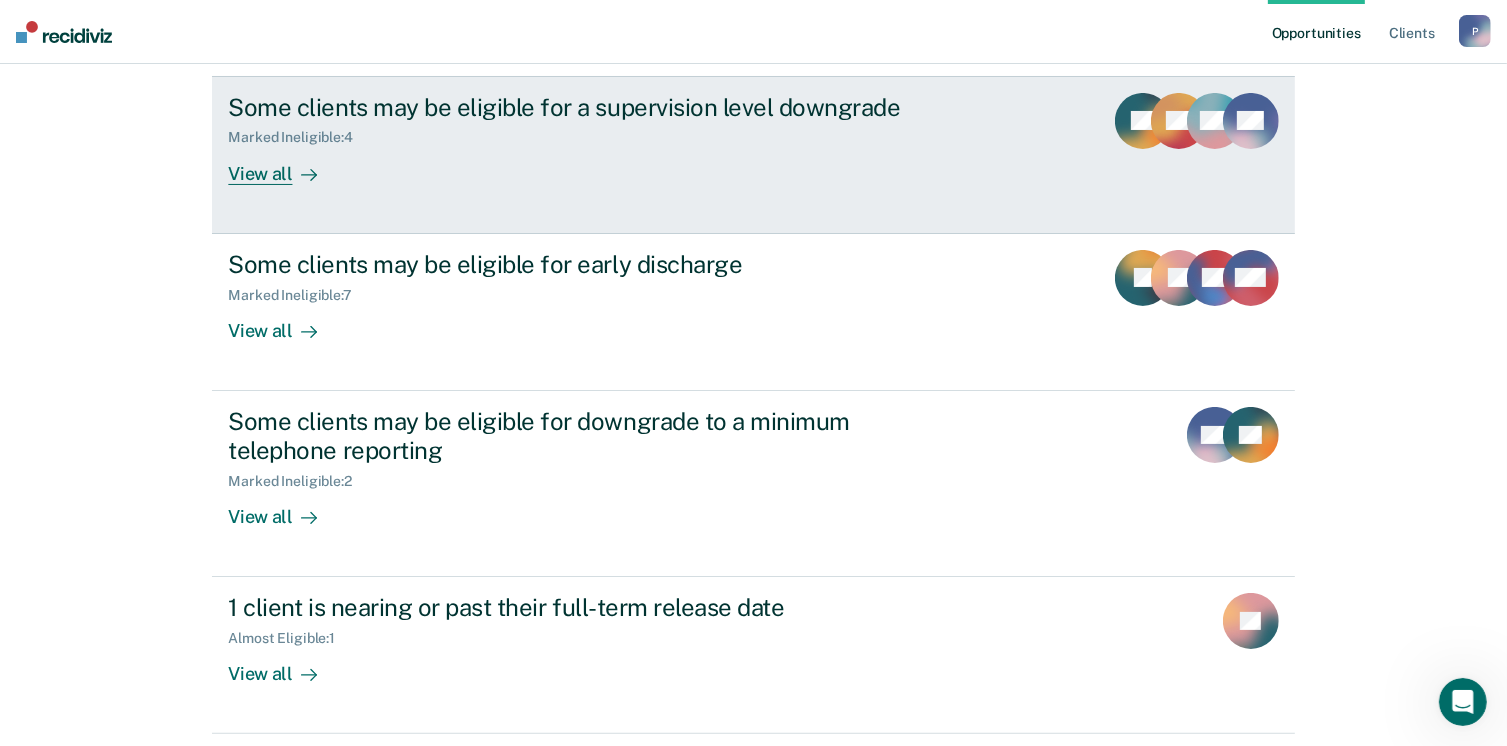 scroll, scrollTop: 476, scrollLeft: 0, axis: vertical 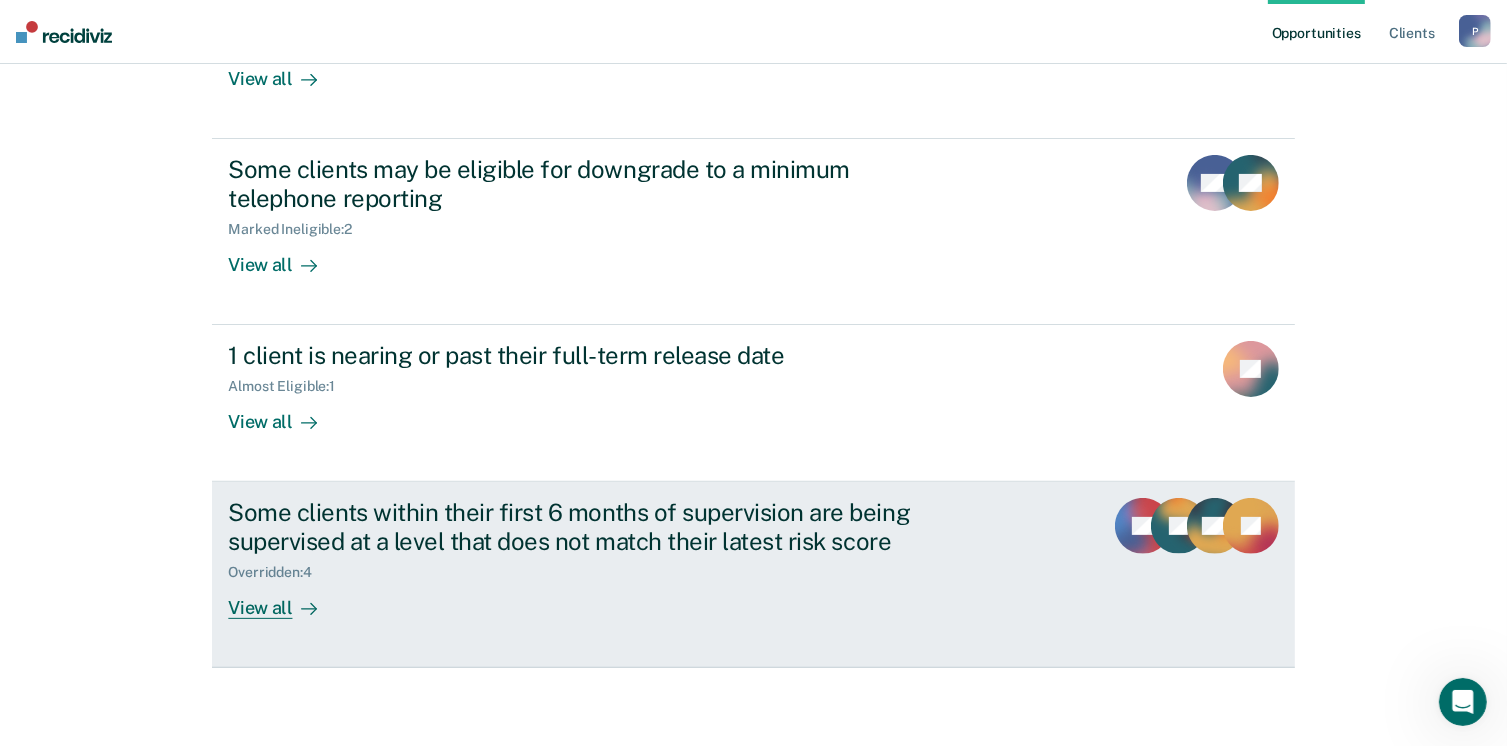 click on "View all" at bounding box center [284, 600] 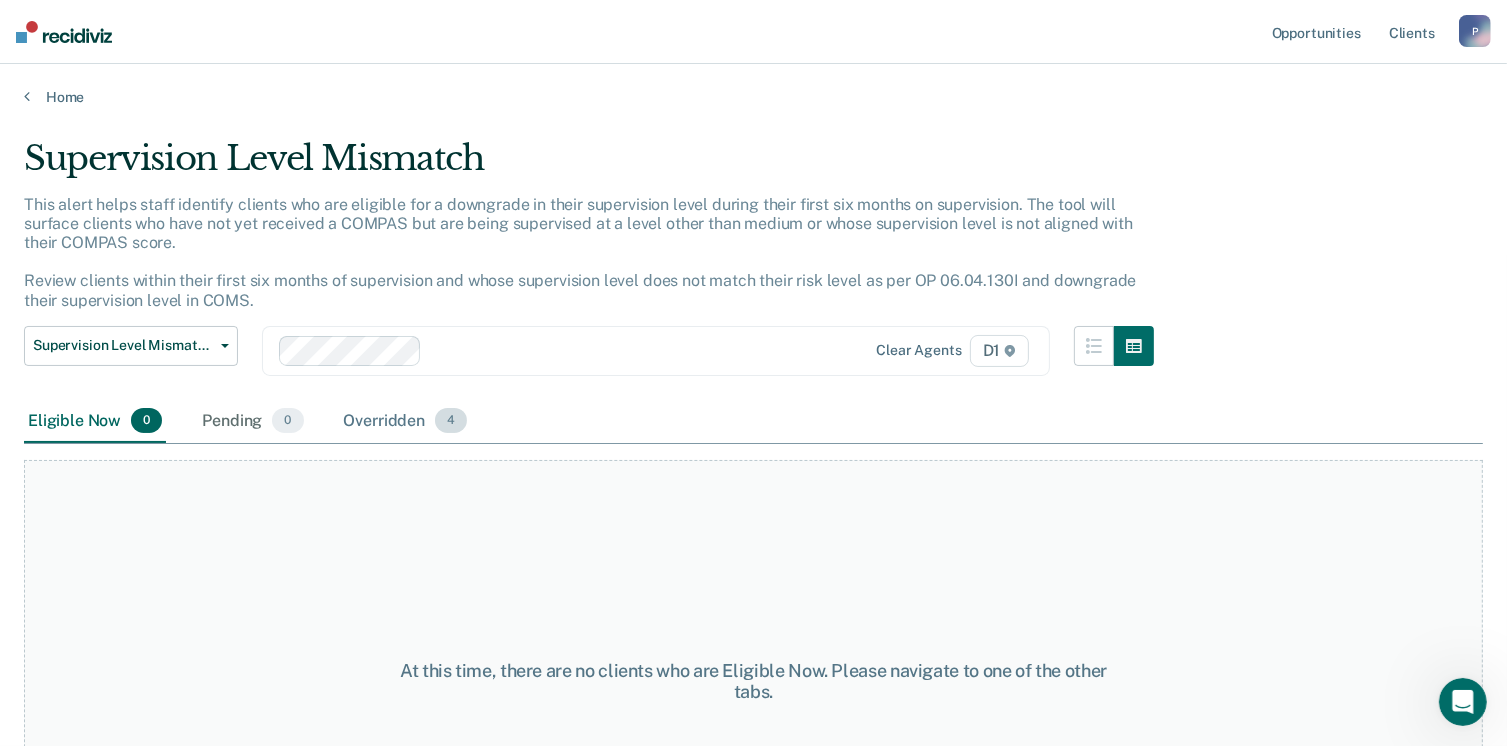 click on "Overridden 4" at bounding box center [406, 422] 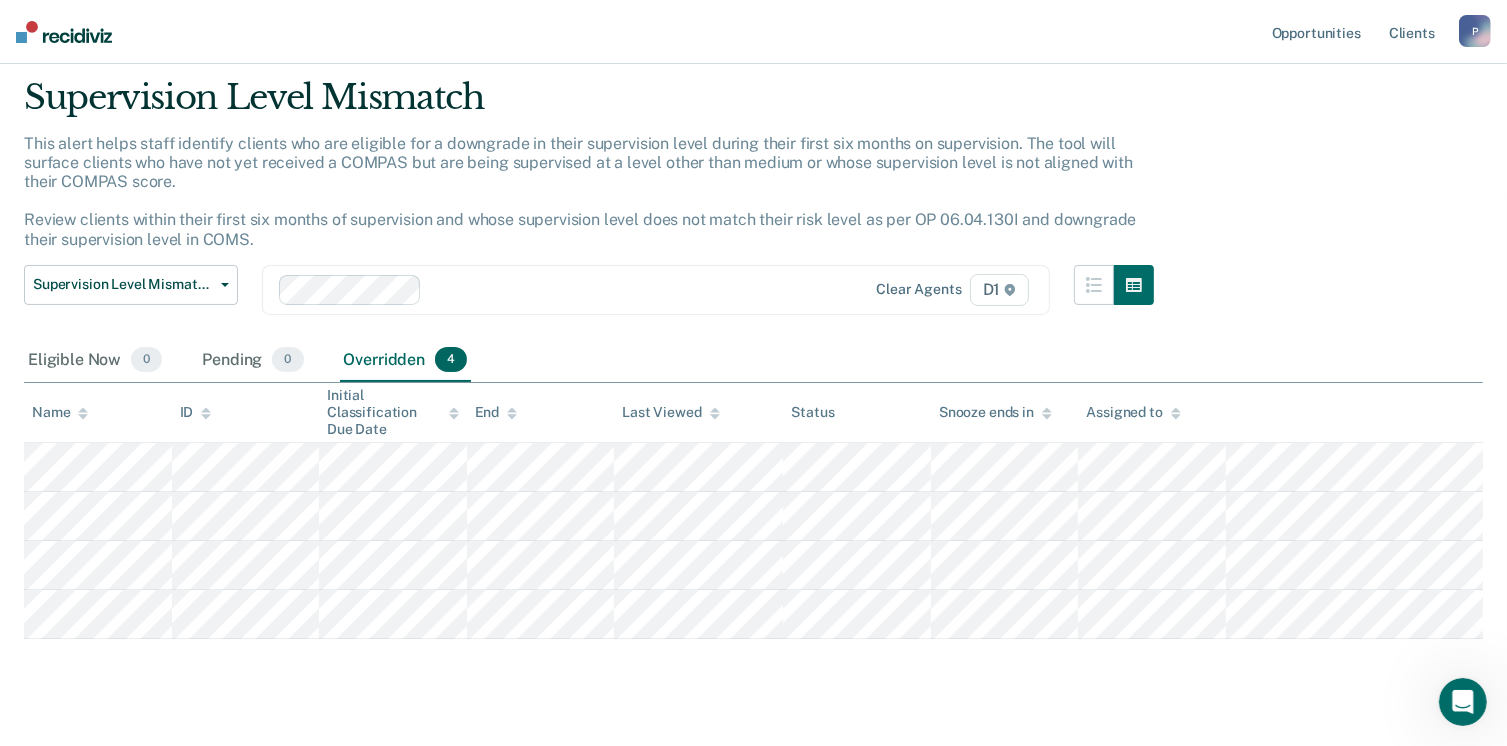 scroll, scrollTop: 95, scrollLeft: 0, axis: vertical 